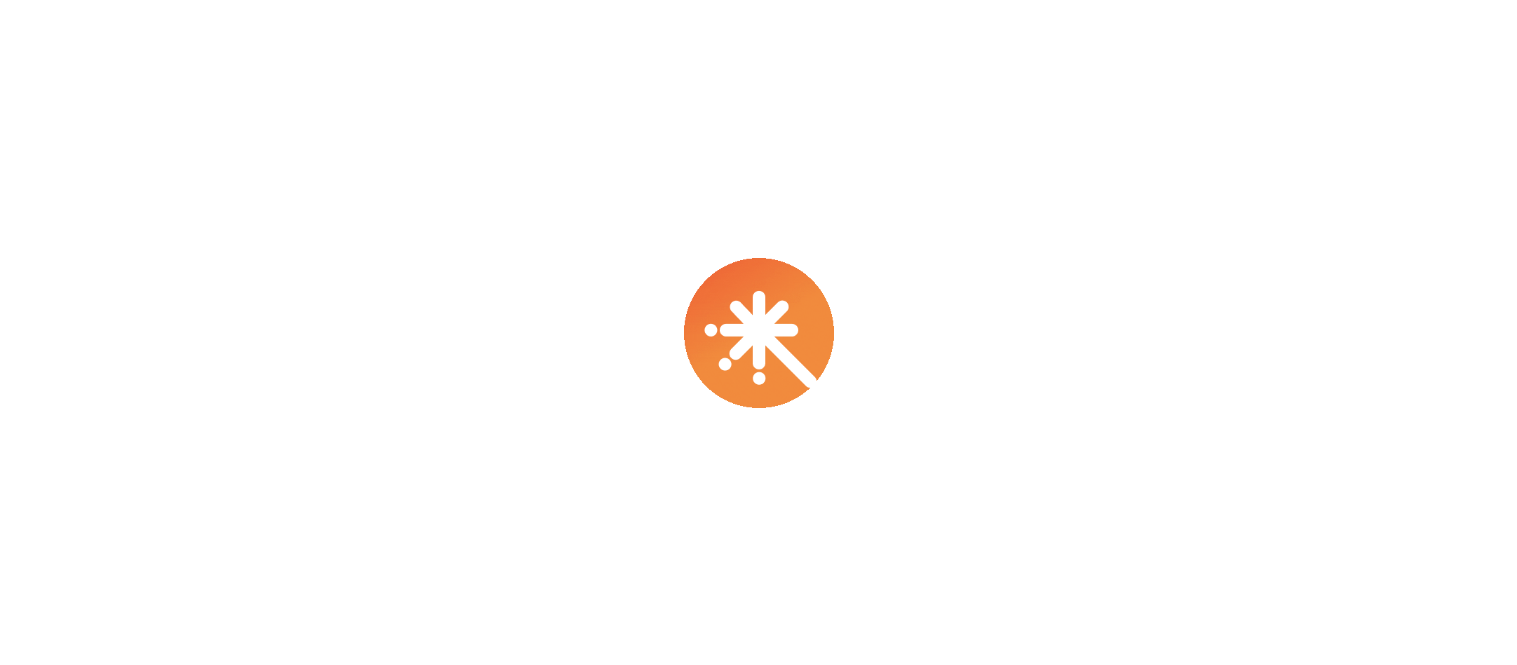 scroll, scrollTop: 0, scrollLeft: 0, axis: both 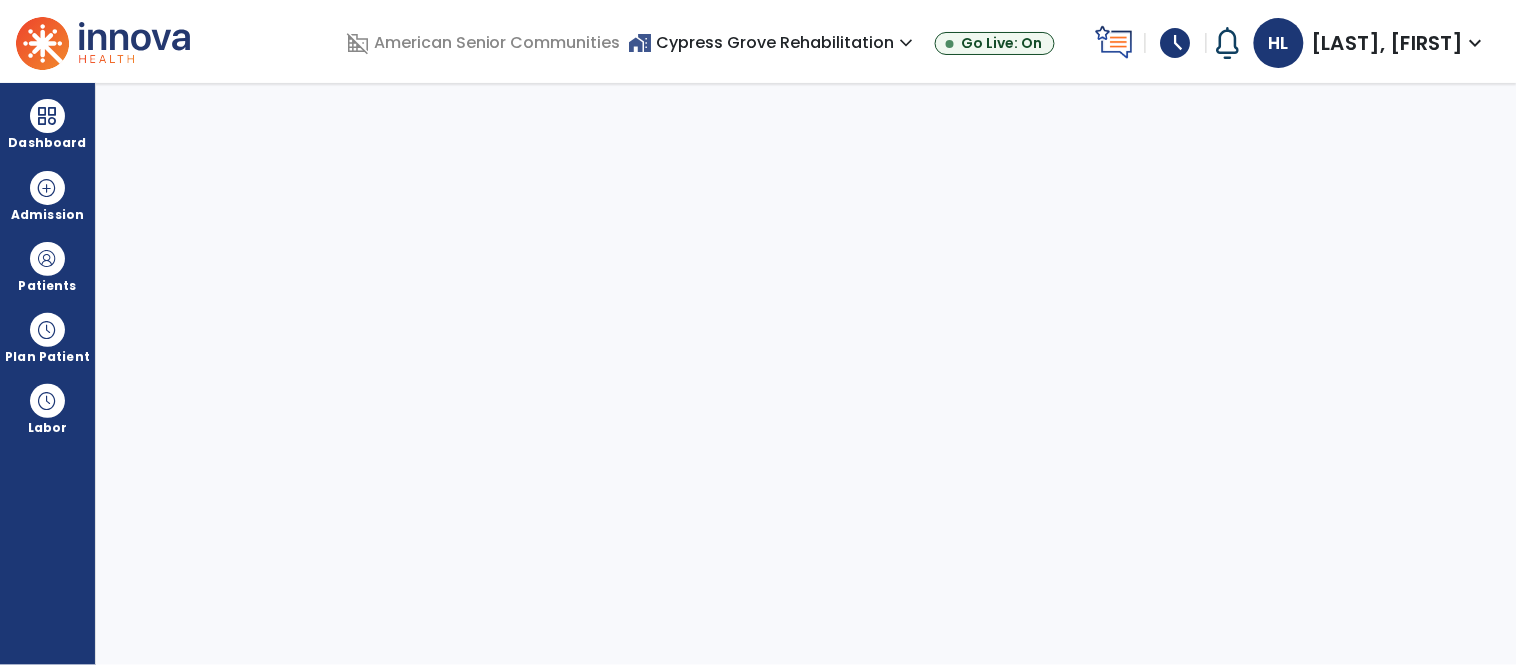 select on "****" 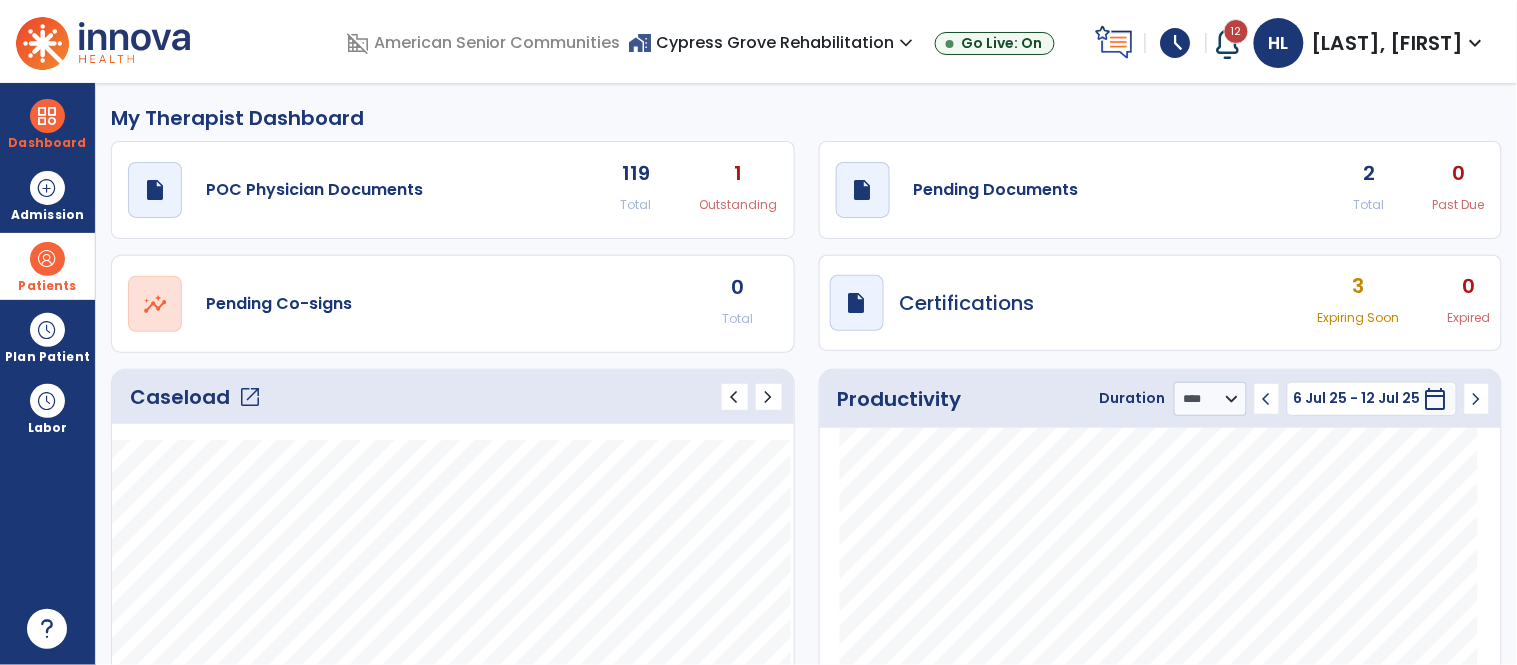 click on "Patients" at bounding box center [47, 286] 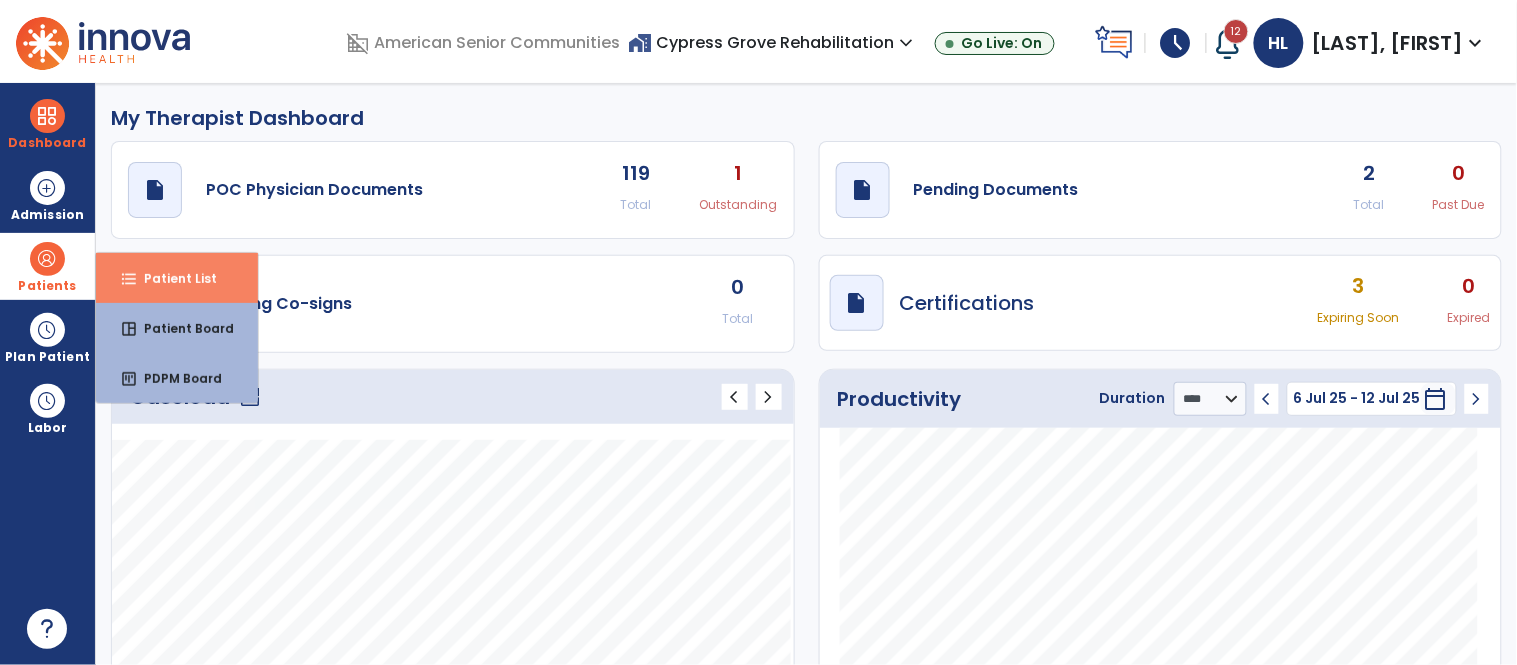 click on "format_list_bulleted  Patient List" at bounding box center (177, 278) 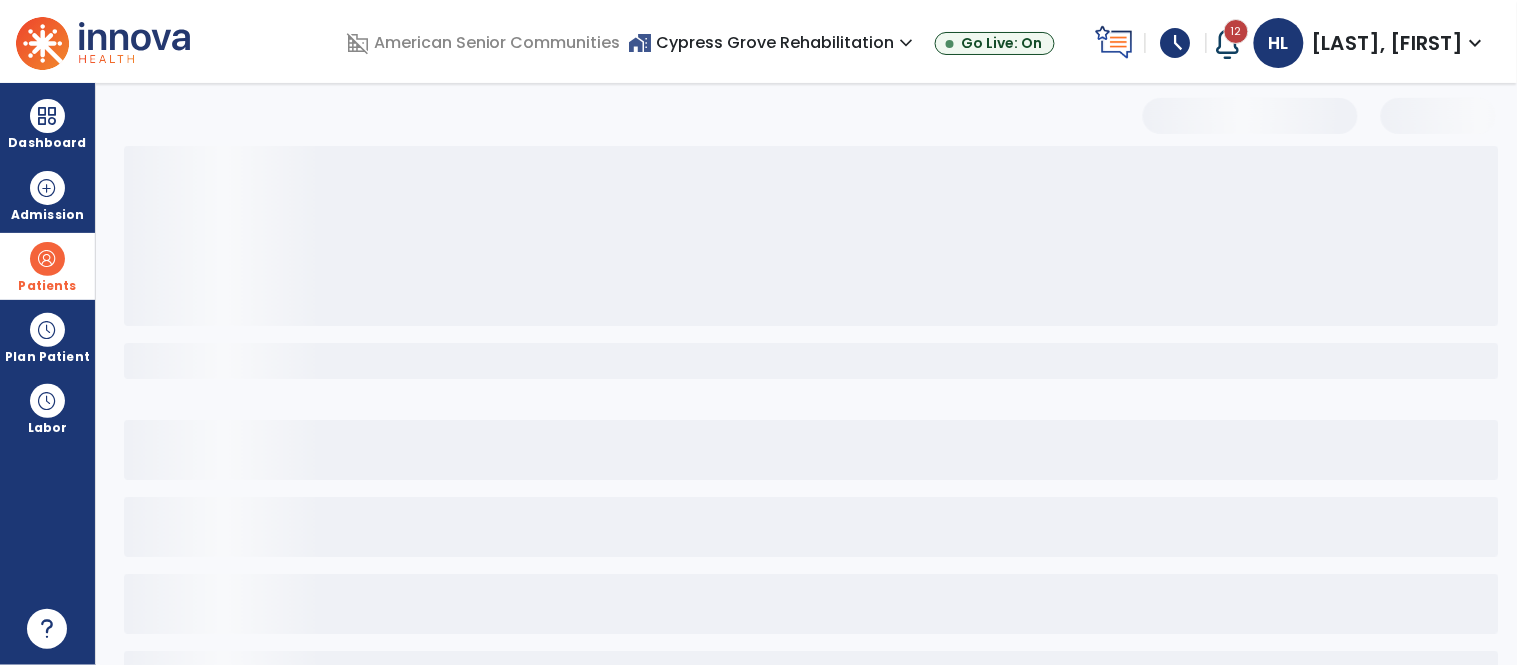 select on "***" 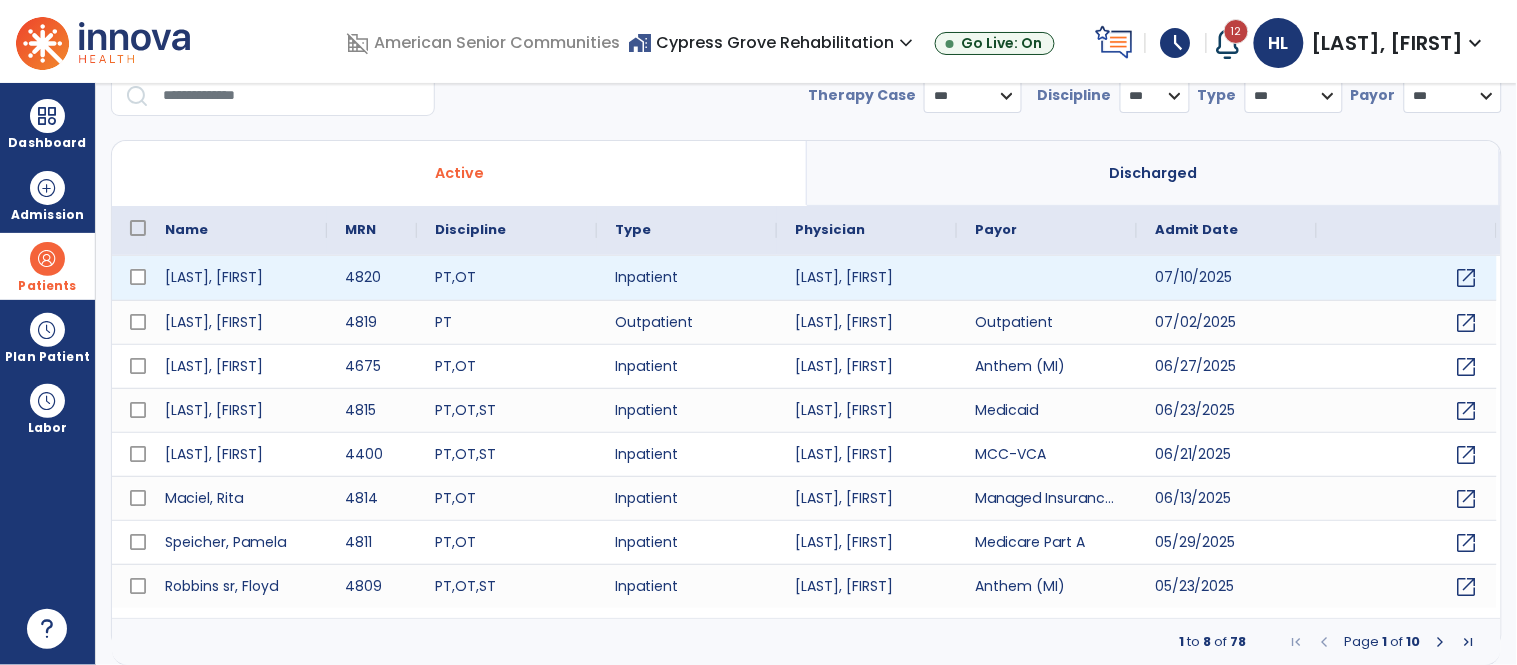 scroll, scrollTop: 0, scrollLeft: 0, axis: both 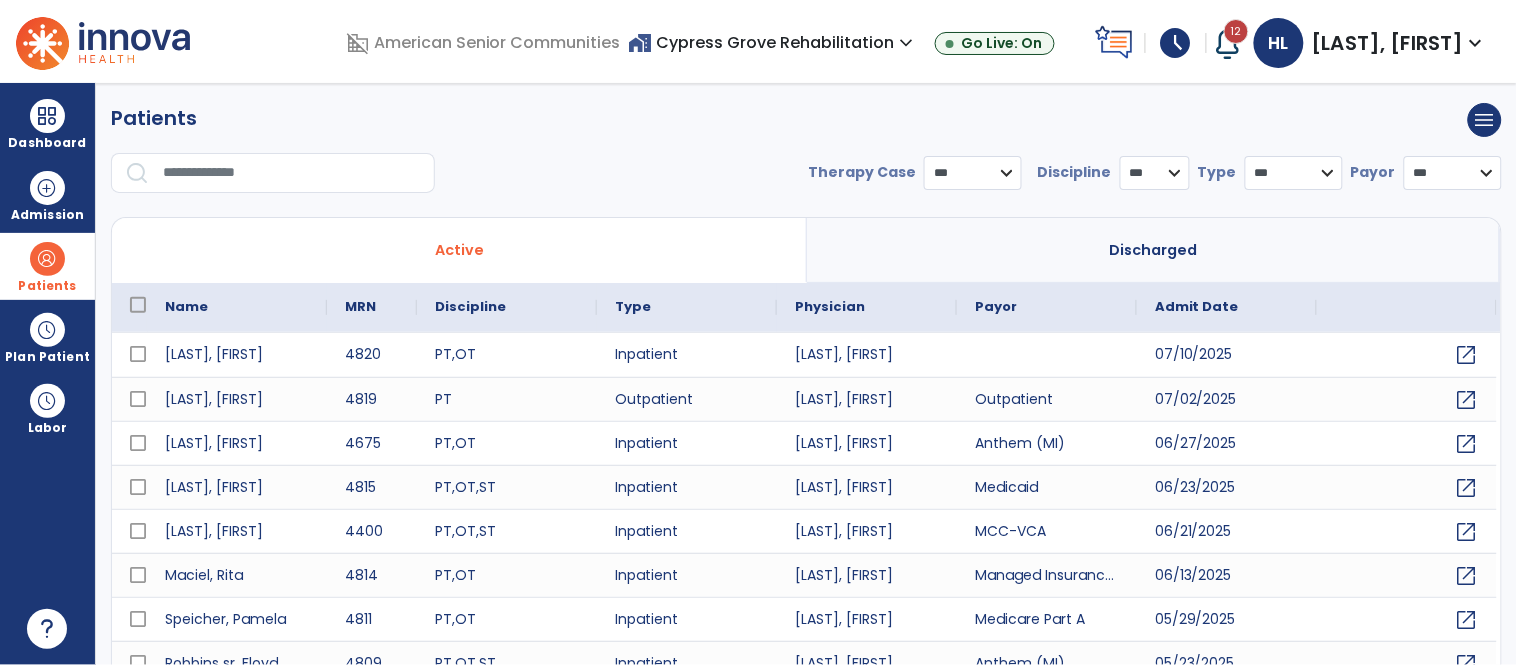 click at bounding box center [292, 173] 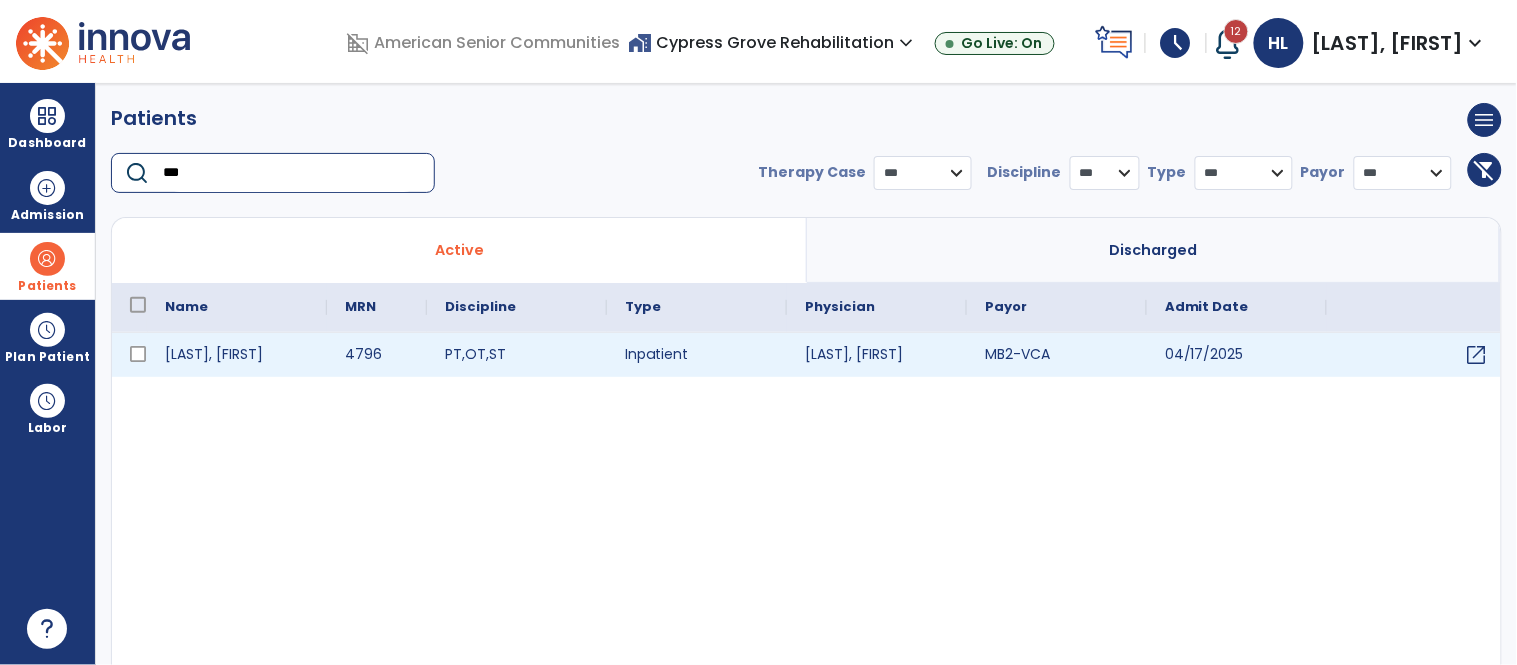 type on "***" 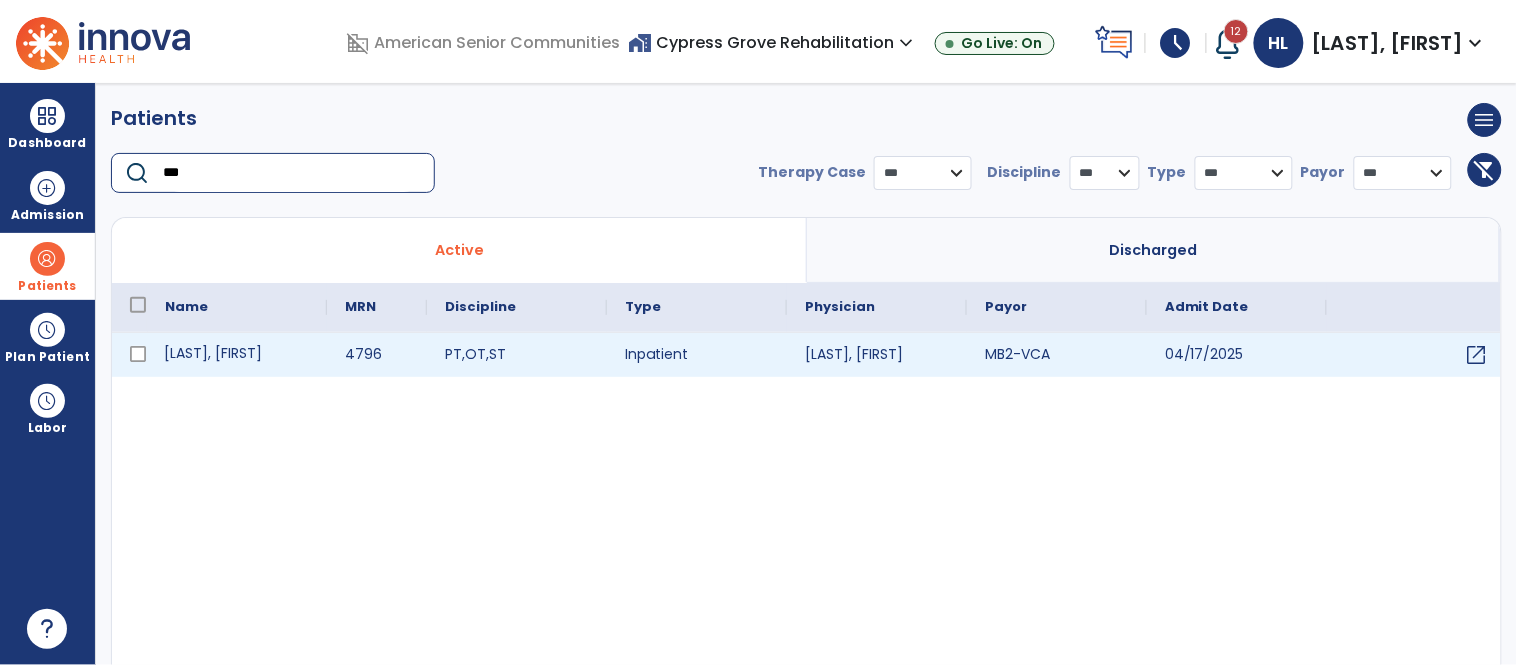 click on "[LAST], [FIRST]" at bounding box center [237, 355] 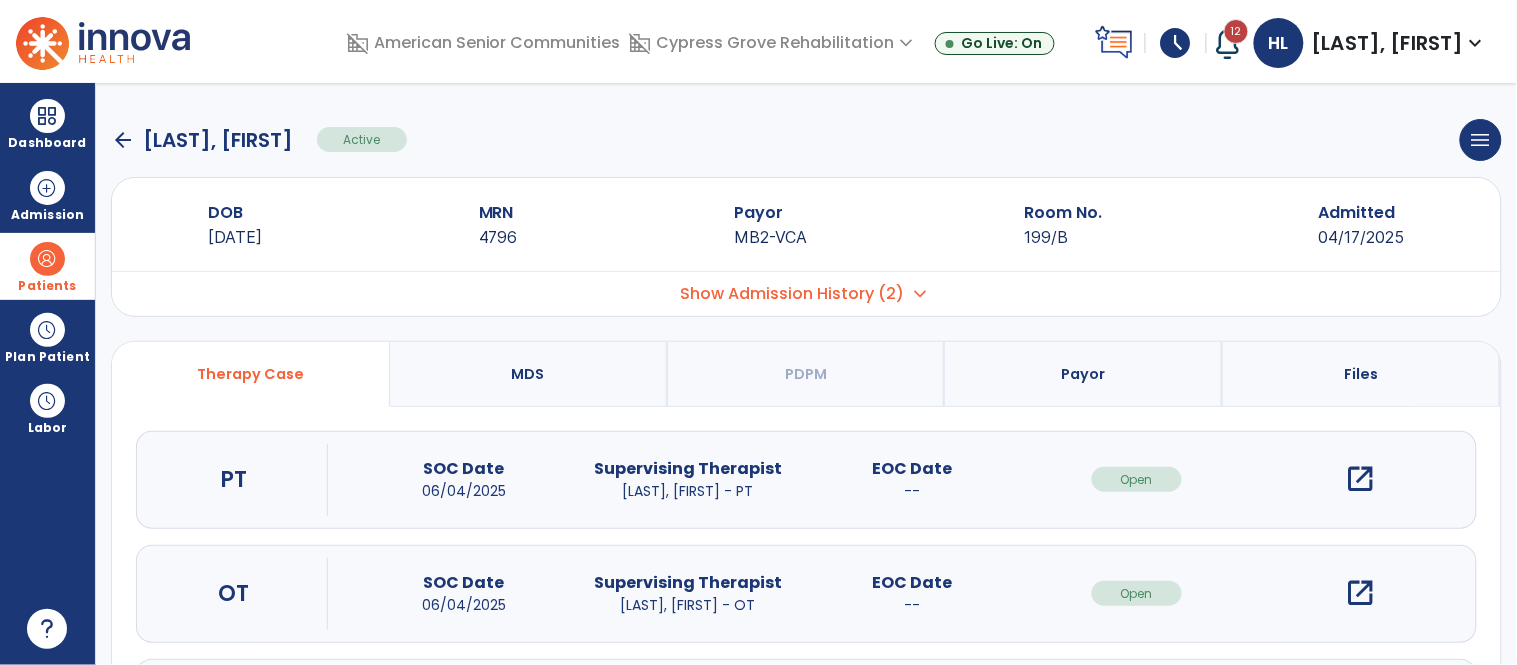 scroll, scrollTop: 141, scrollLeft: 0, axis: vertical 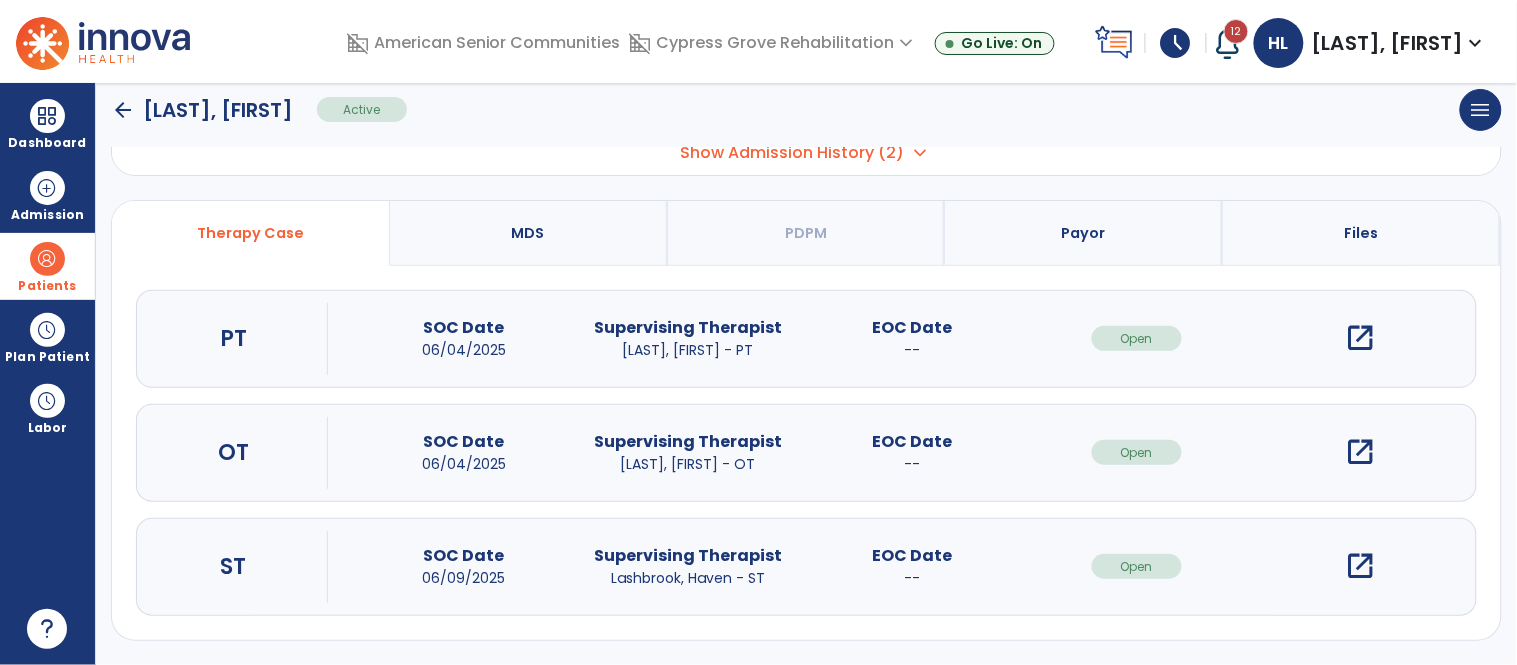 click on "open_in_new" at bounding box center [1361, 566] 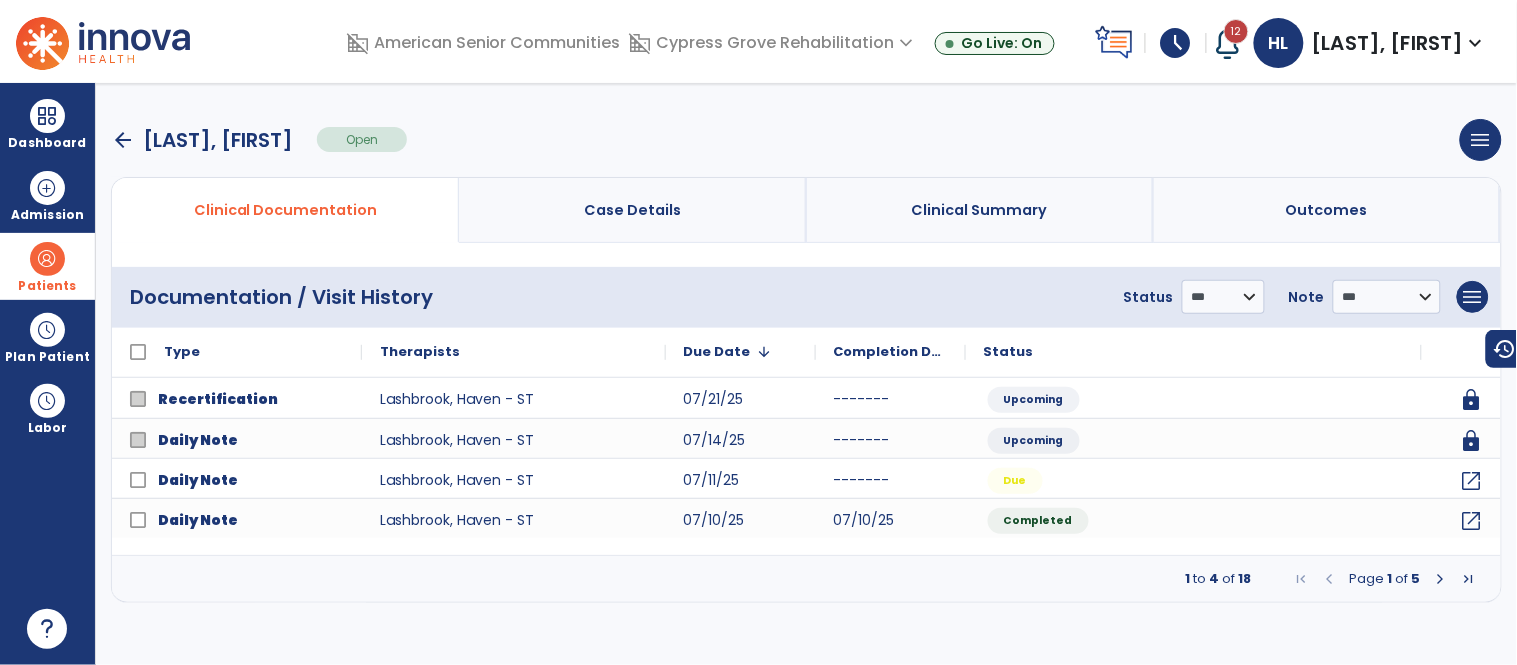 scroll, scrollTop: 0, scrollLeft: 0, axis: both 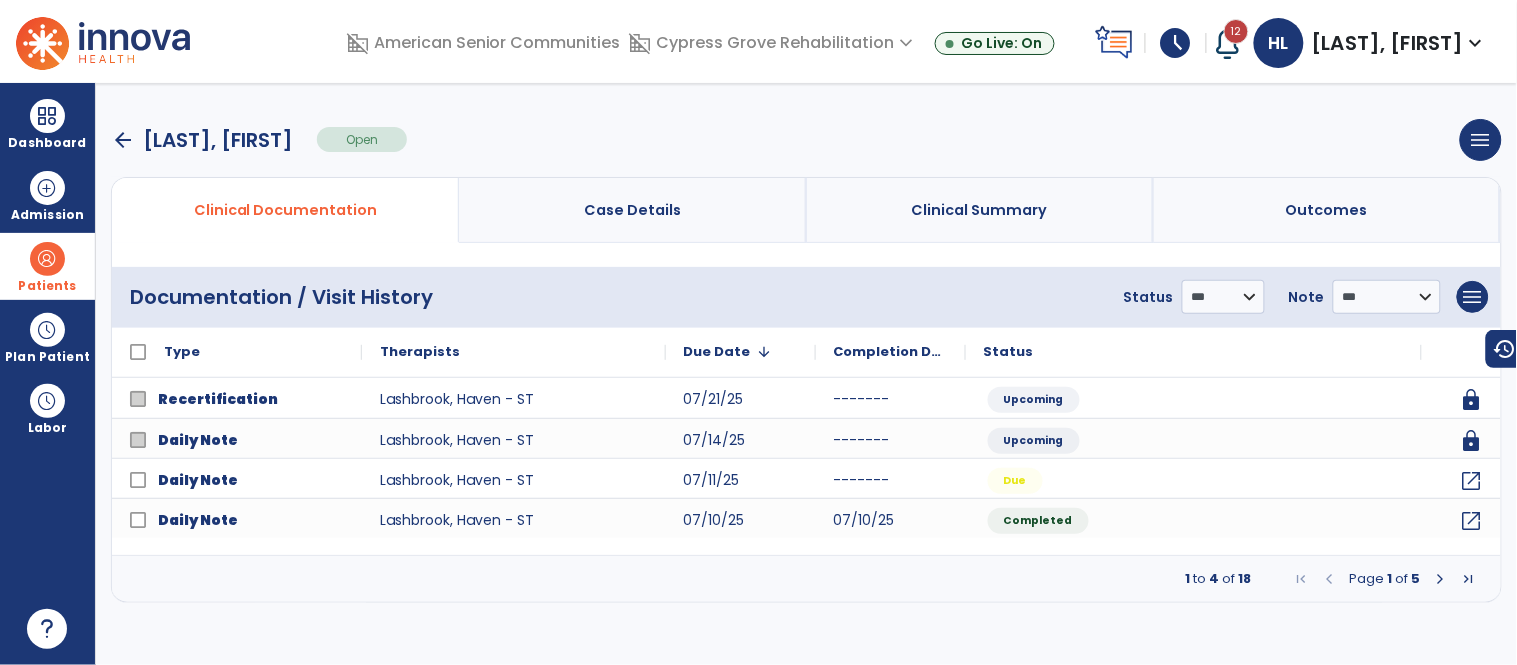 click at bounding box center [1441, 579] 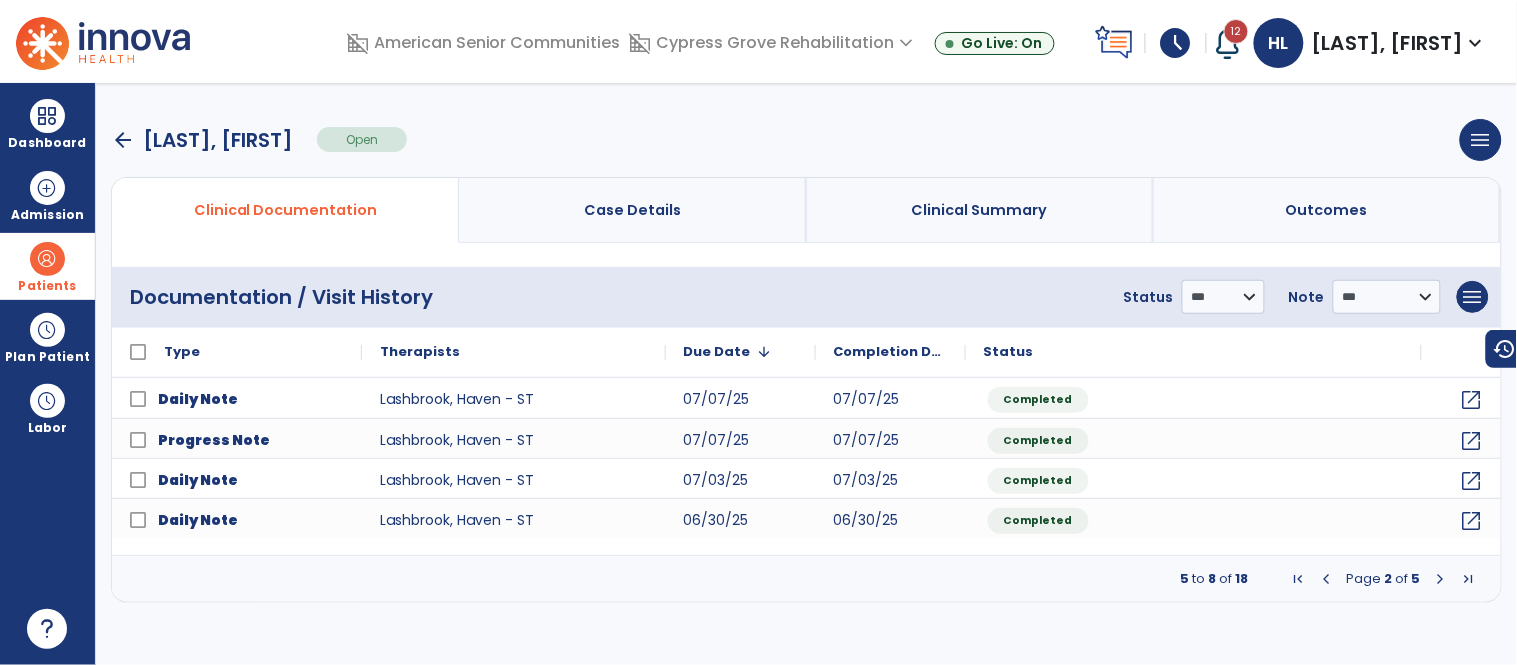 click at bounding box center [1441, 579] 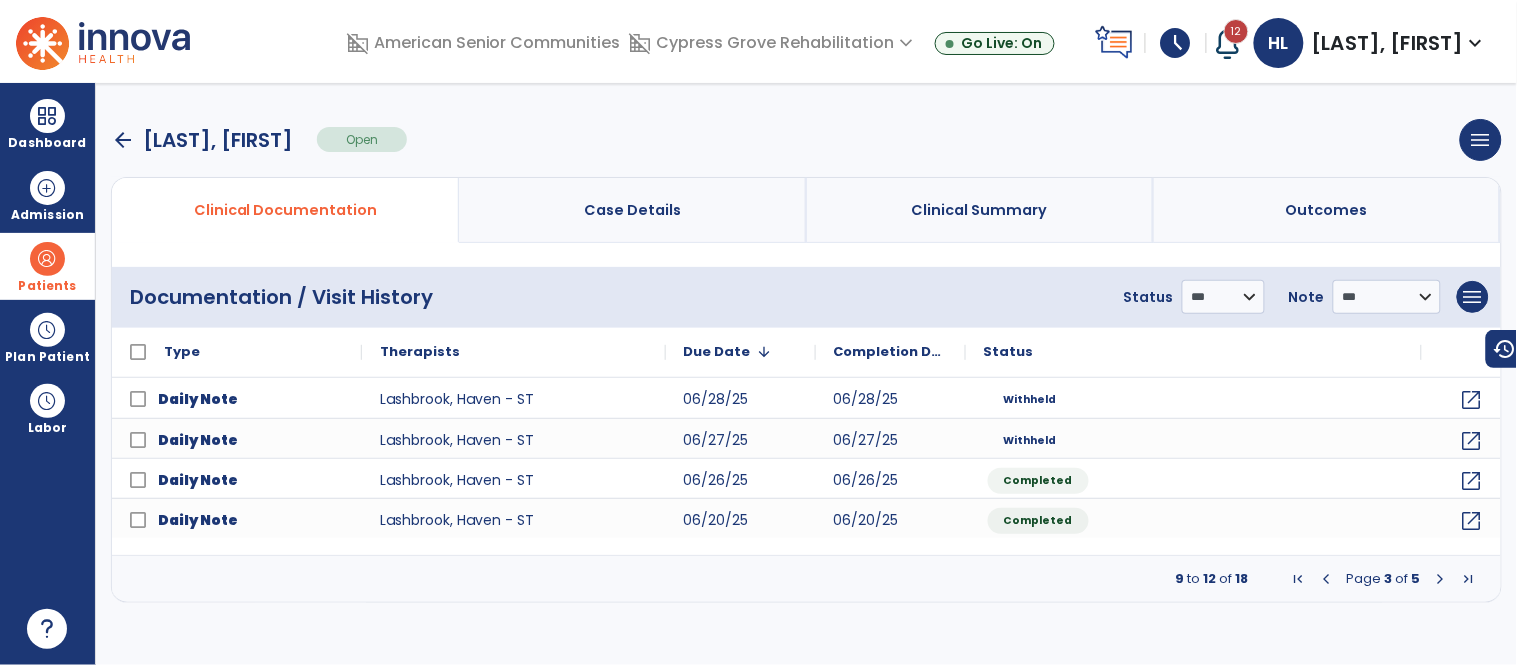 click at bounding box center [1441, 579] 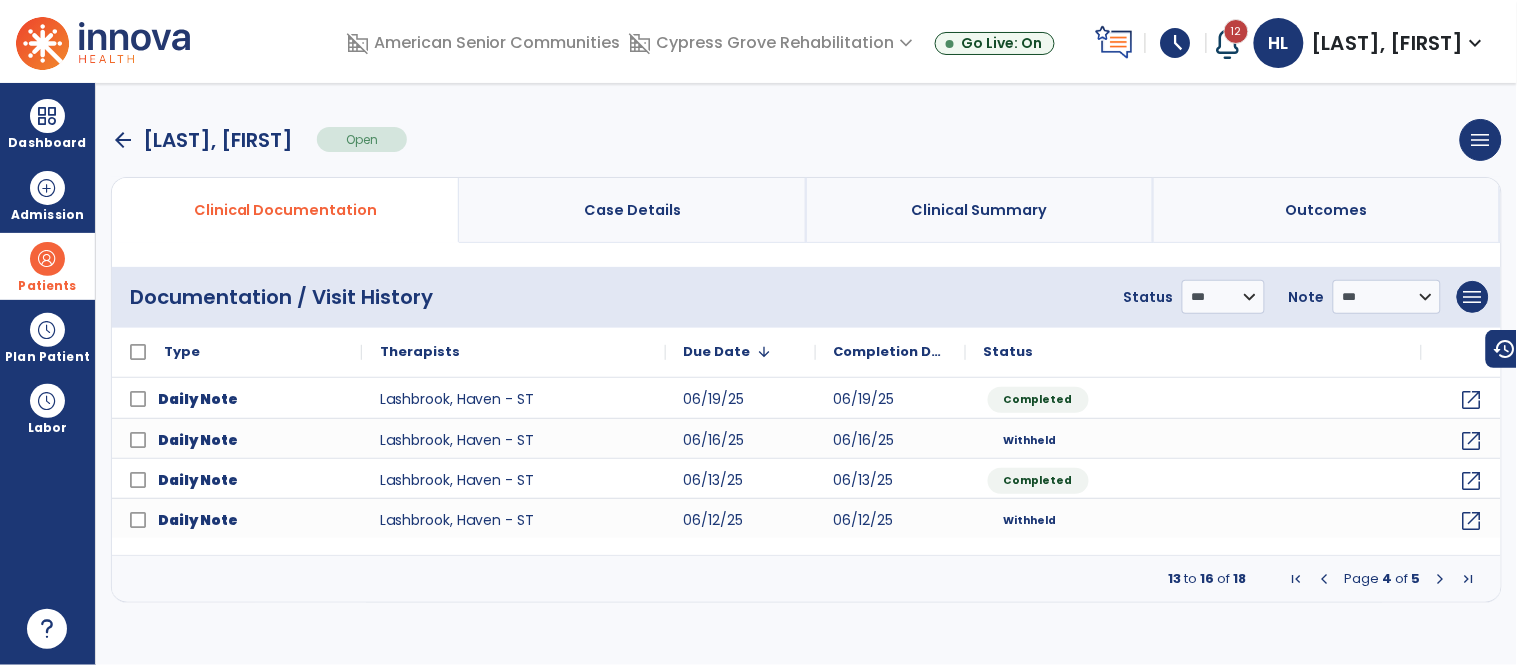 click at bounding box center [1441, 579] 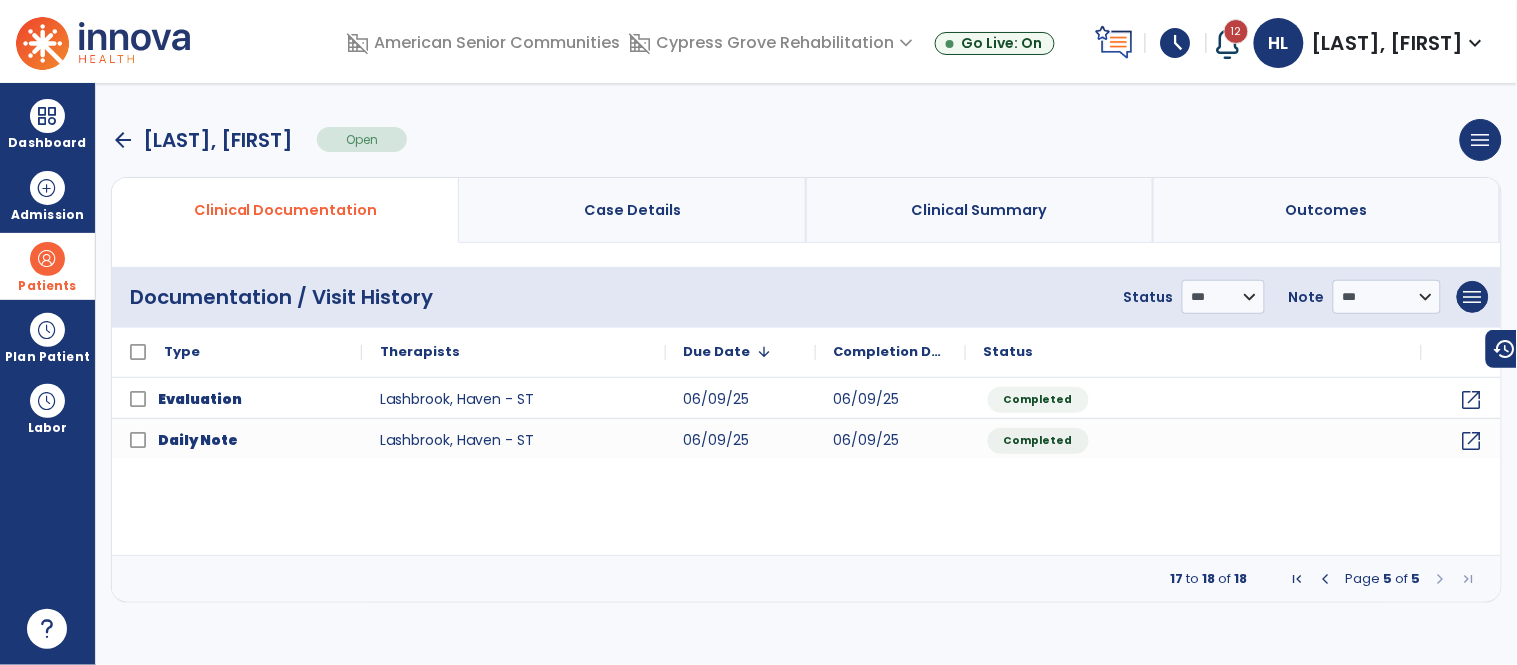 click at bounding box center (1326, 579) 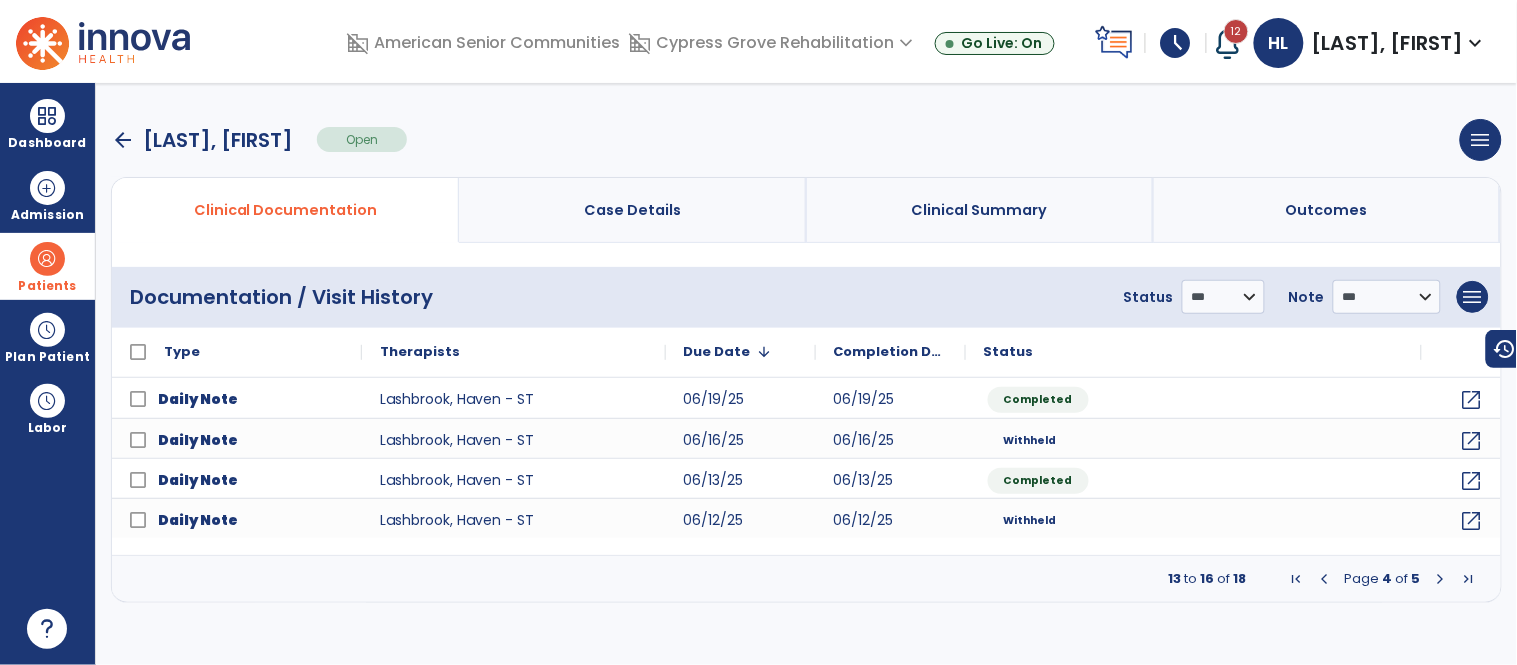 click at bounding box center (1325, 579) 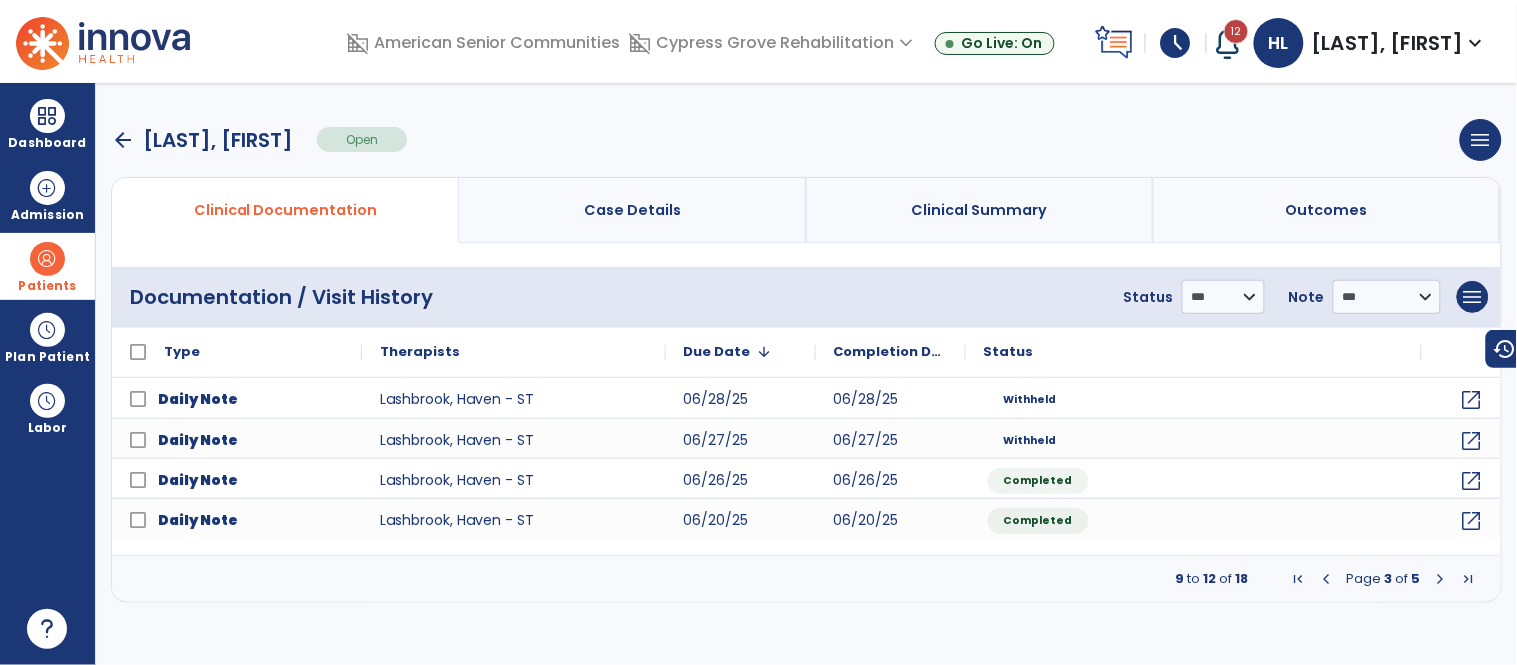 click at bounding box center [1327, 579] 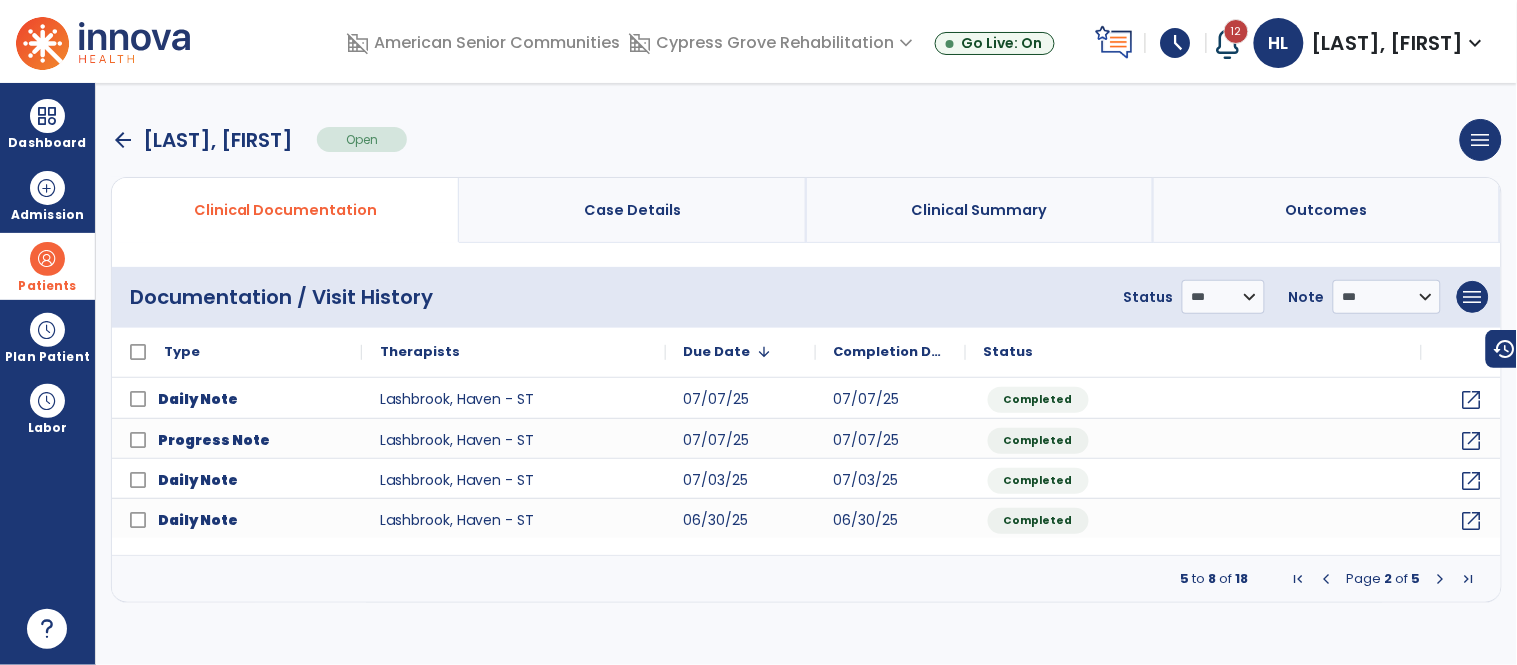 click at bounding box center (1327, 579) 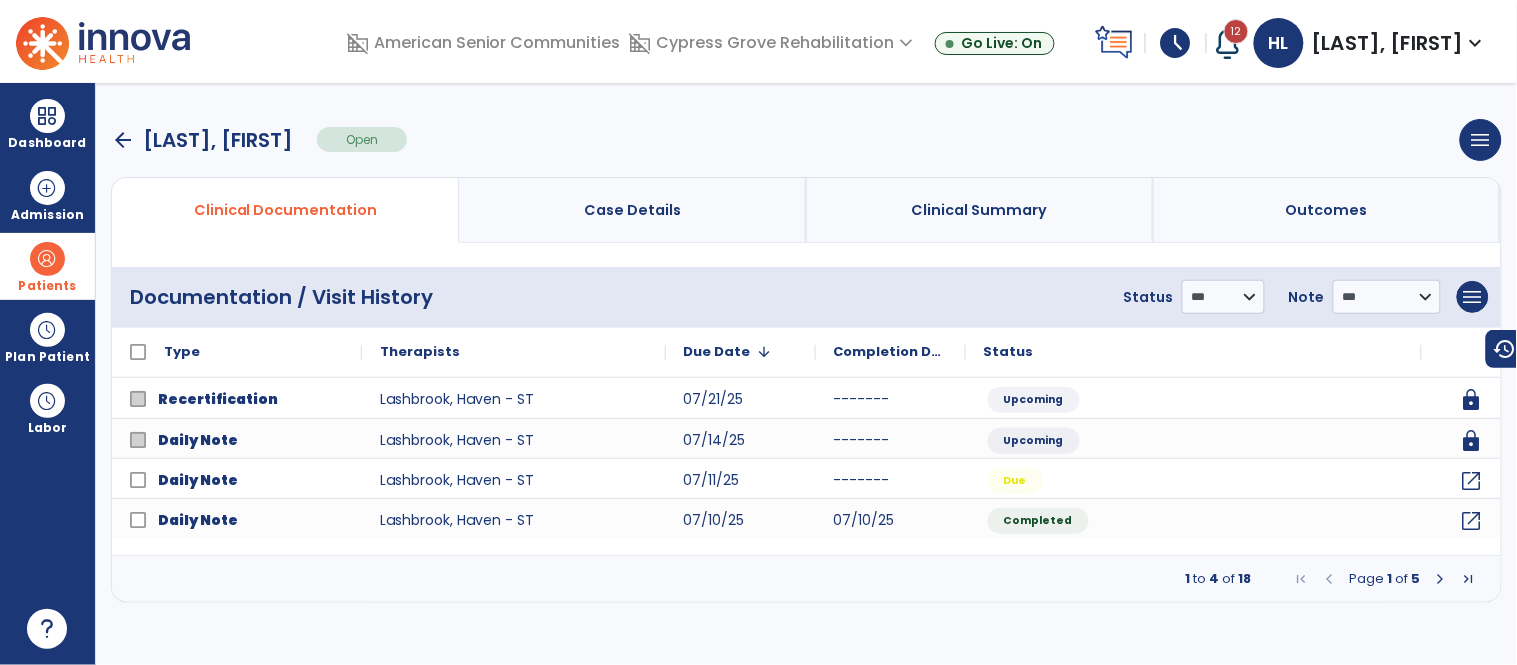 click at bounding box center [1330, 579] 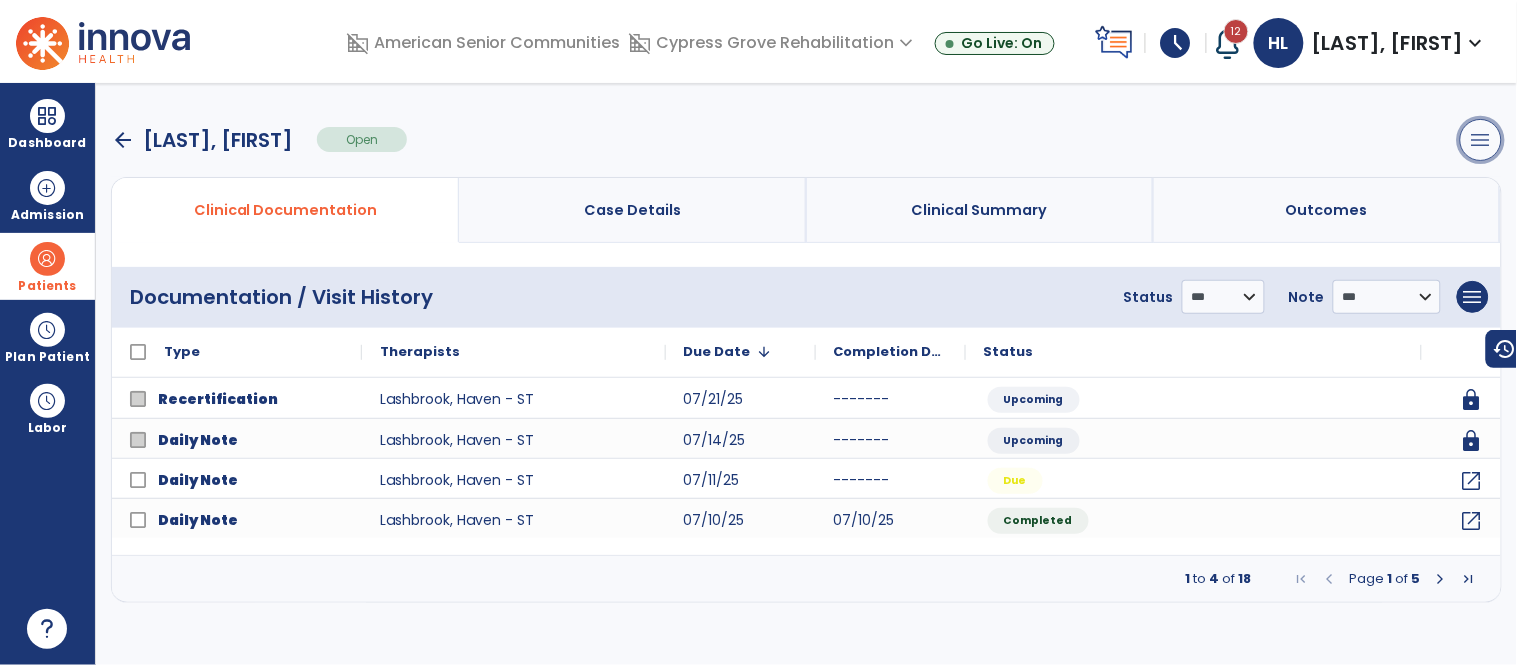 click on "menu" at bounding box center (1481, 140) 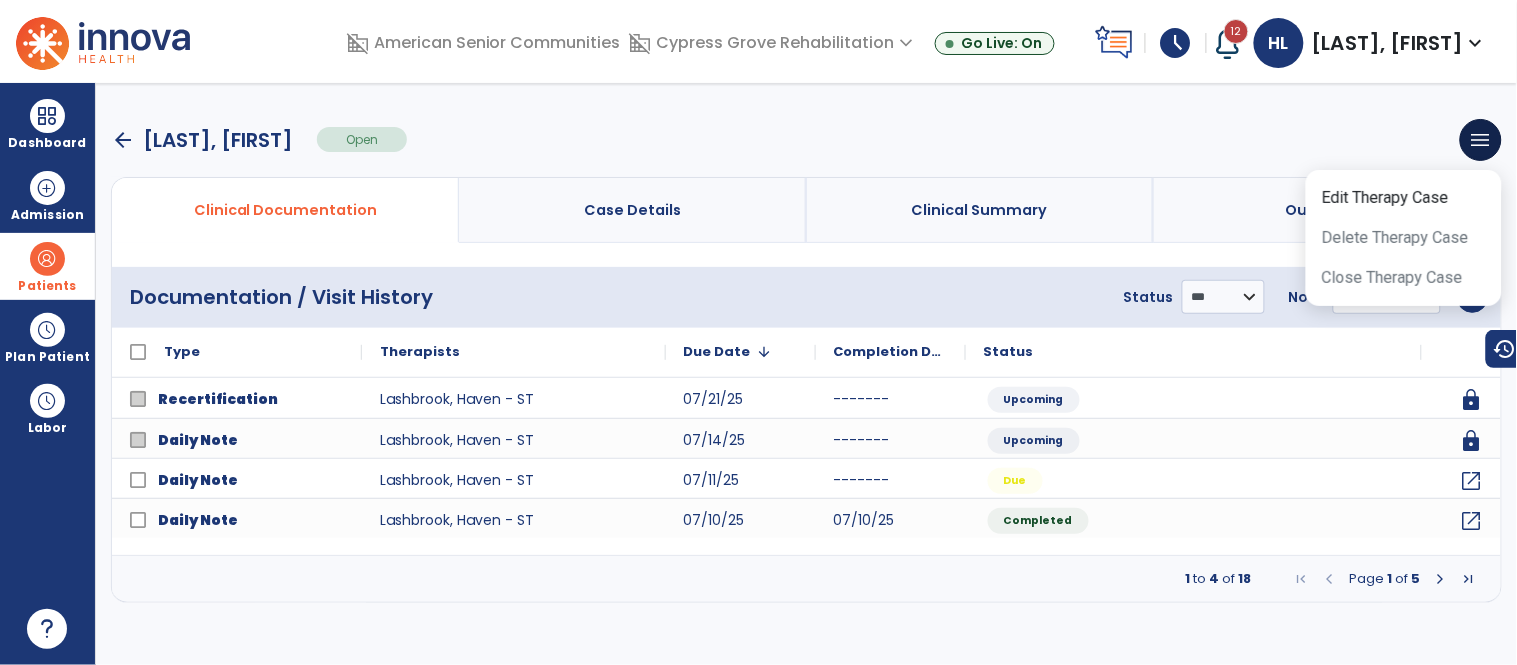 click on "Status" 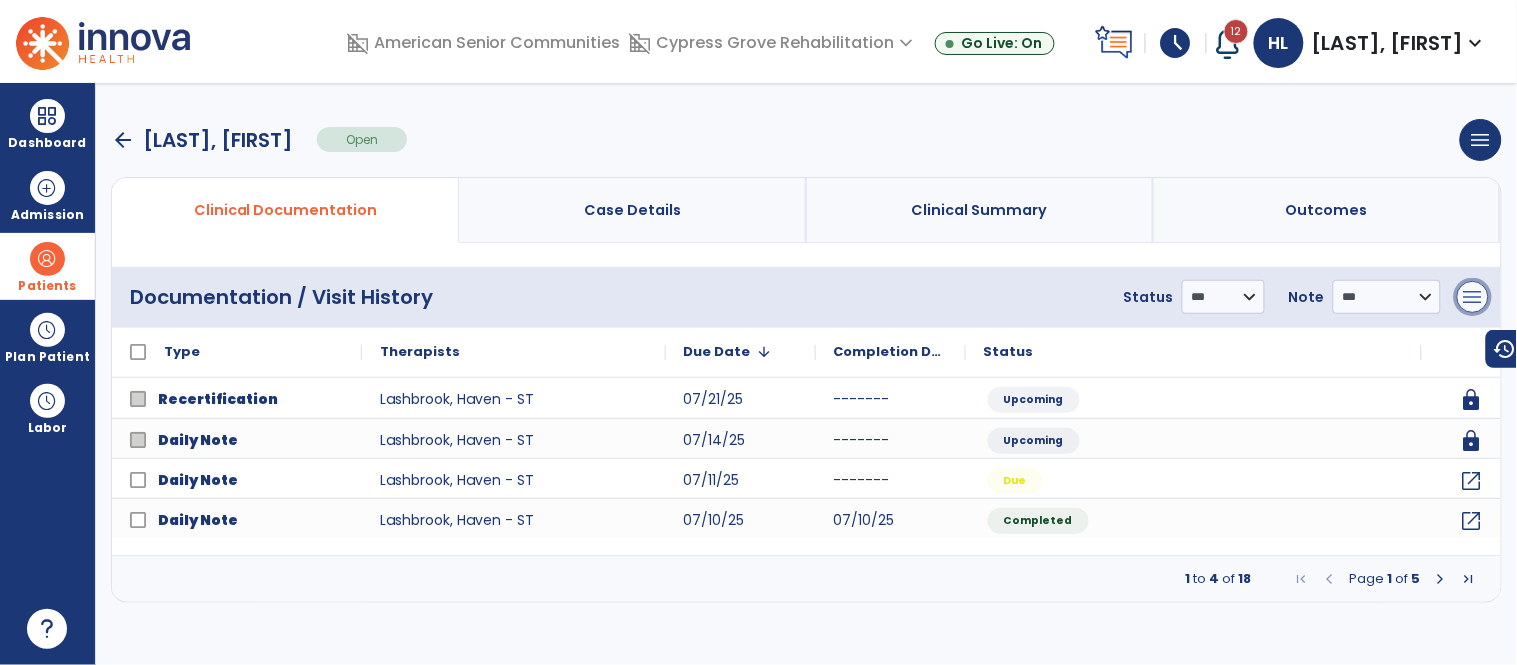 click on "menu" at bounding box center [1473, 297] 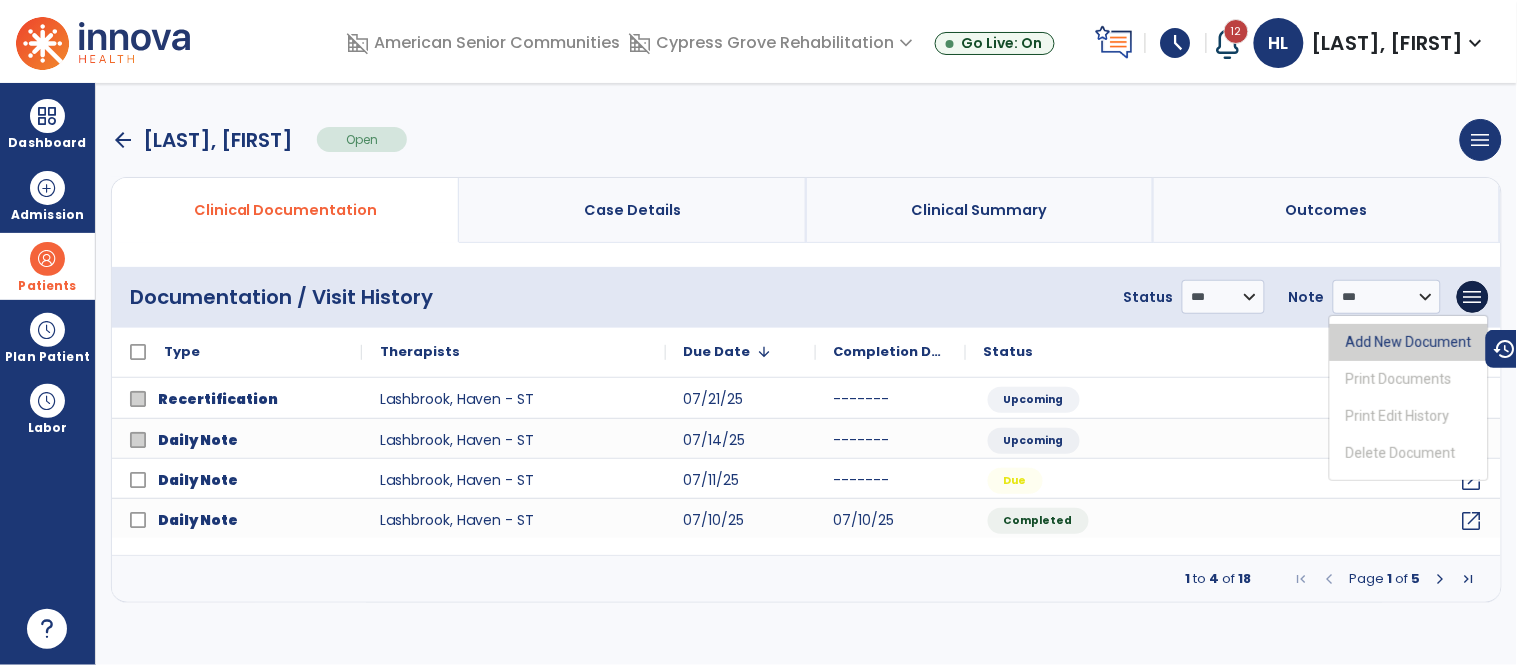 click on "Add New Document" at bounding box center (1409, 342) 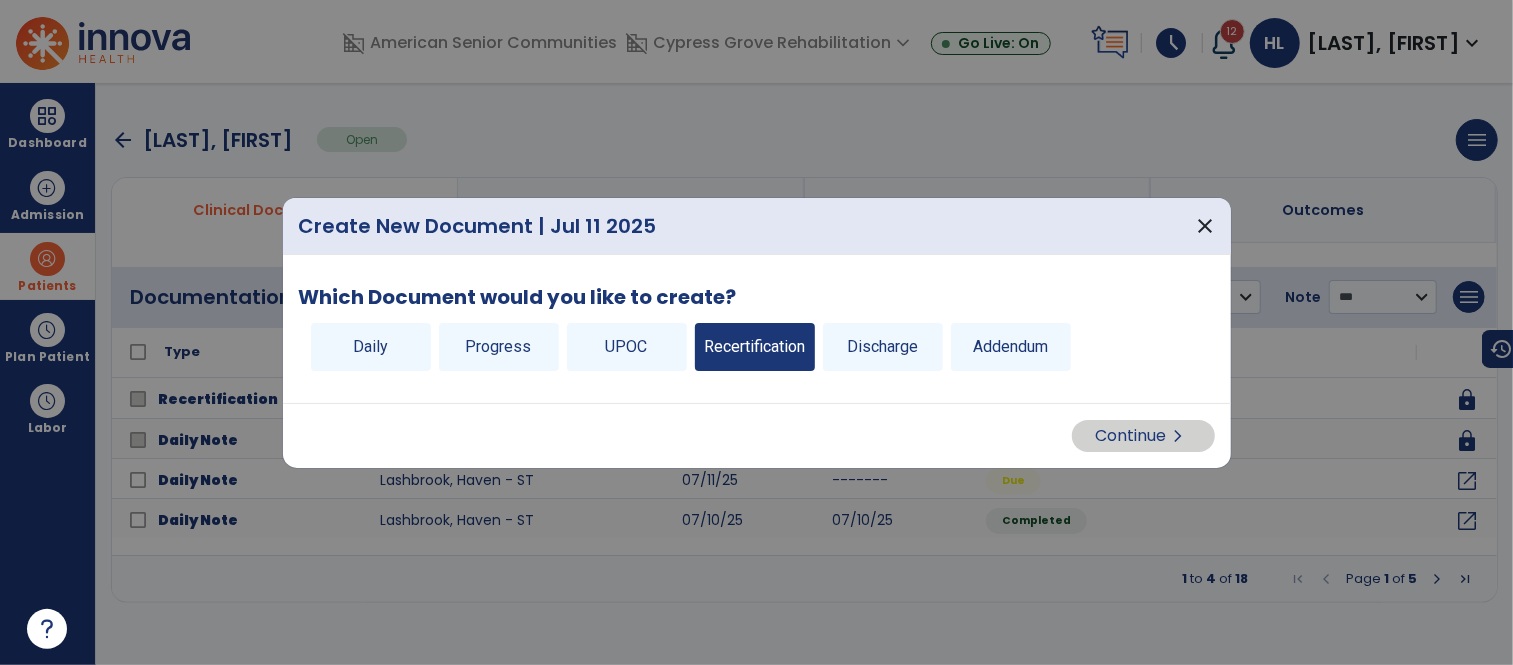 click on "Recertification" at bounding box center [755, 347] 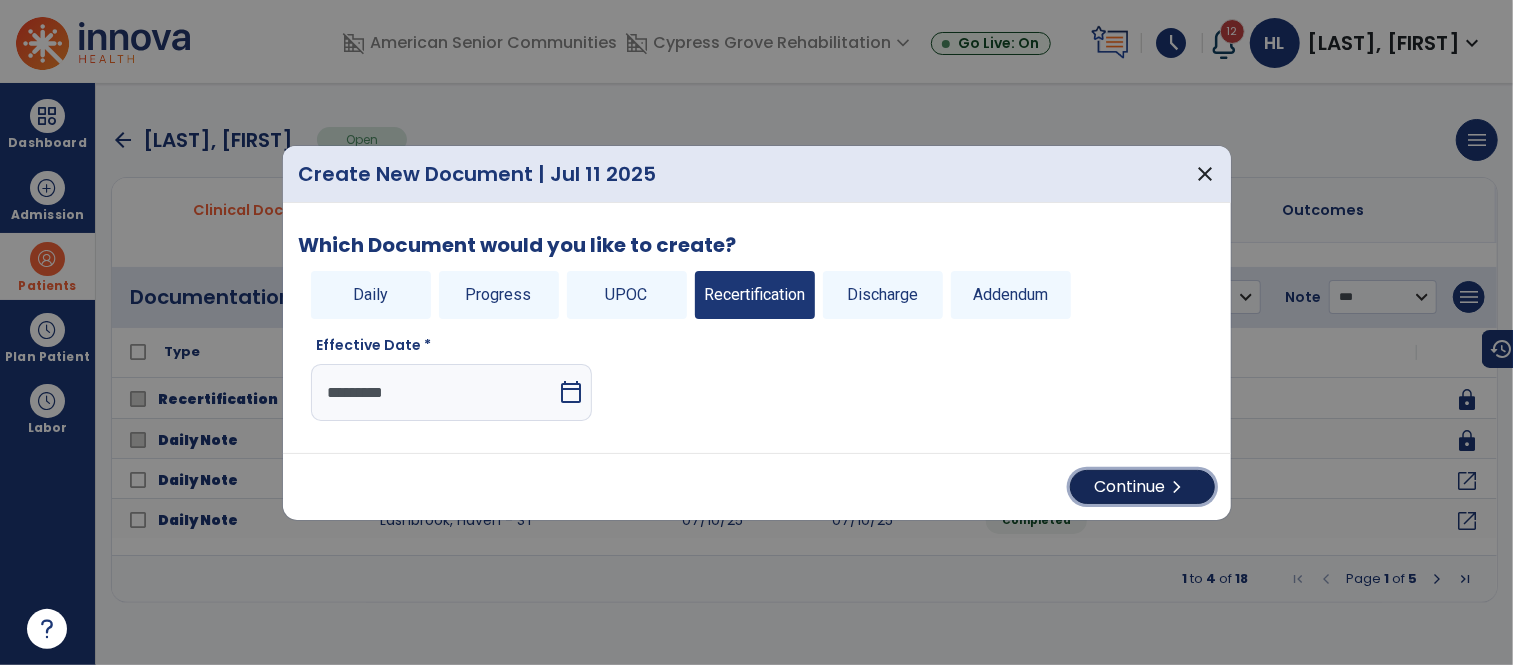 click on "Continue   chevron_right" at bounding box center (1142, 487) 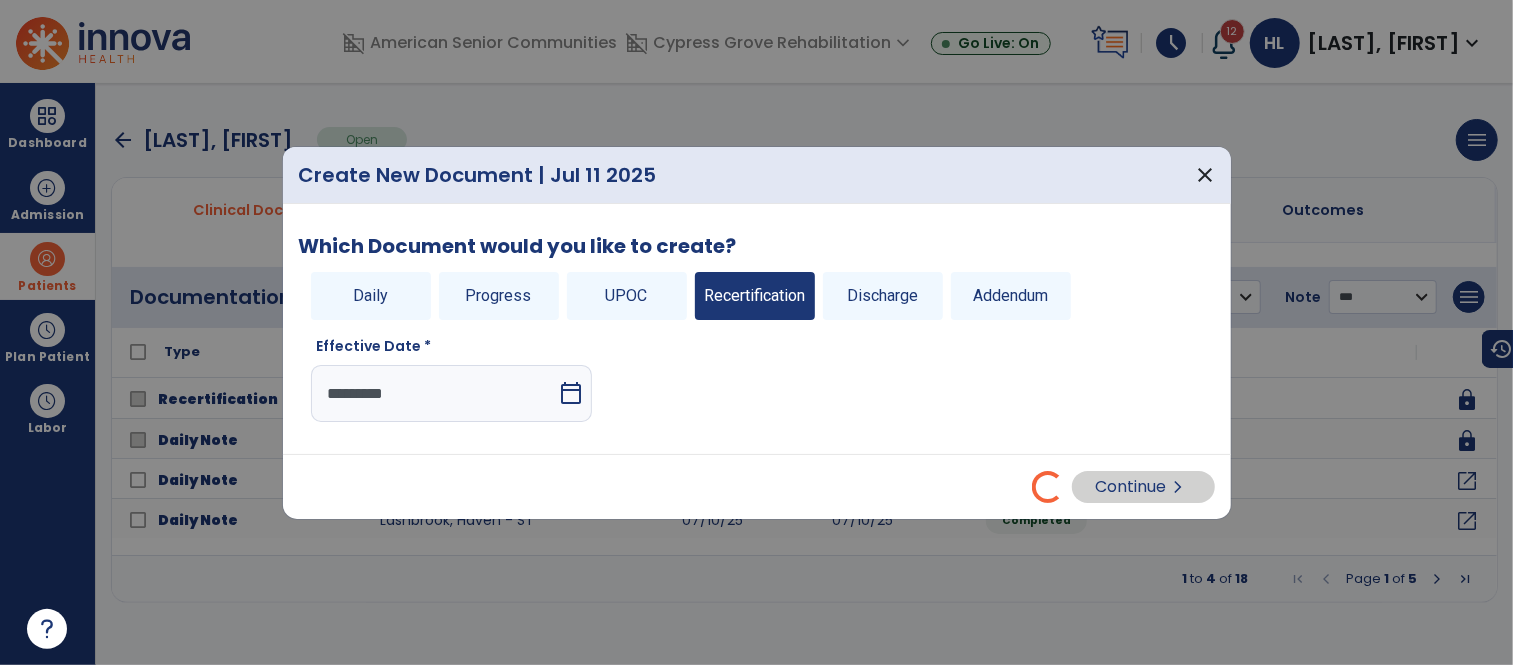 select on "**" 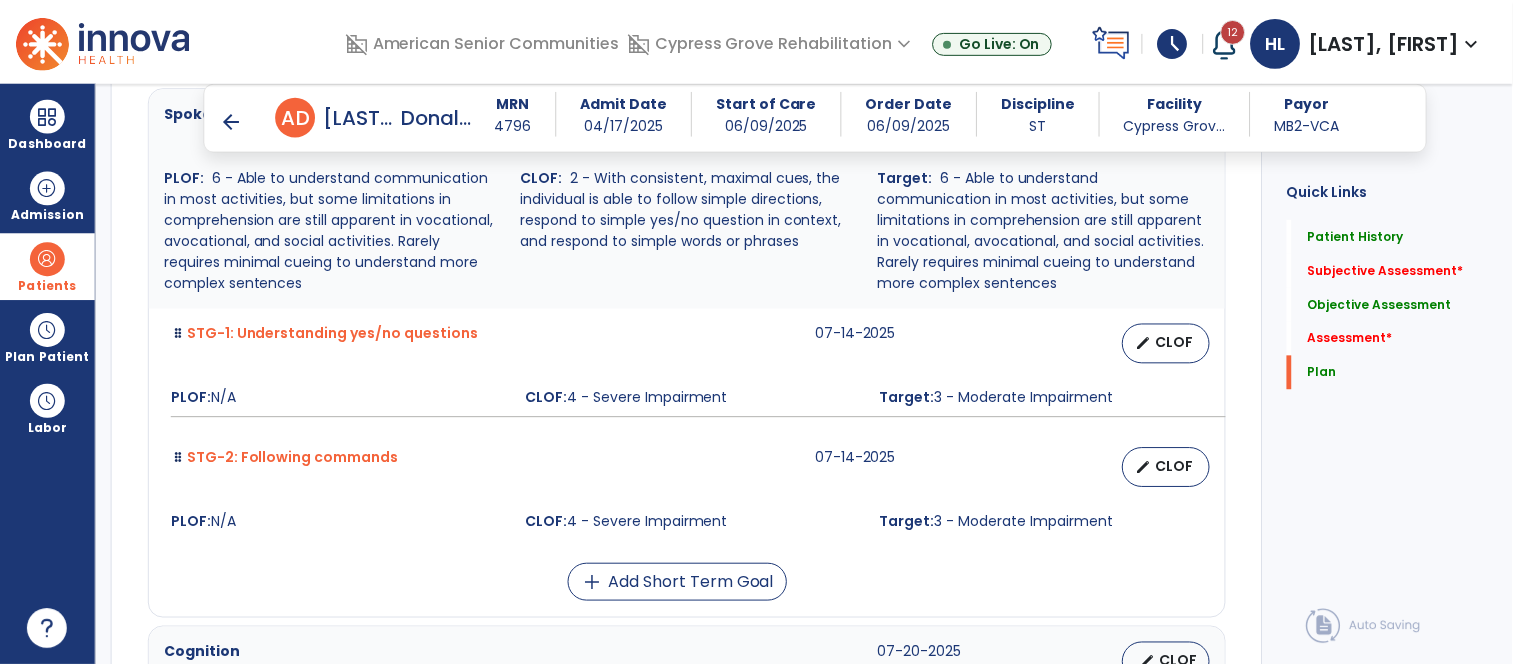 scroll, scrollTop: 5652, scrollLeft: 0, axis: vertical 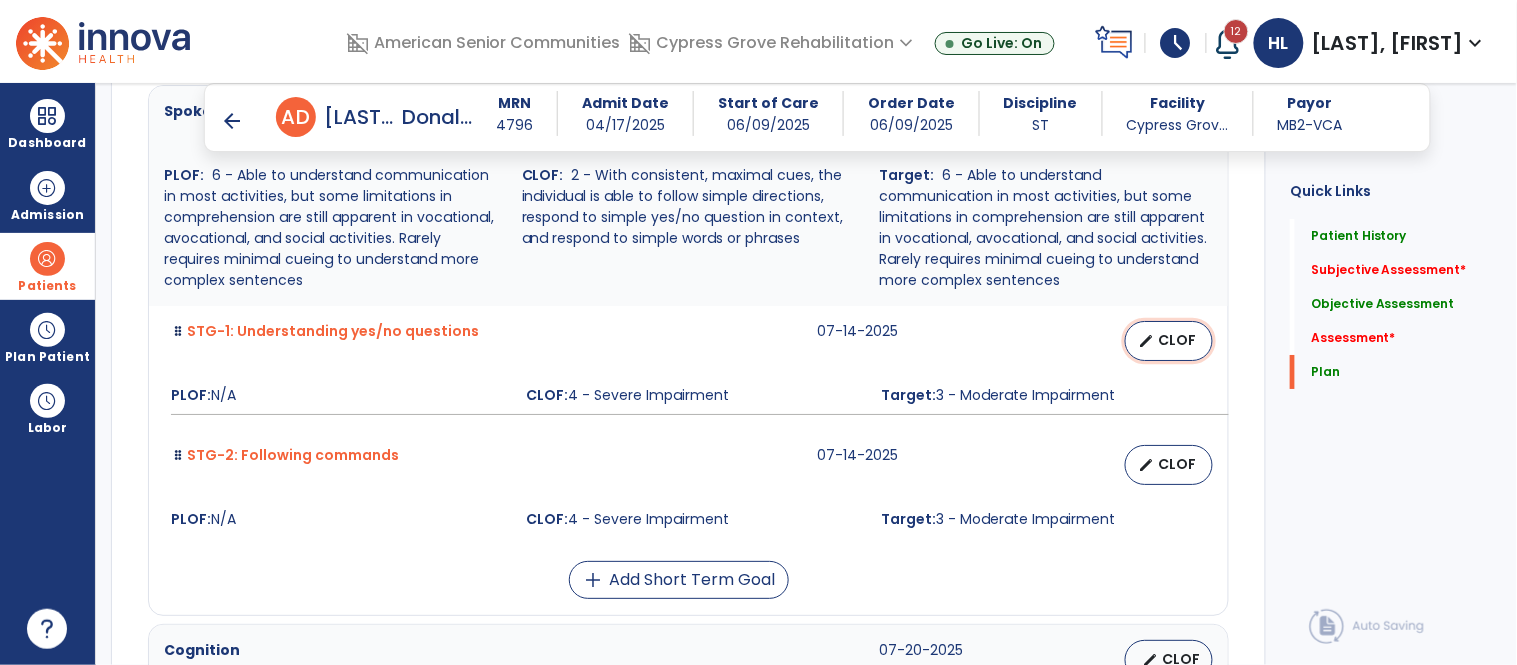 click on "CLOF" at bounding box center (1177, 340) 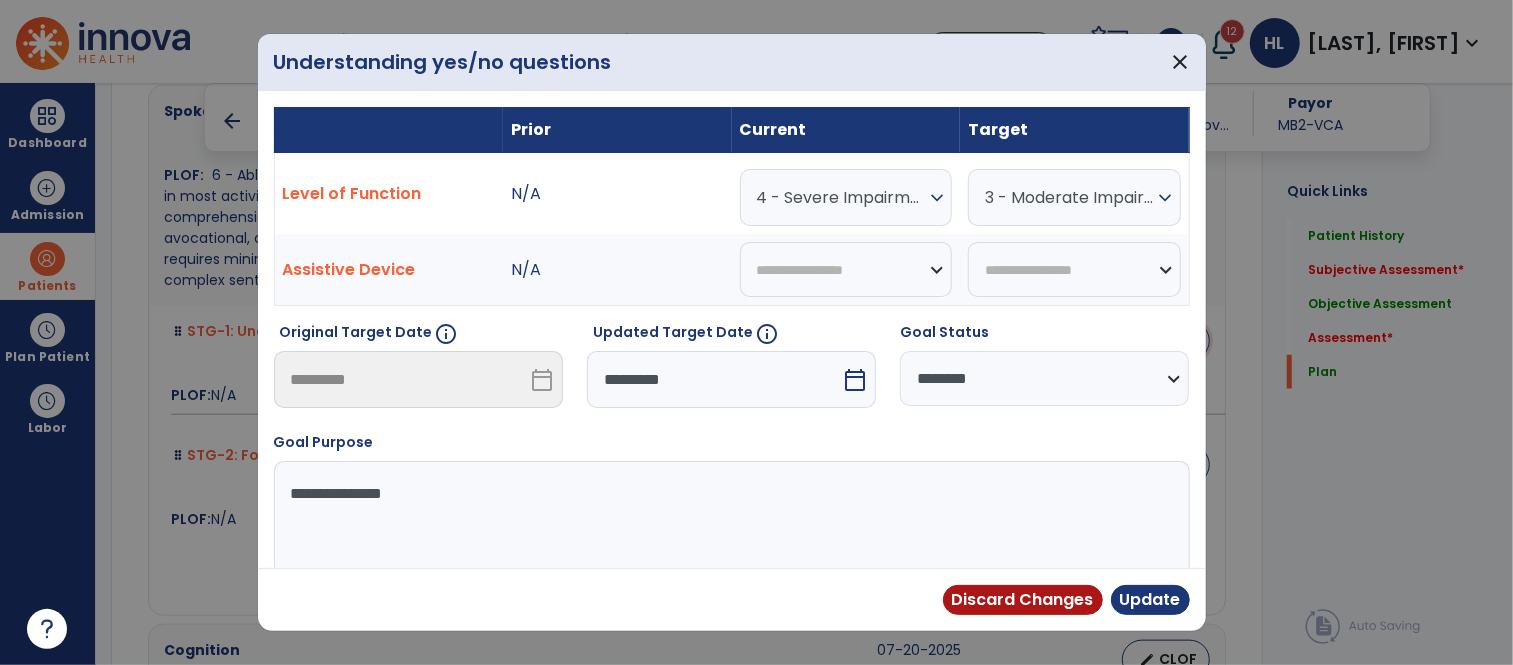 scroll, scrollTop: 5652, scrollLeft: 0, axis: vertical 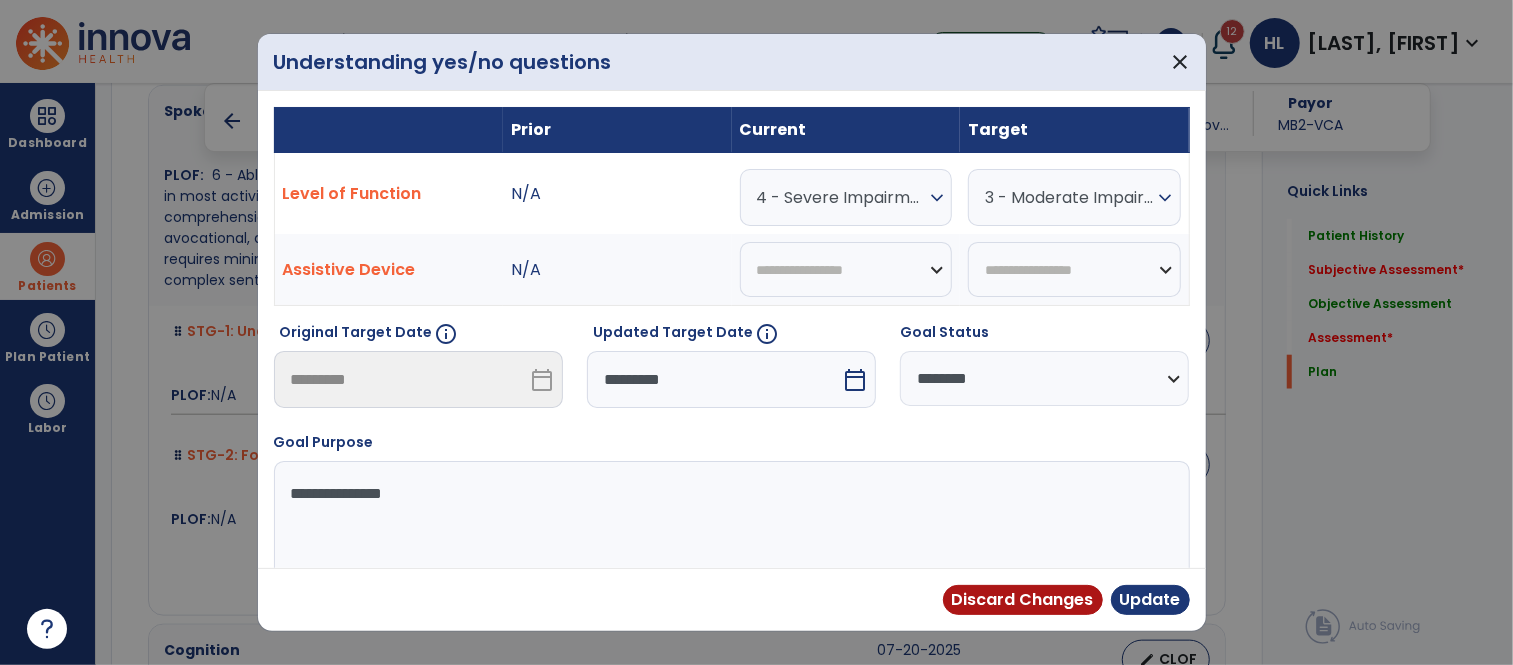 click on "calendar_today" at bounding box center (855, 380) 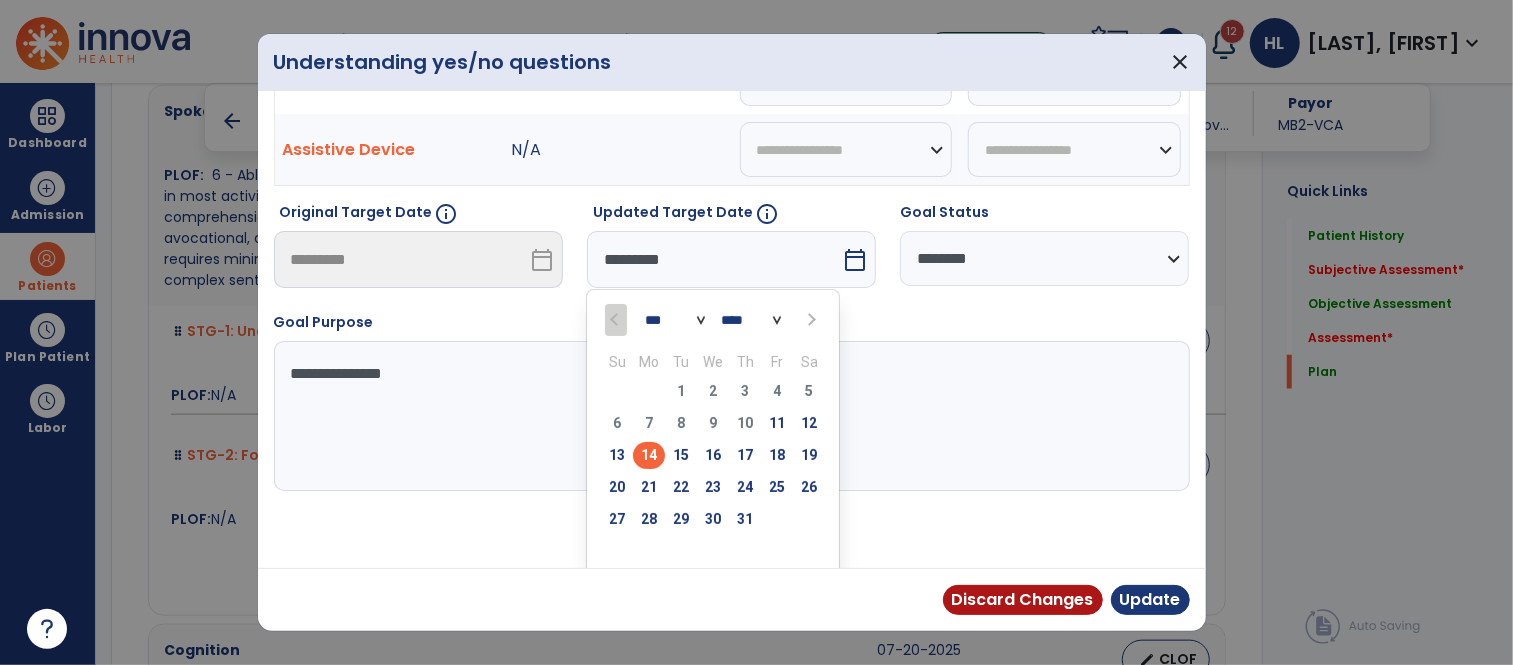 scroll, scrollTop: 137, scrollLeft: 0, axis: vertical 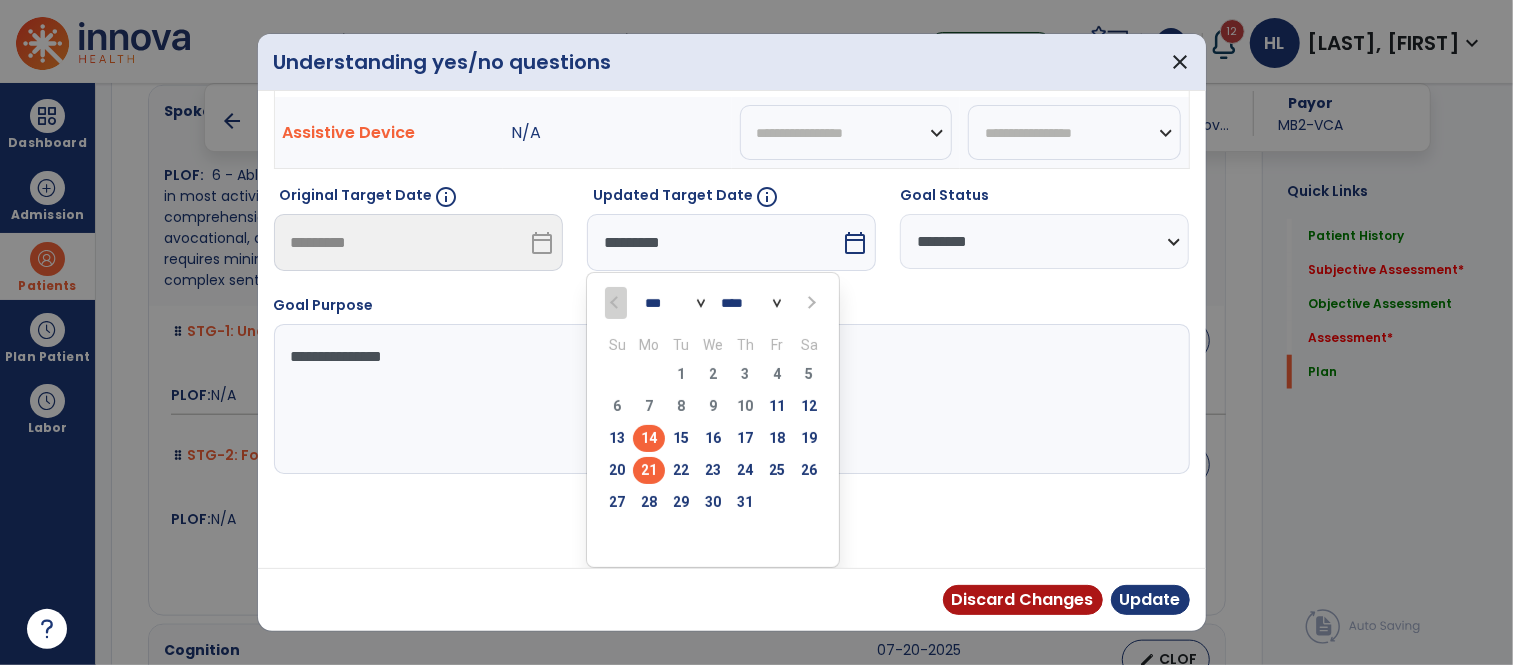 click on "21" at bounding box center [649, 470] 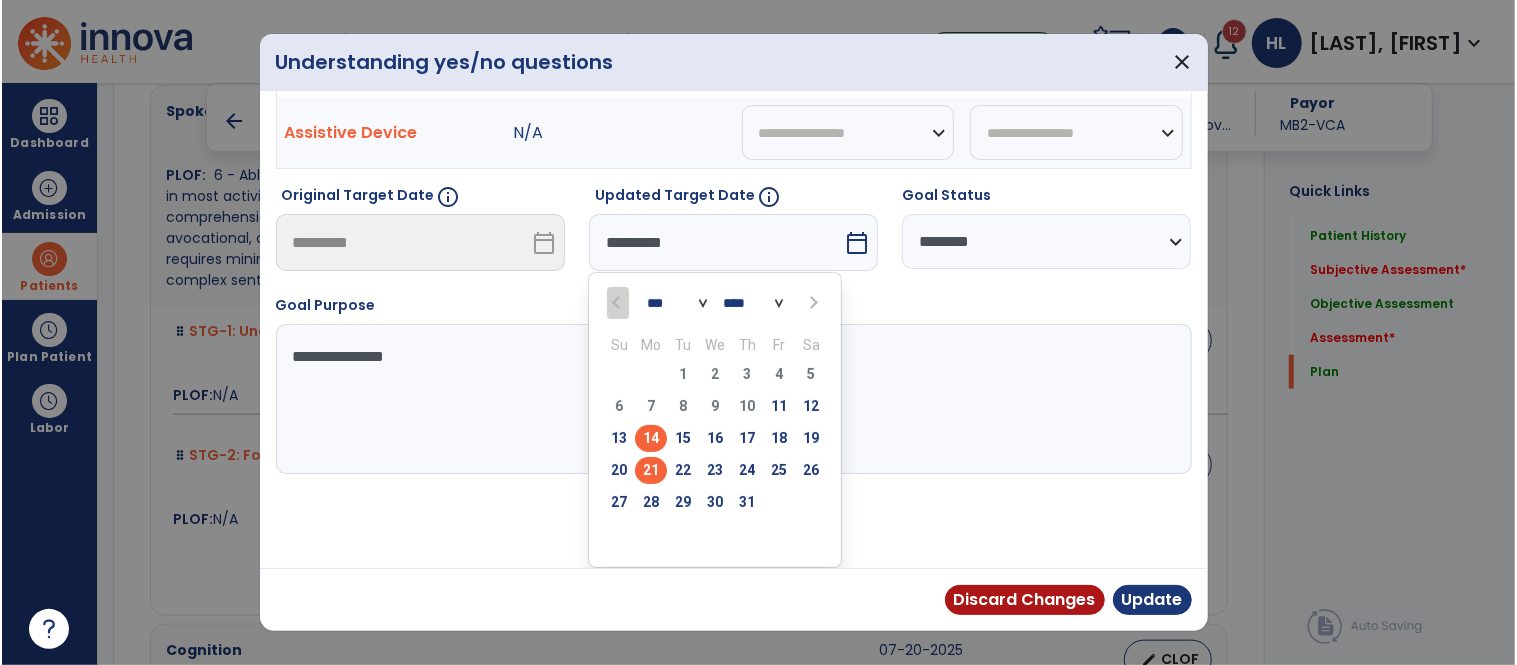scroll, scrollTop: 60, scrollLeft: 0, axis: vertical 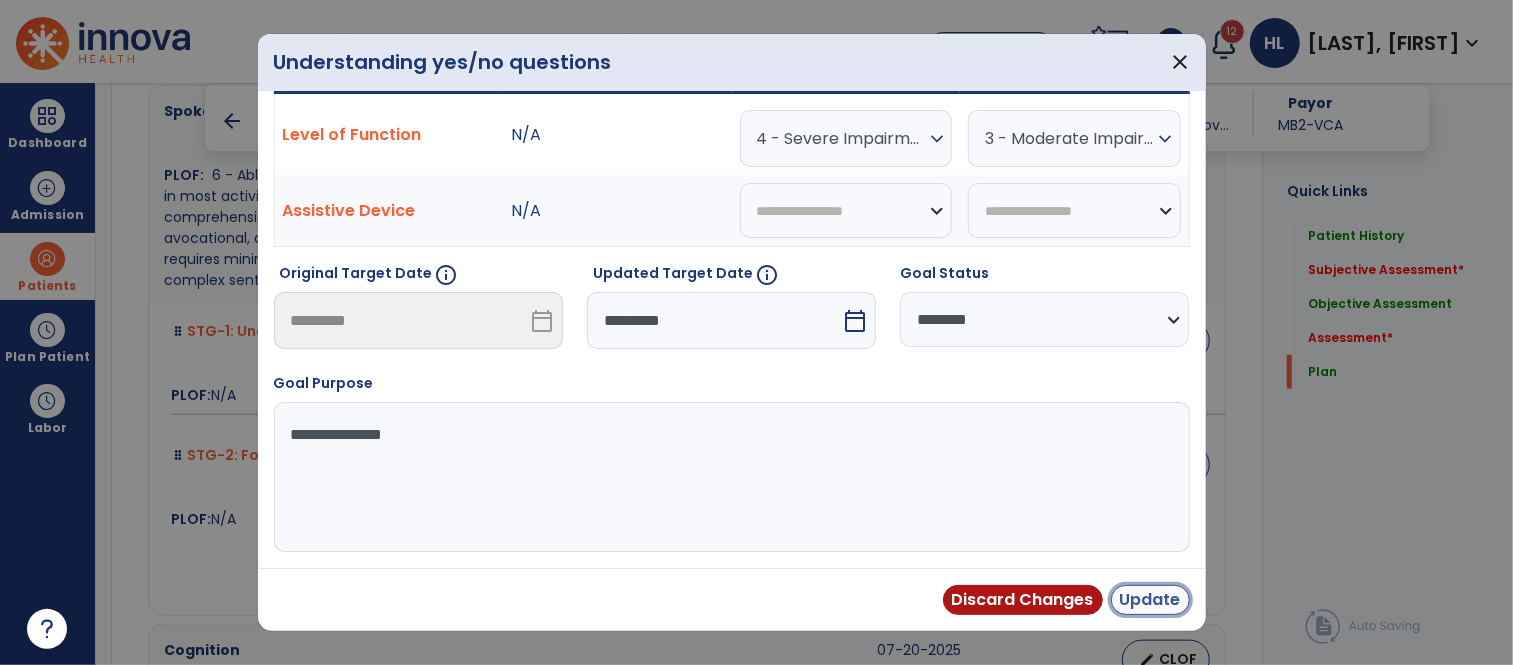 click on "Update" at bounding box center (1150, 600) 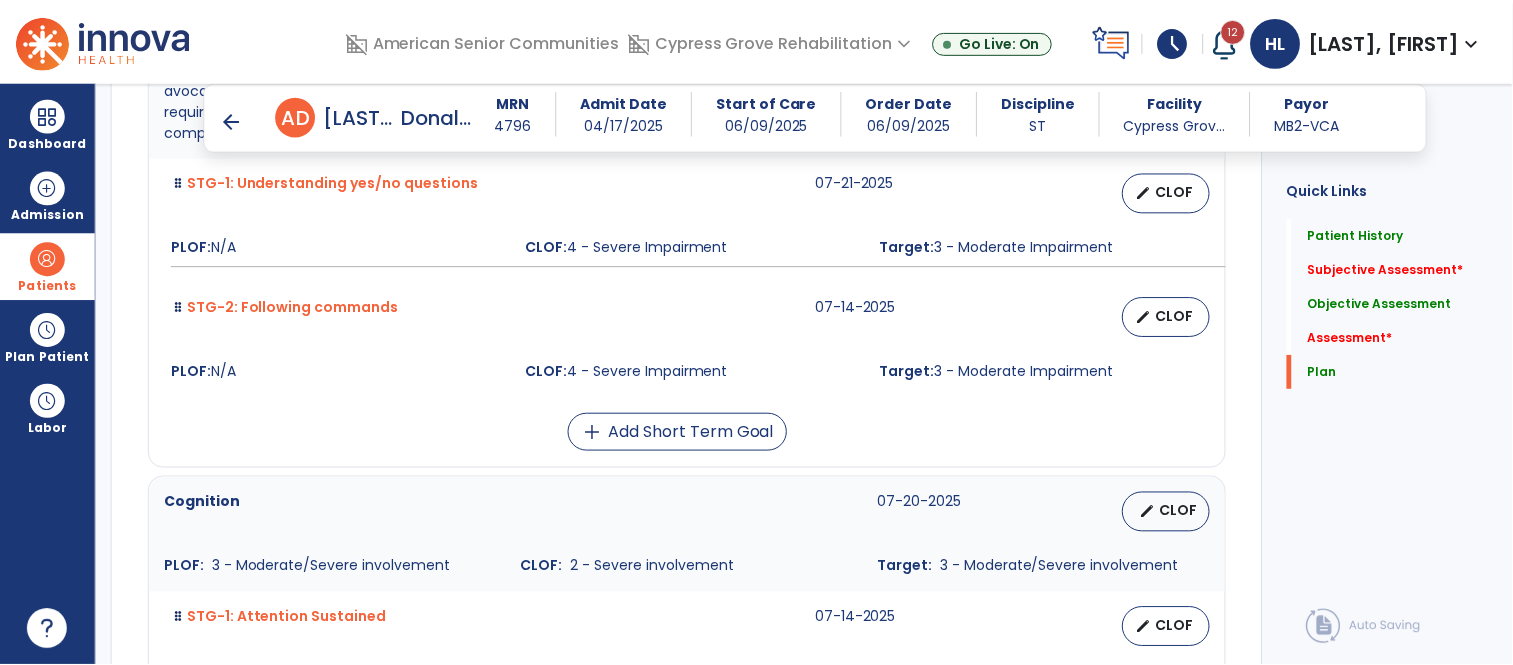 scroll, scrollTop: 5804, scrollLeft: 0, axis: vertical 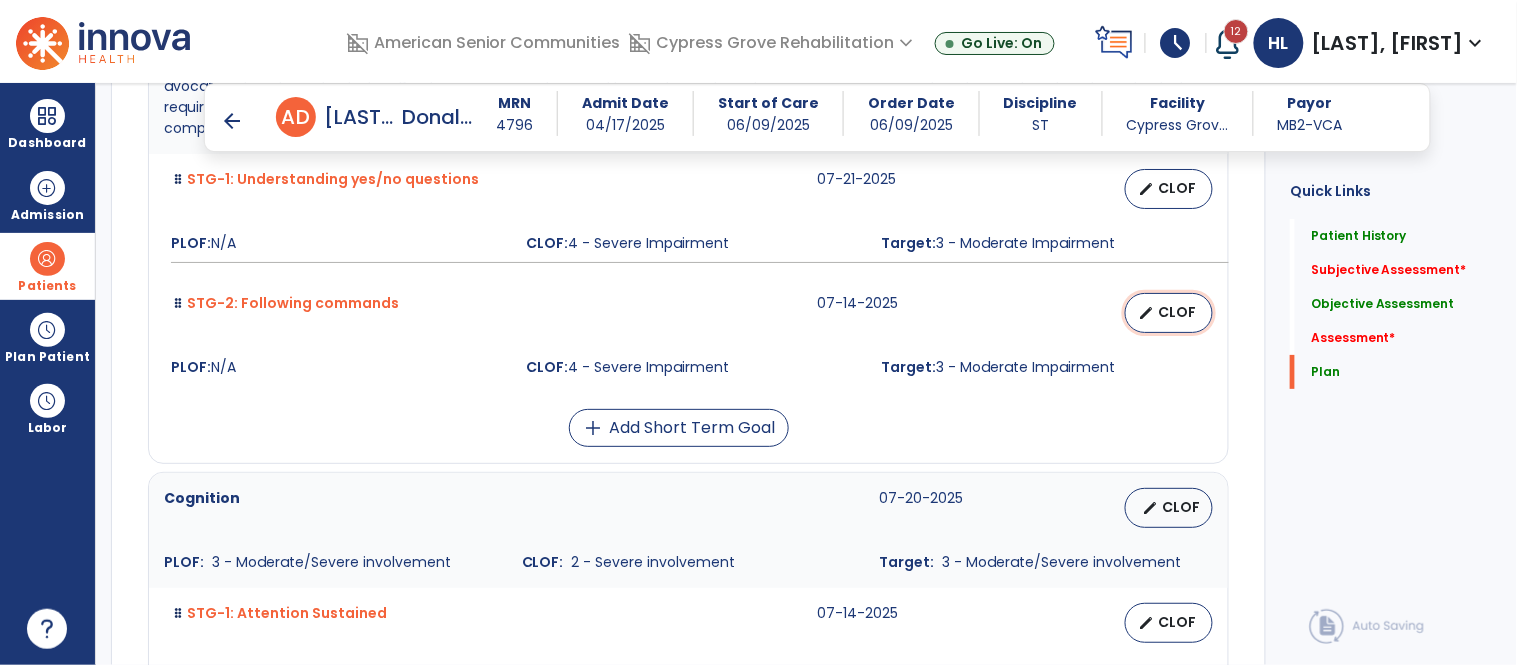 click on "edit   CLOF" at bounding box center (1169, 313) 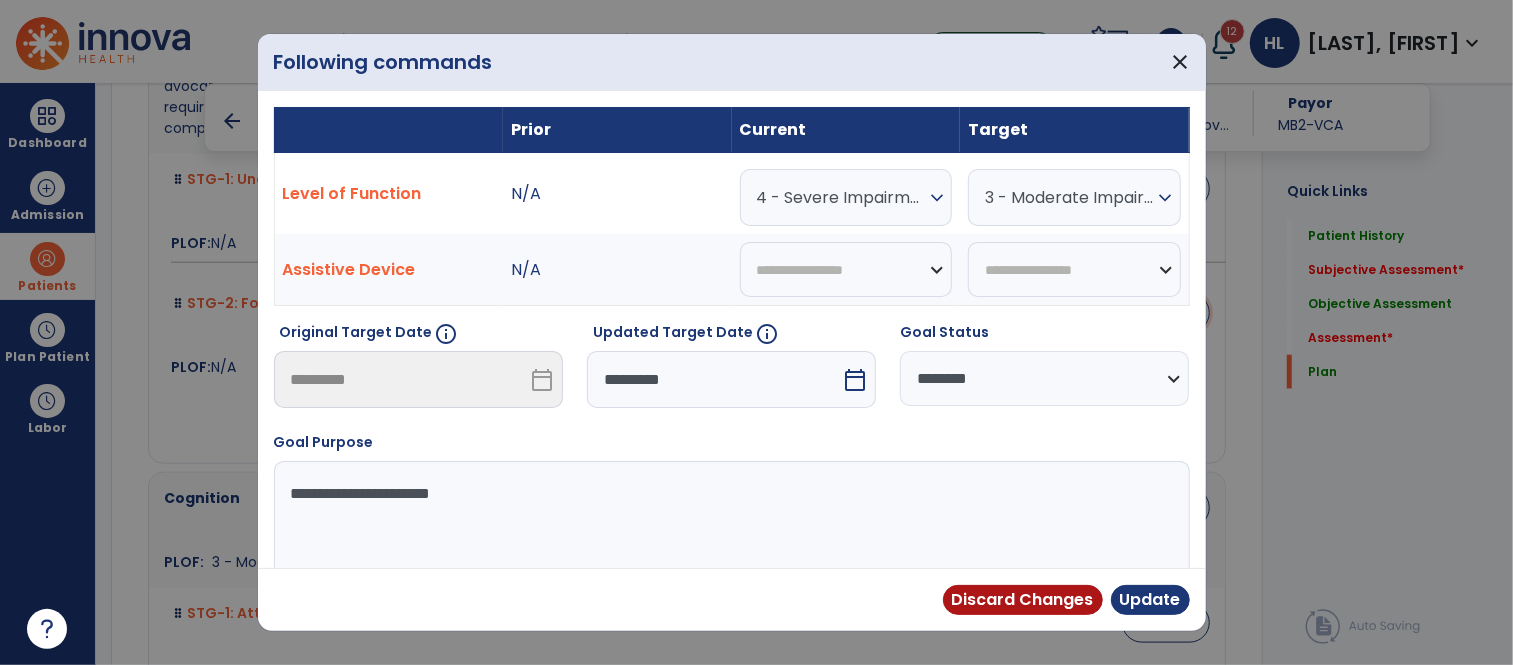 scroll, scrollTop: 5804, scrollLeft: 0, axis: vertical 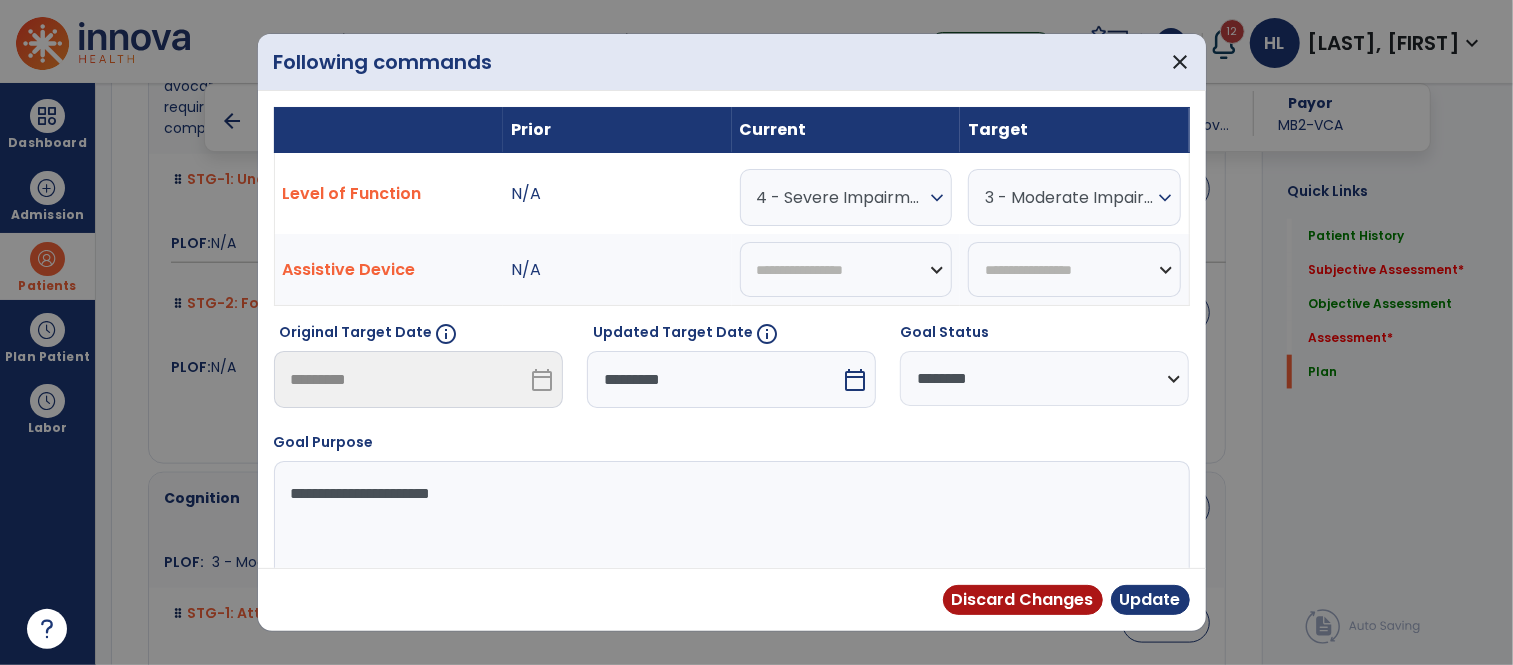 click on "calendar_today" at bounding box center [855, 380] 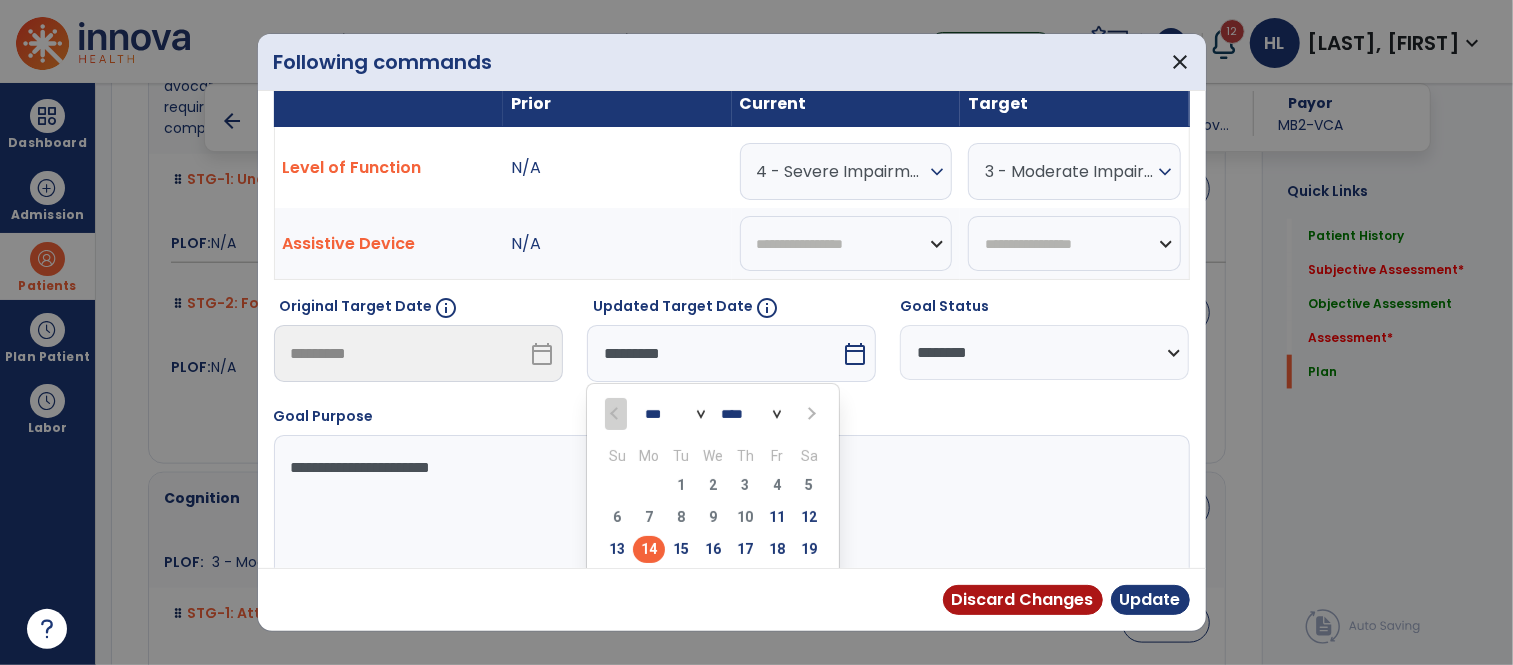 scroll, scrollTop: 124, scrollLeft: 0, axis: vertical 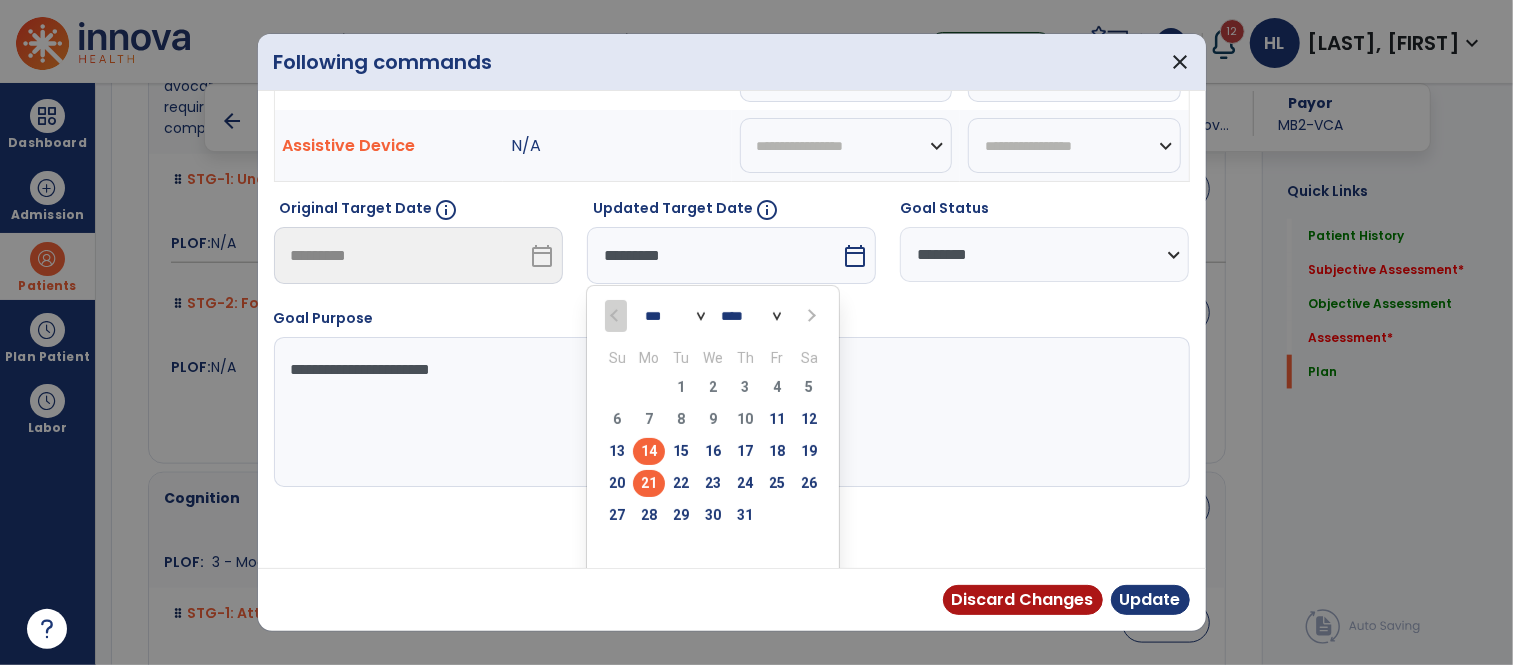 click on "21" at bounding box center [649, 483] 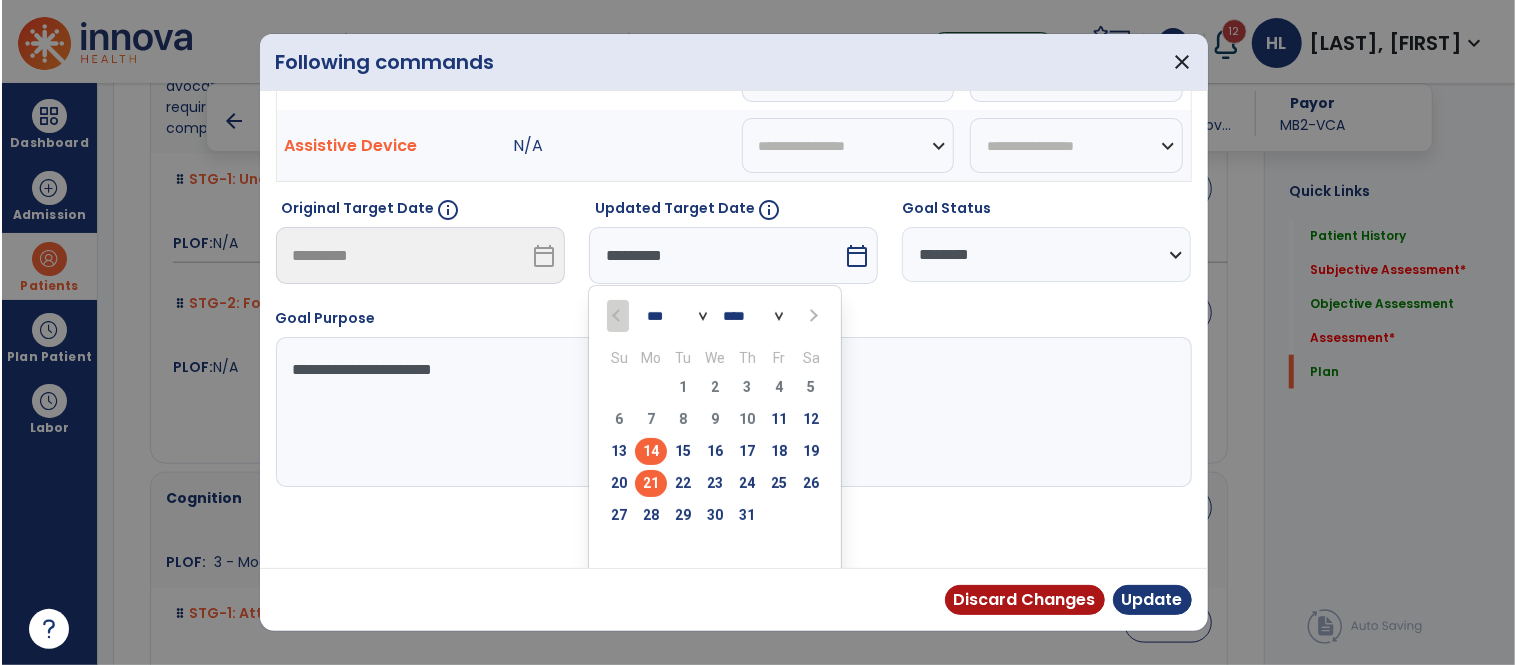 scroll, scrollTop: 60, scrollLeft: 0, axis: vertical 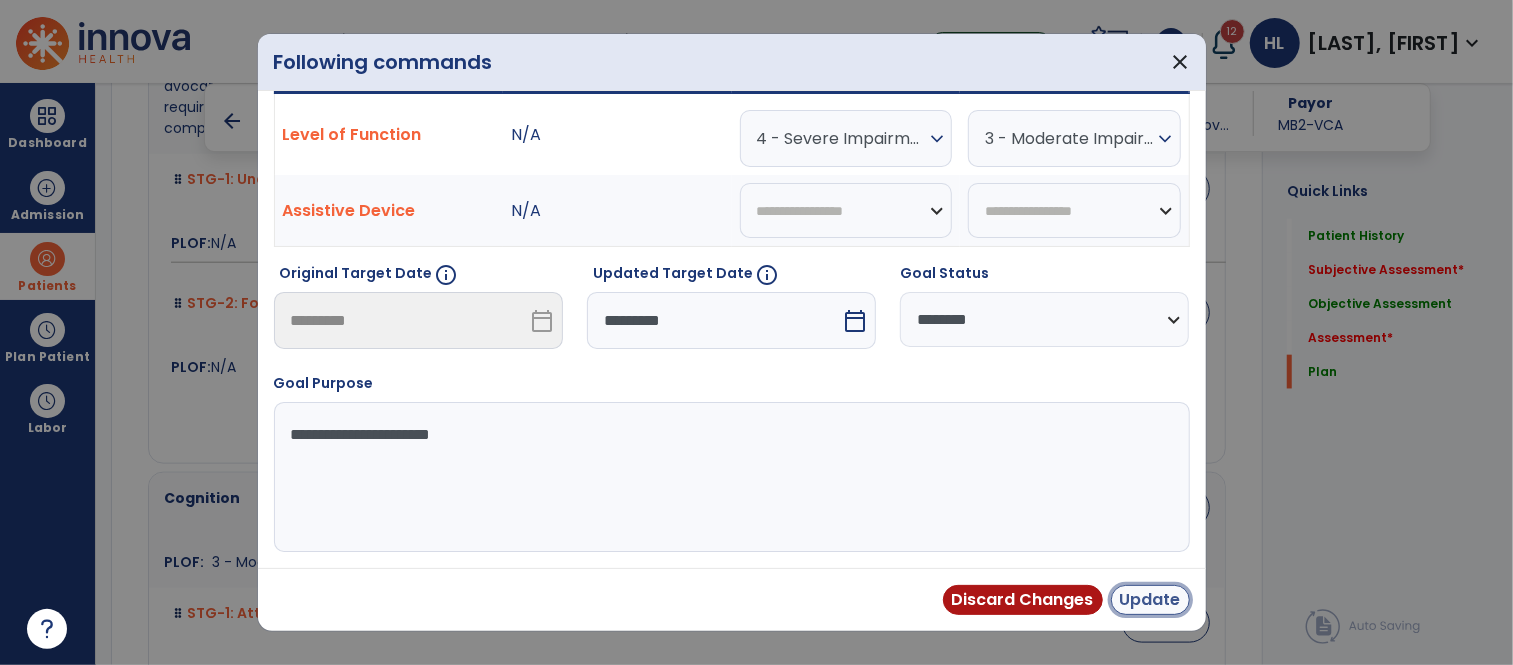 click on "Update" at bounding box center (1150, 600) 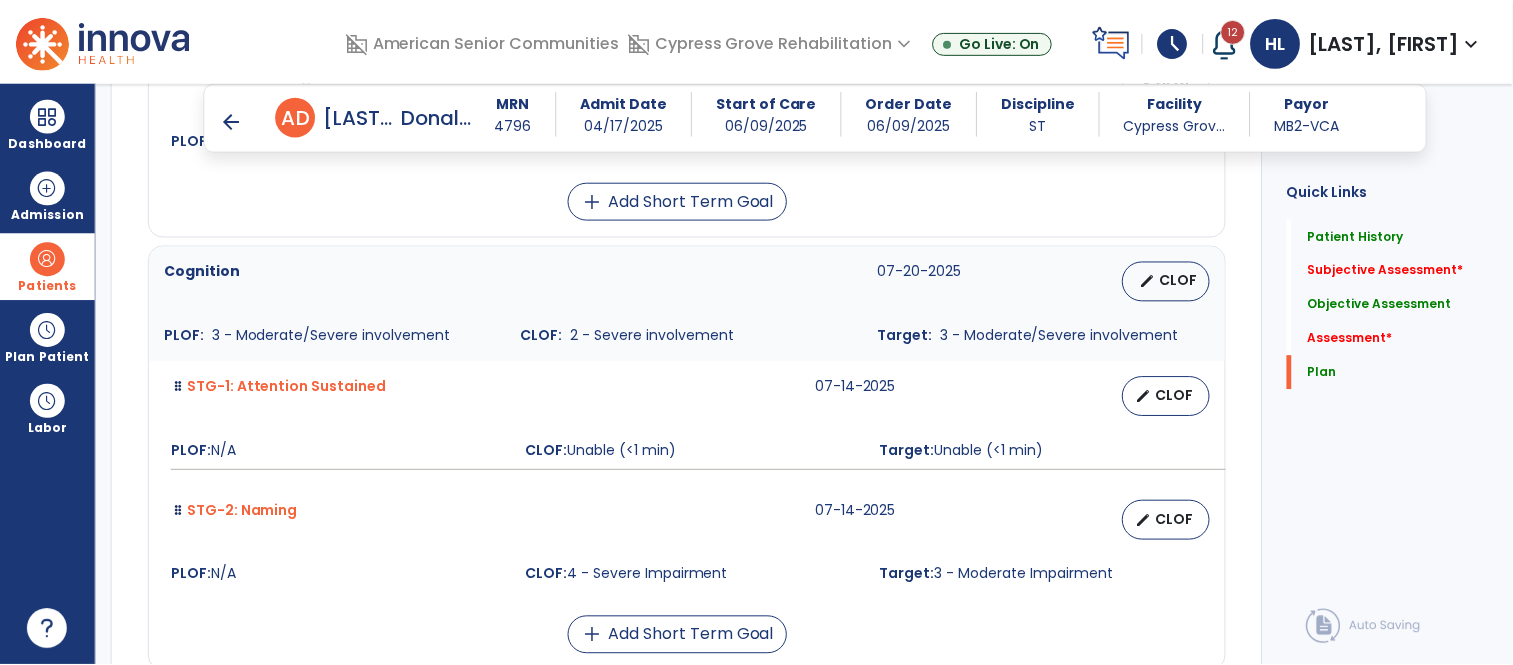 scroll, scrollTop: 6041, scrollLeft: 0, axis: vertical 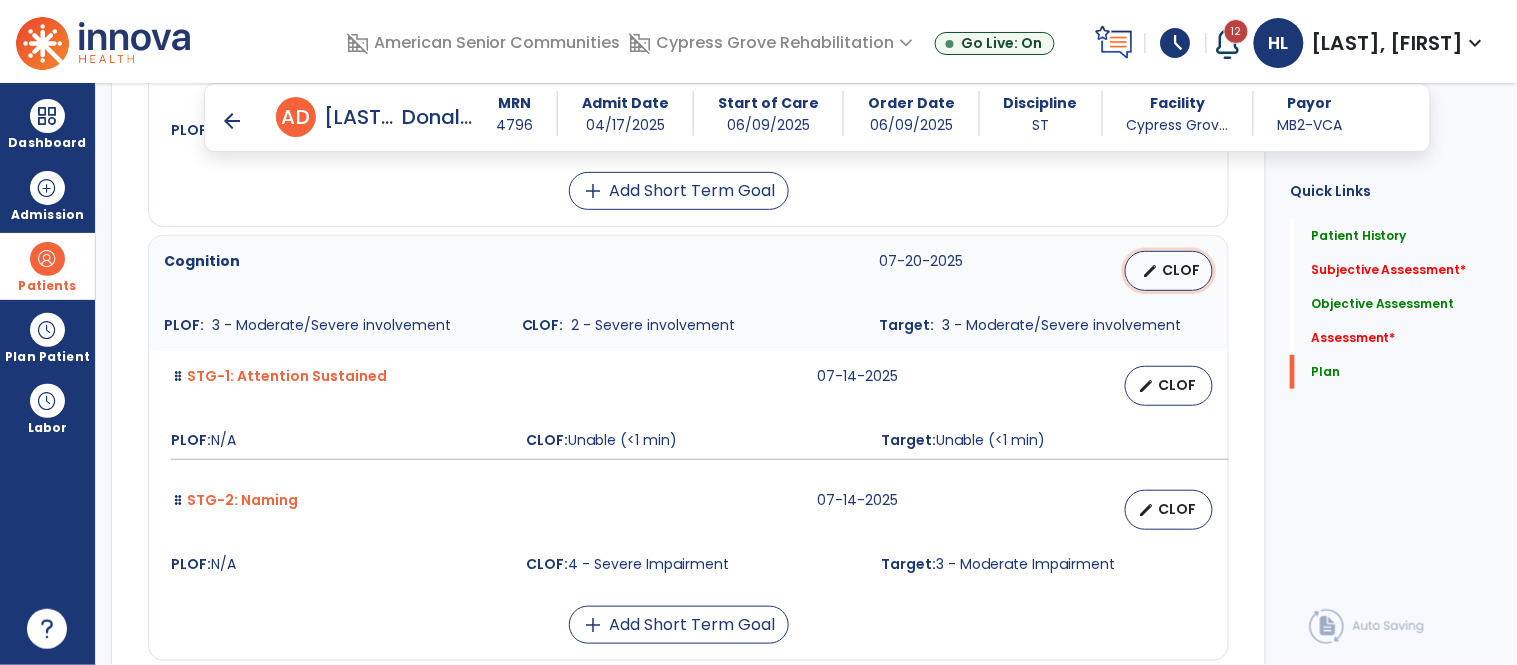 click on "edit   CLOF" at bounding box center (1169, 271) 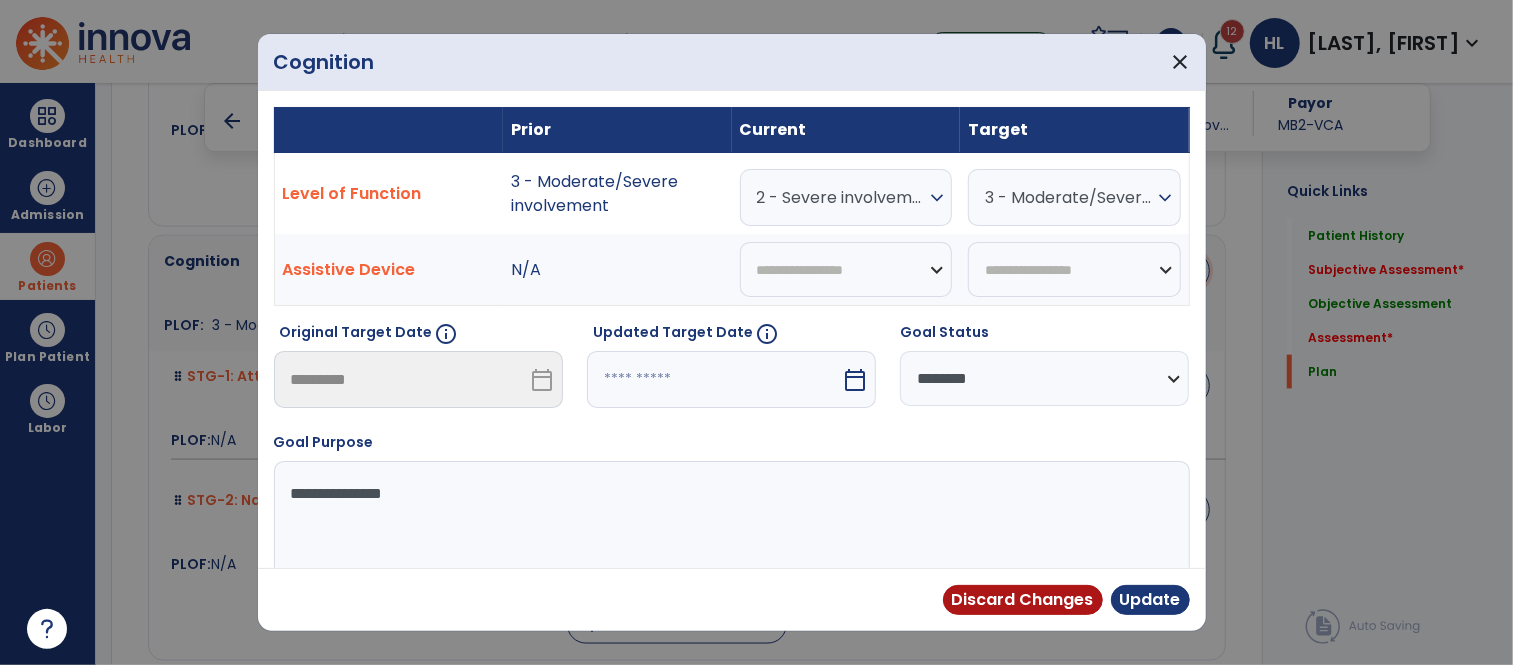 scroll, scrollTop: 6041, scrollLeft: 0, axis: vertical 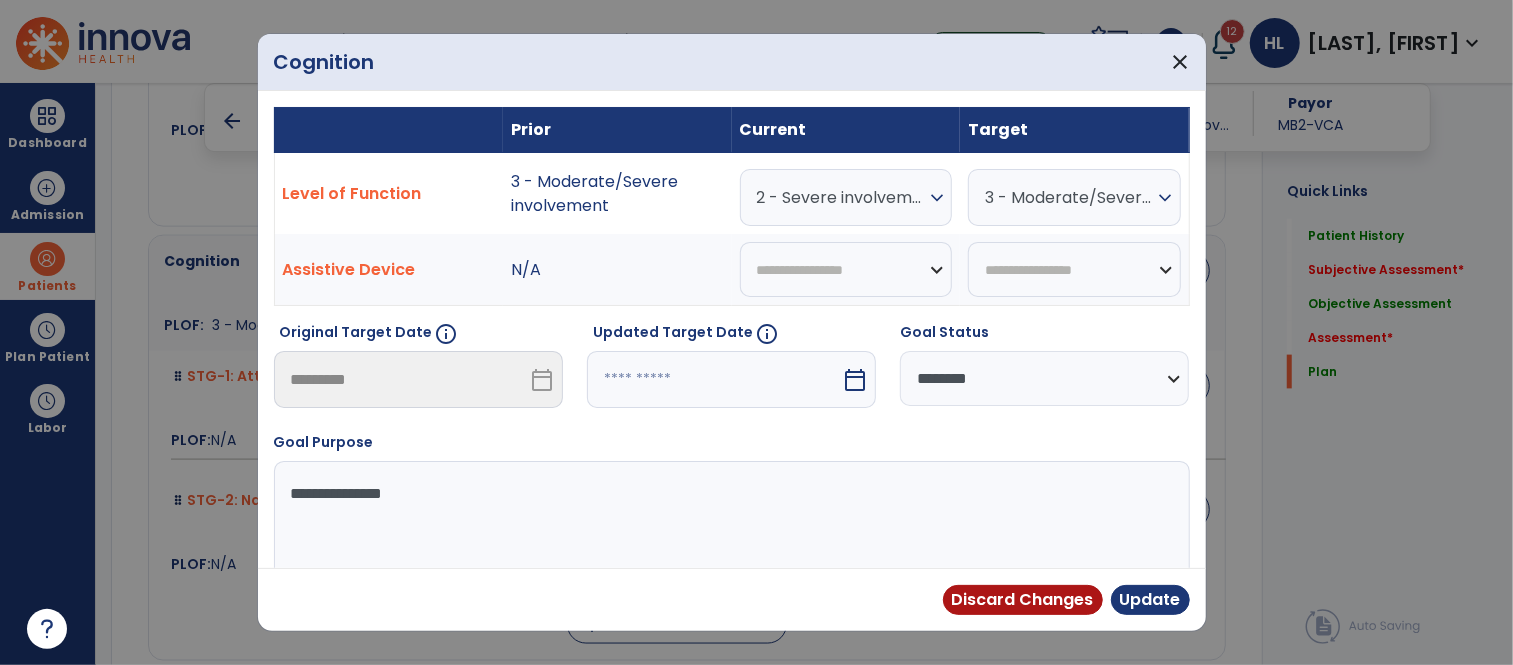 click on "calendar_today" at bounding box center [855, 380] 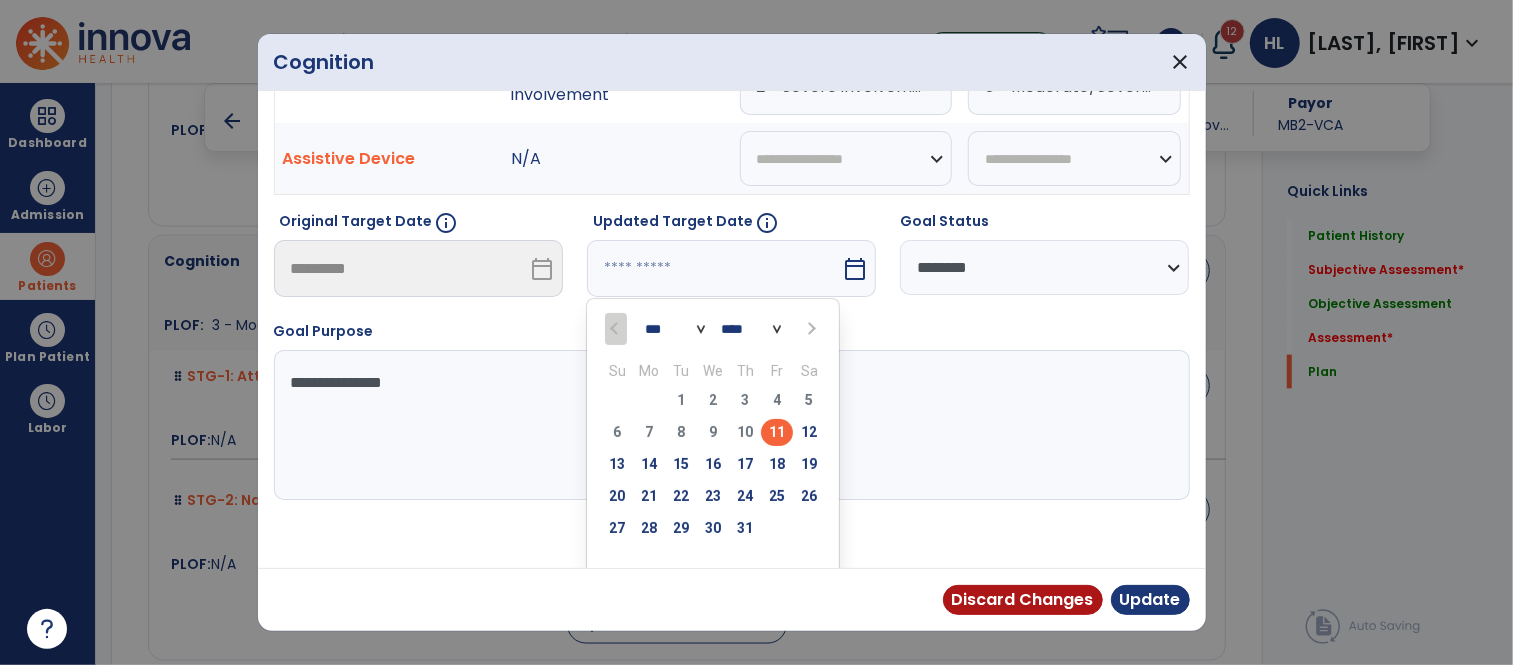 scroll, scrollTop: 137, scrollLeft: 0, axis: vertical 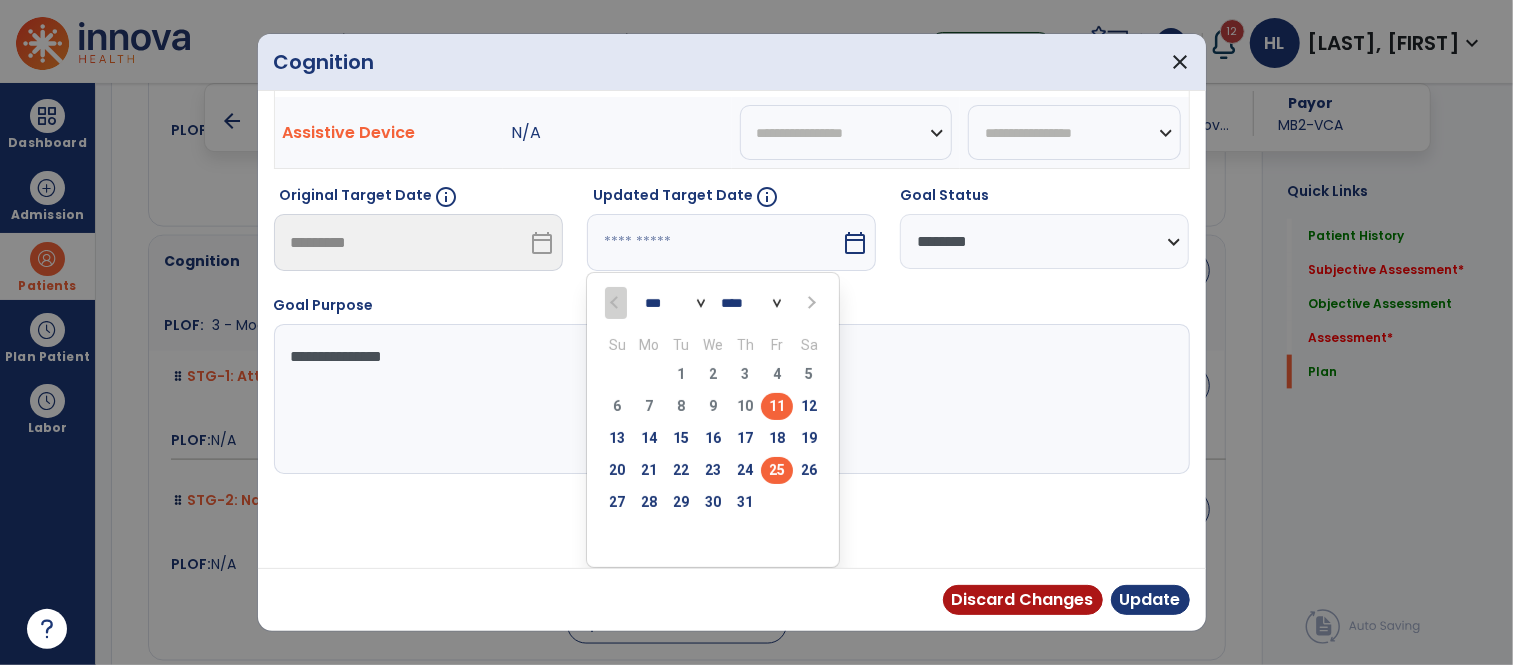 click on "25" at bounding box center [777, 470] 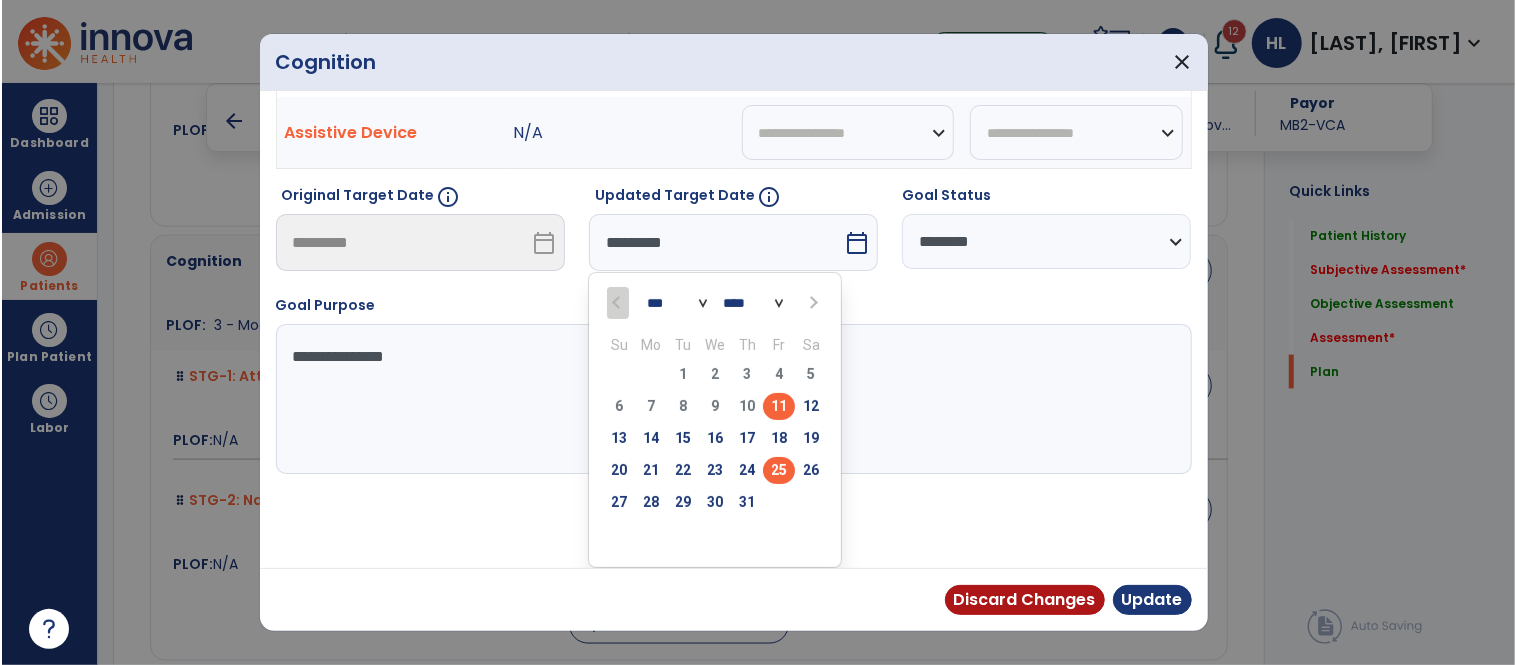 scroll, scrollTop: 60, scrollLeft: 0, axis: vertical 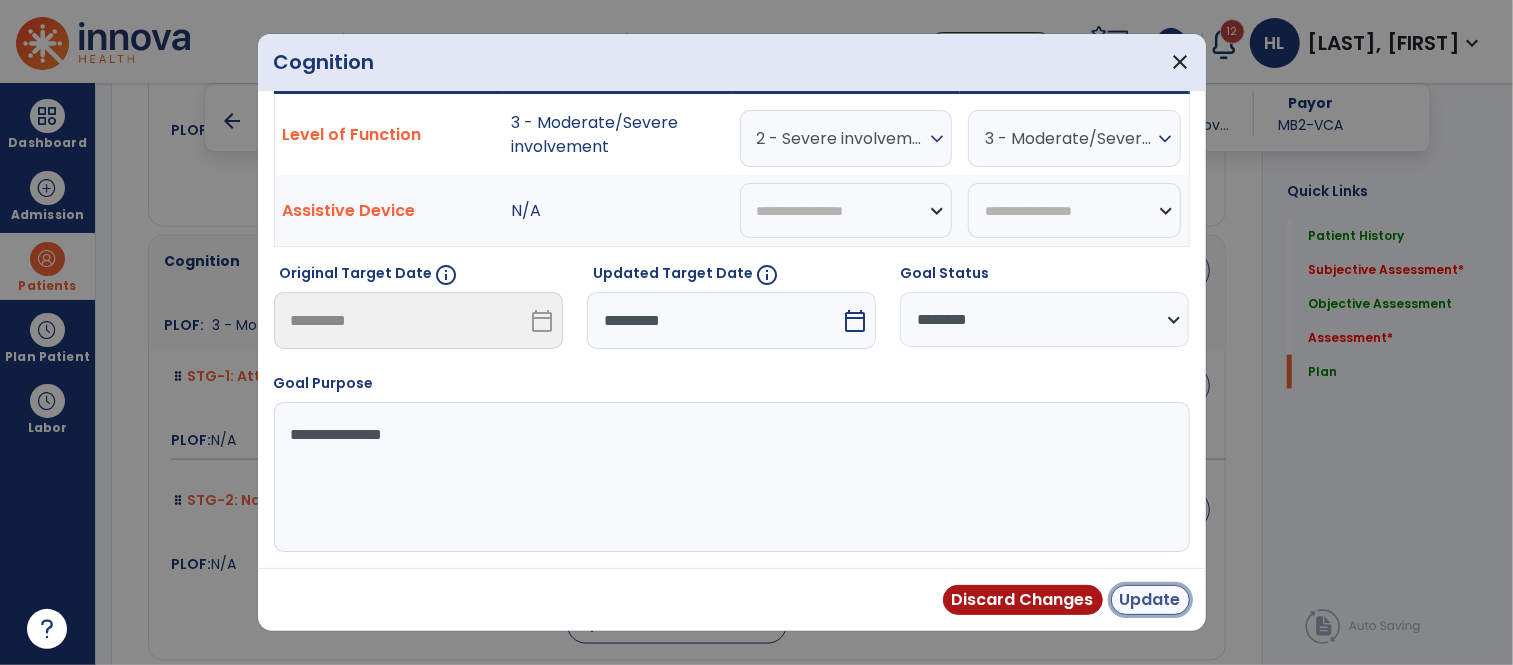 click on "Update" at bounding box center [1150, 600] 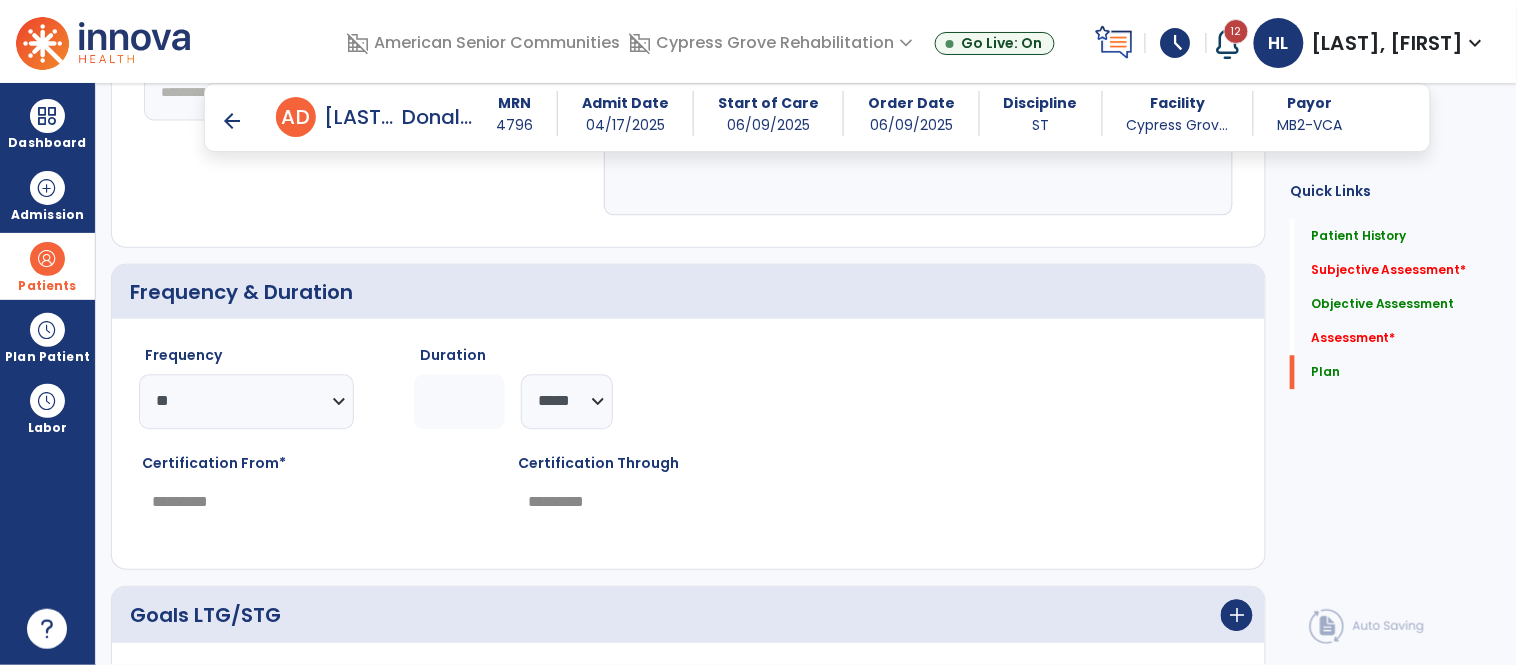 scroll, scrollTop: 5036, scrollLeft: 0, axis: vertical 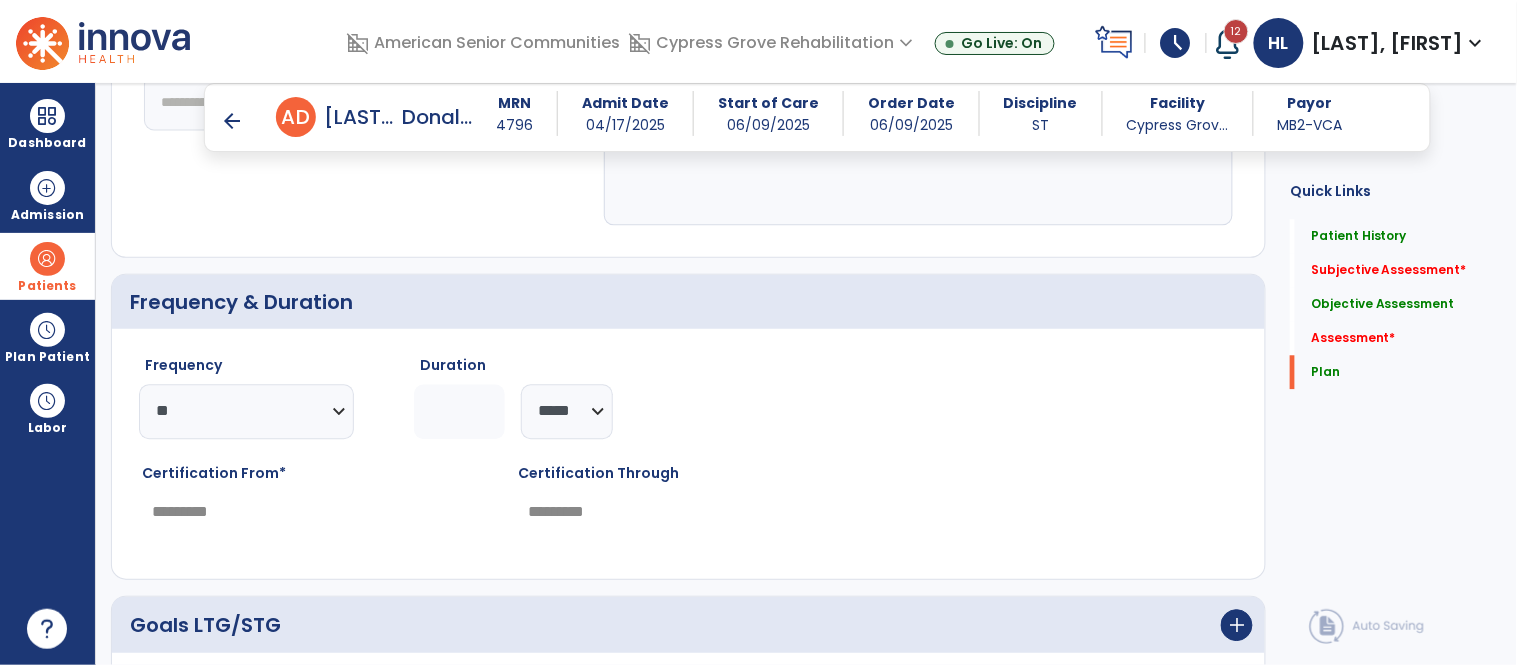 click on "*" 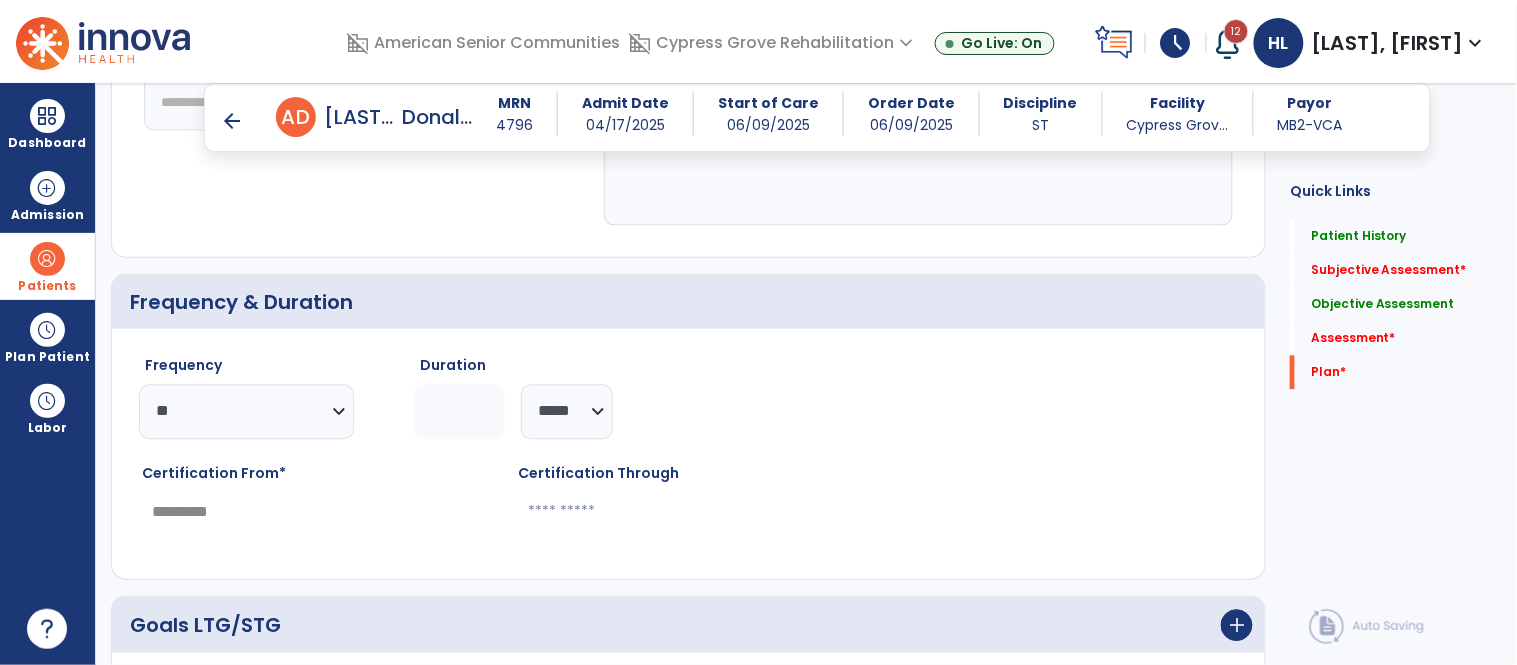 type on "*" 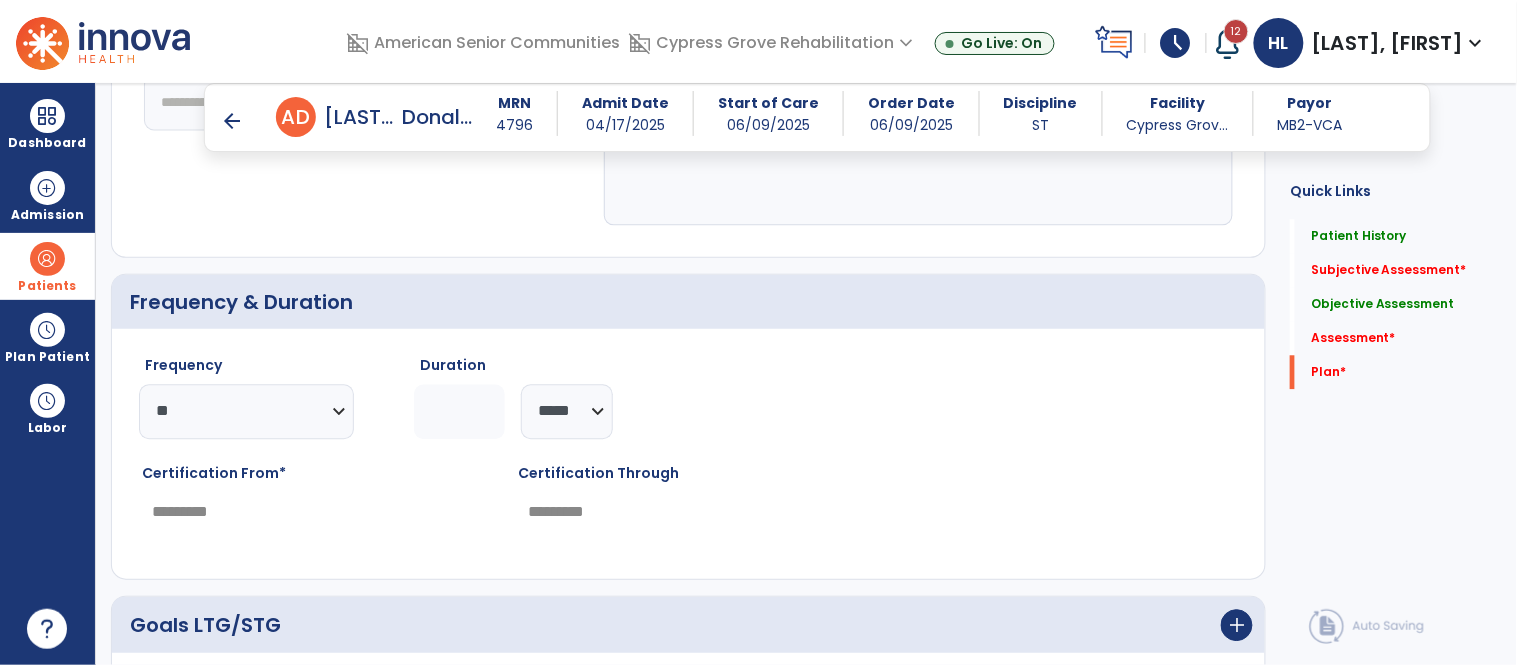 type on "*" 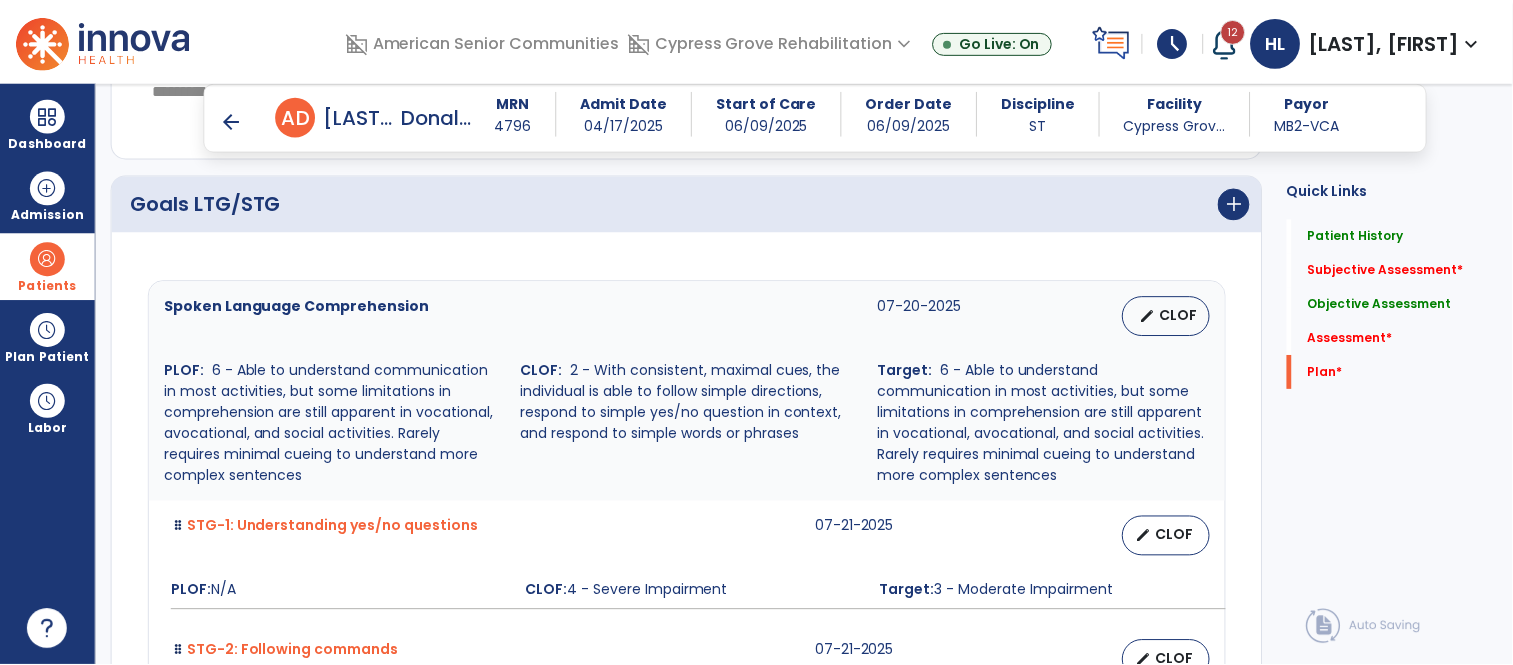 scroll, scrollTop: 5456, scrollLeft: 0, axis: vertical 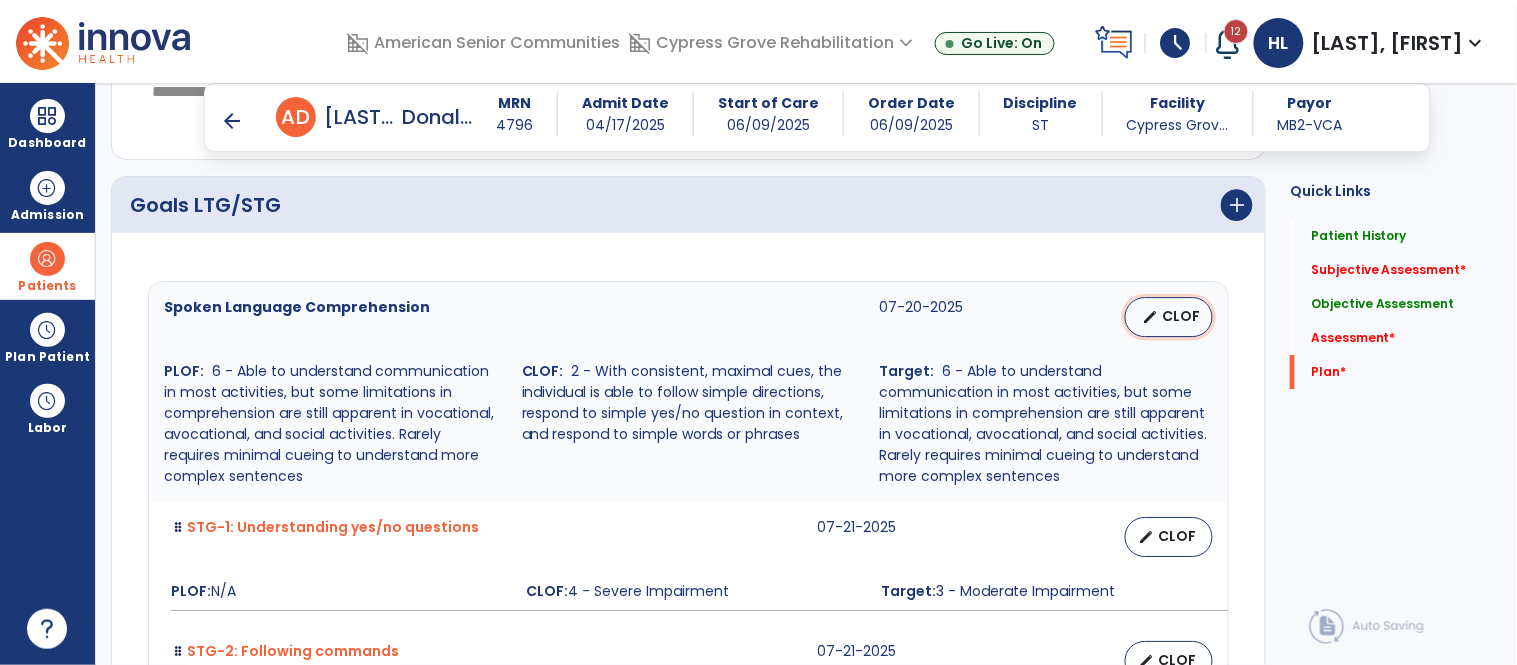 click on "edit" at bounding box center (1150, 317) 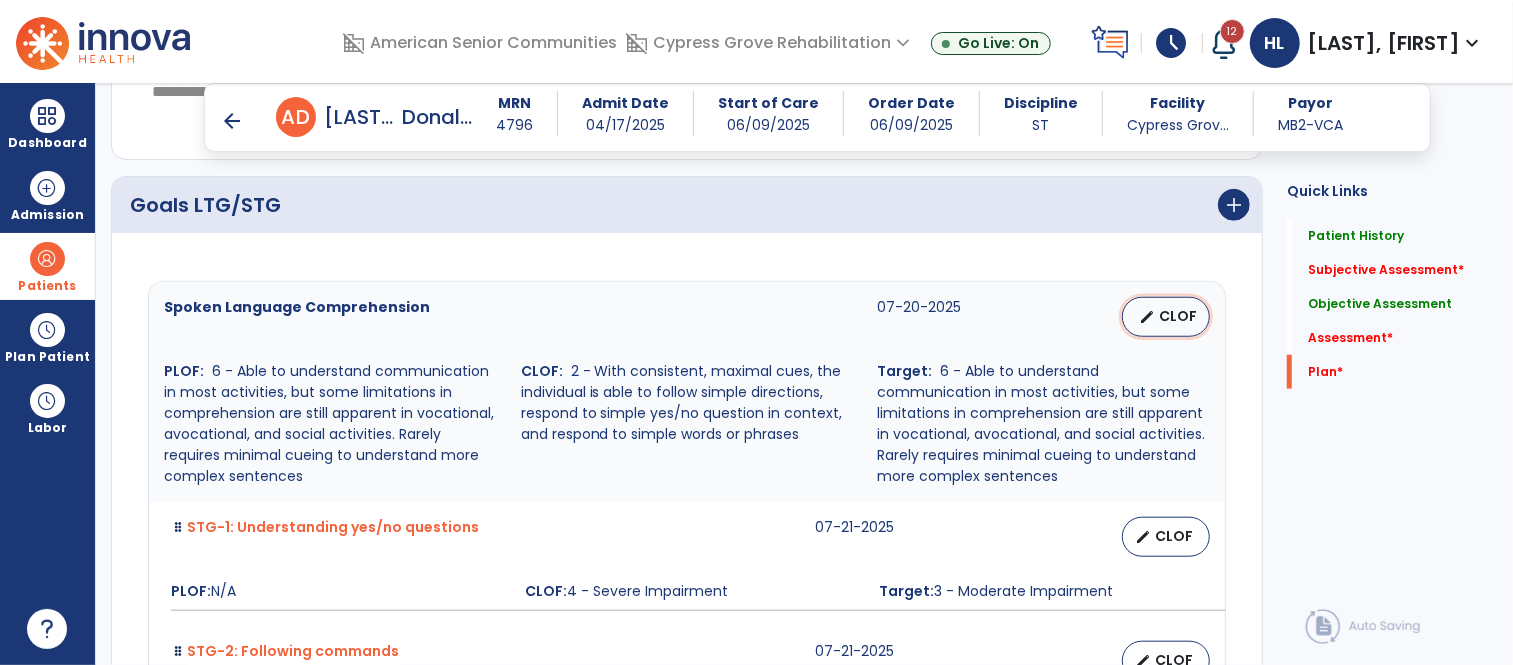 select on "********" 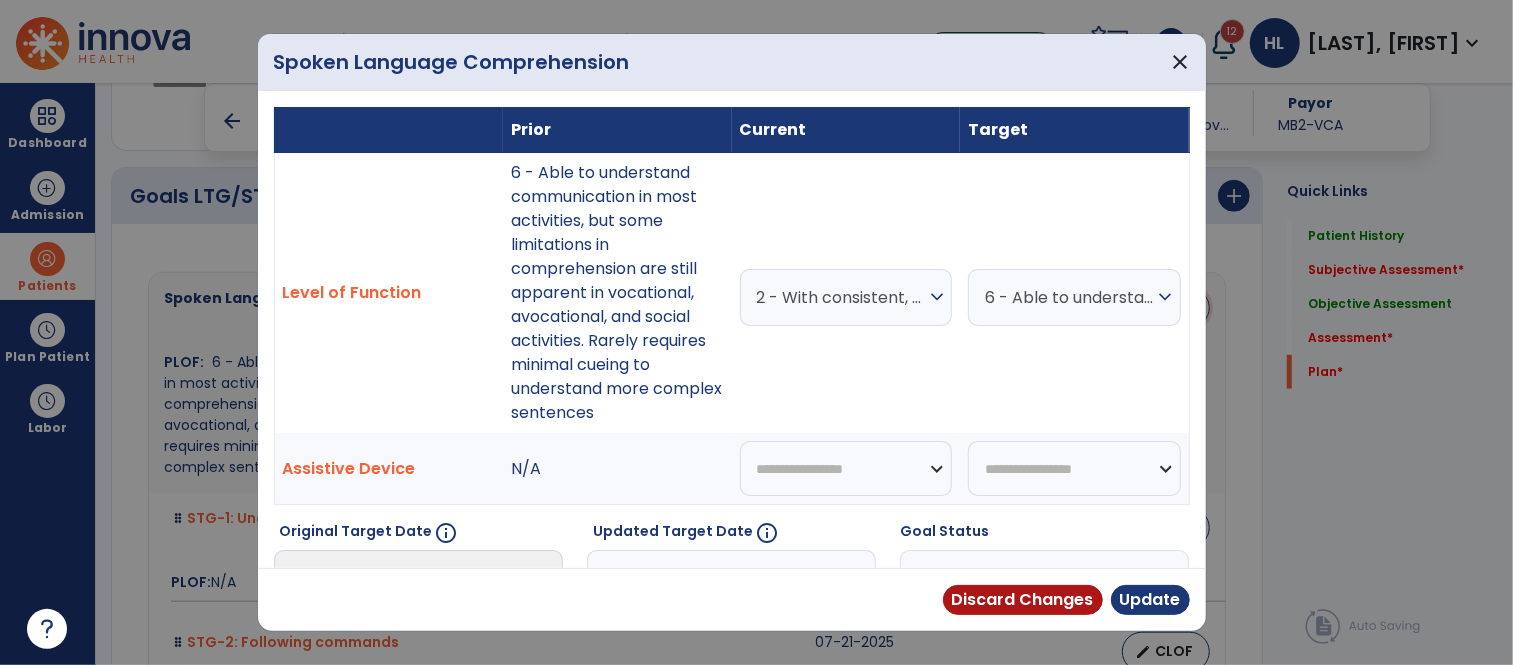 scroll, scrollTop: 5456, scrollLeft: 0, axis: vertical 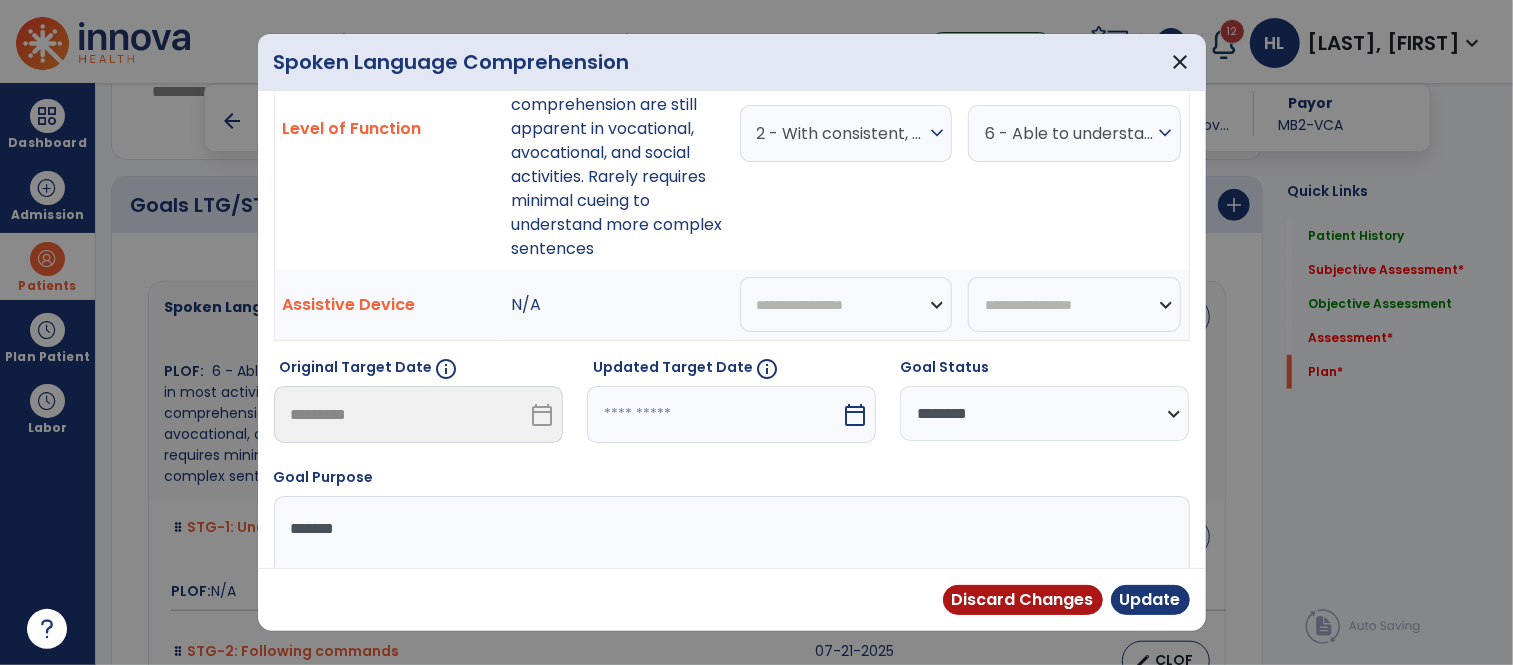 click at bounding box center (714, 414) 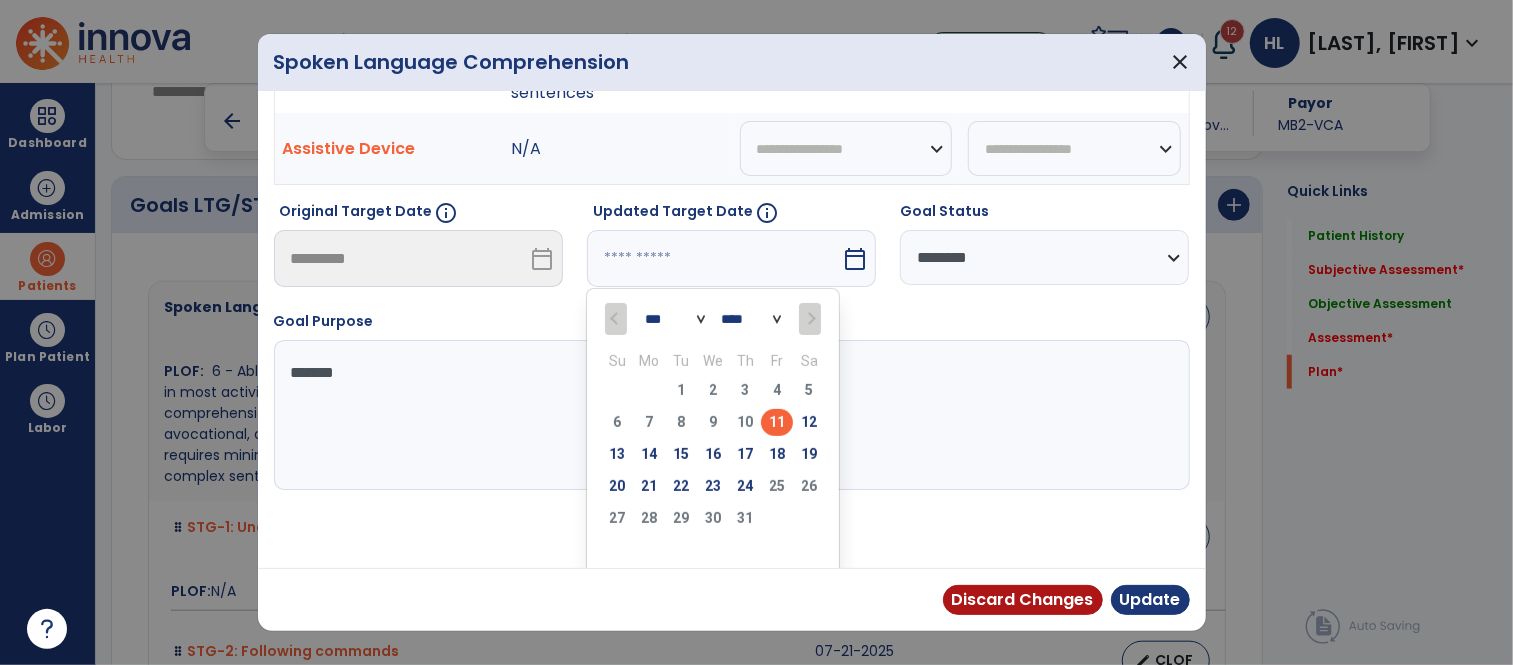 scroll, scrollTop: 336, scrollLeft: 0, axis: vertical 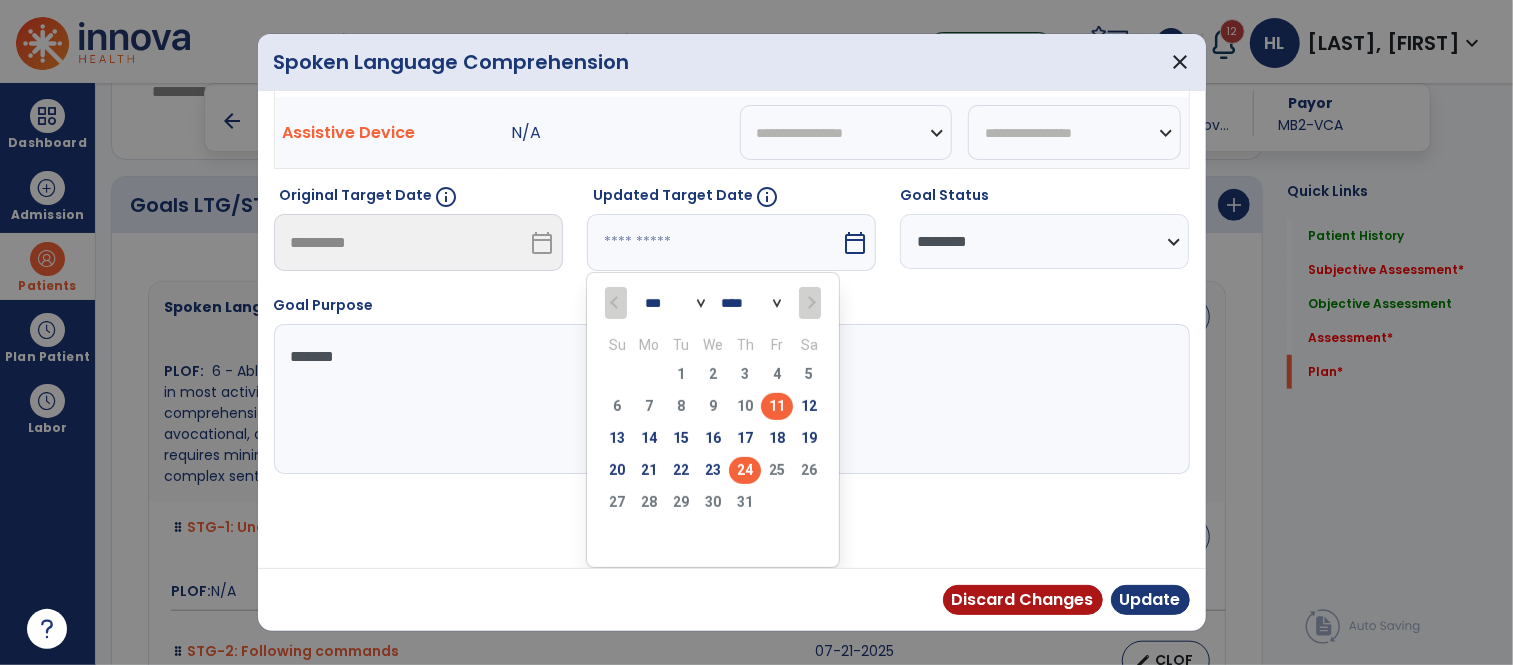click on "24" at bounding box center (745, 470) 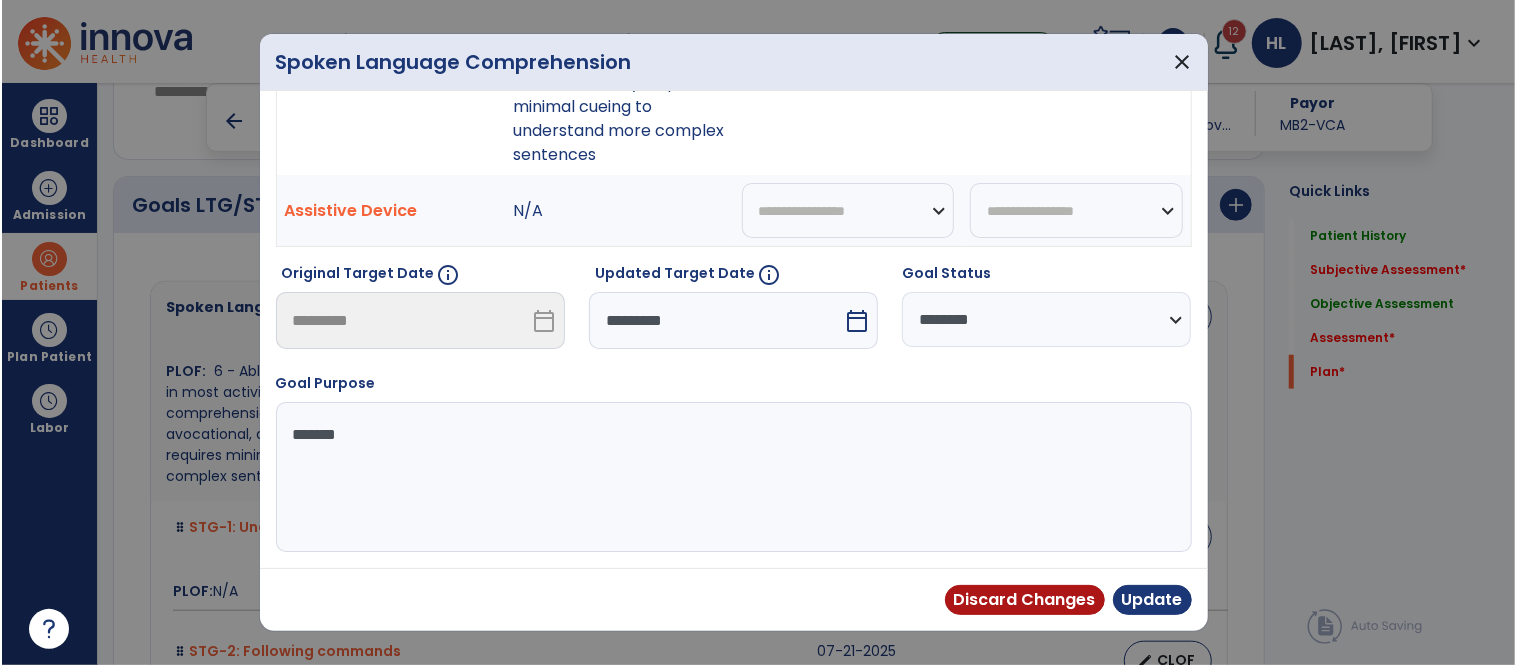scroll, scrollTop: 258, scrollLeft: 0, axis: vertical 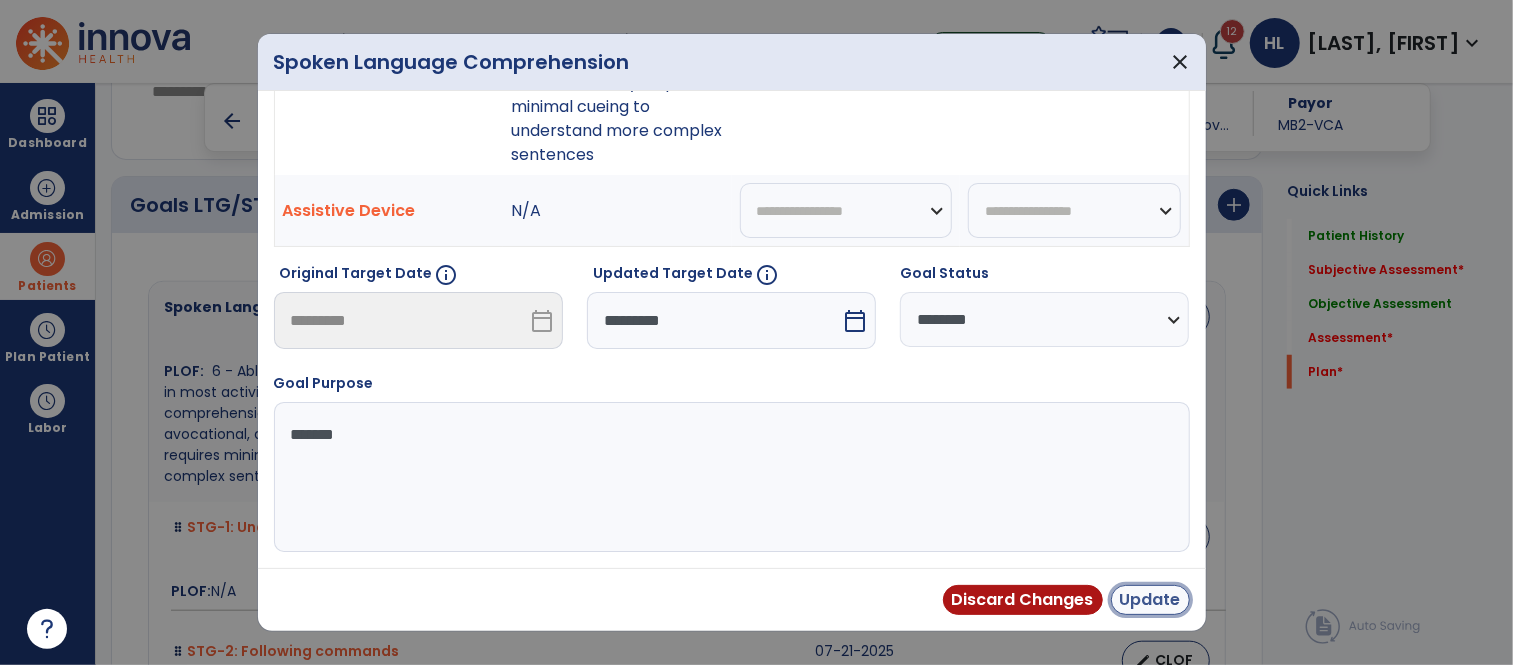 click on "Update" at bounding box center [1150, 600] 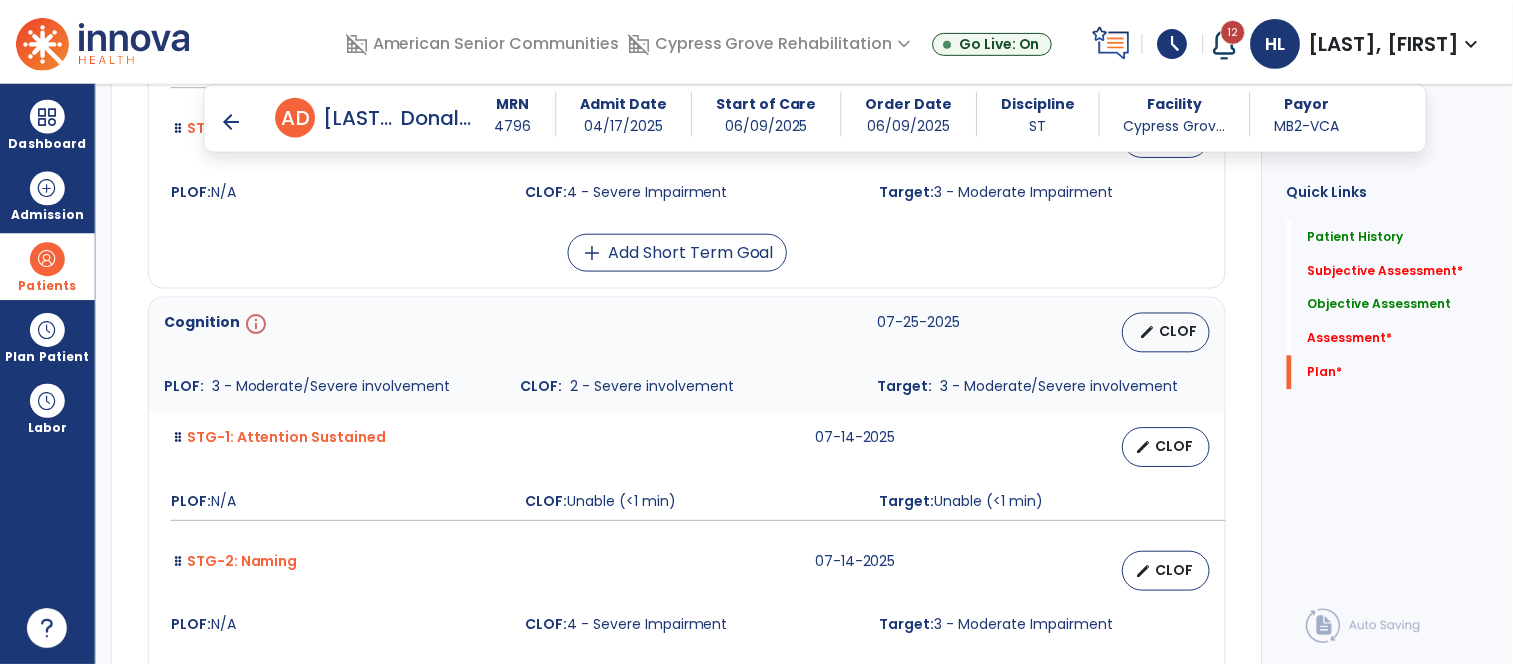 scroll, scrollTop: 5981, scrollLeft: 0, axis: vertical 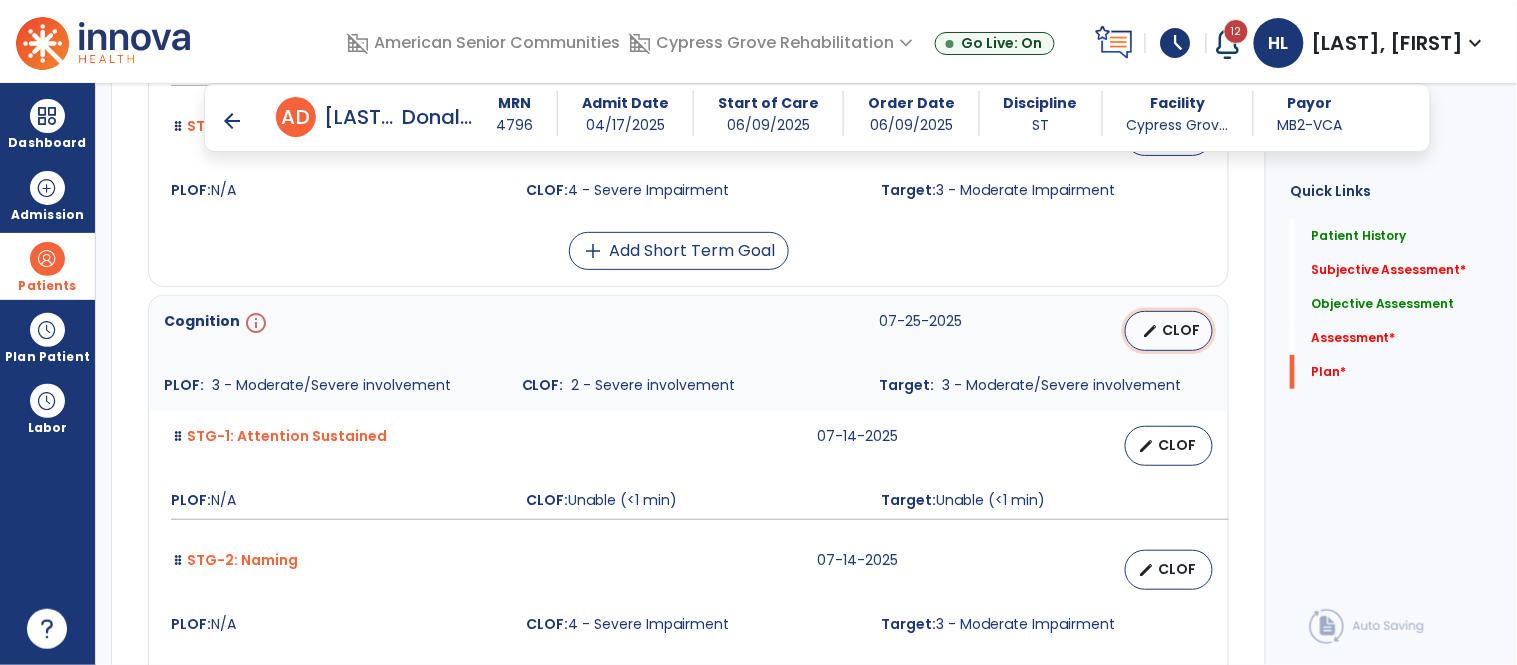 click on "edit   CLOF" at bounding box center (1169, 331) 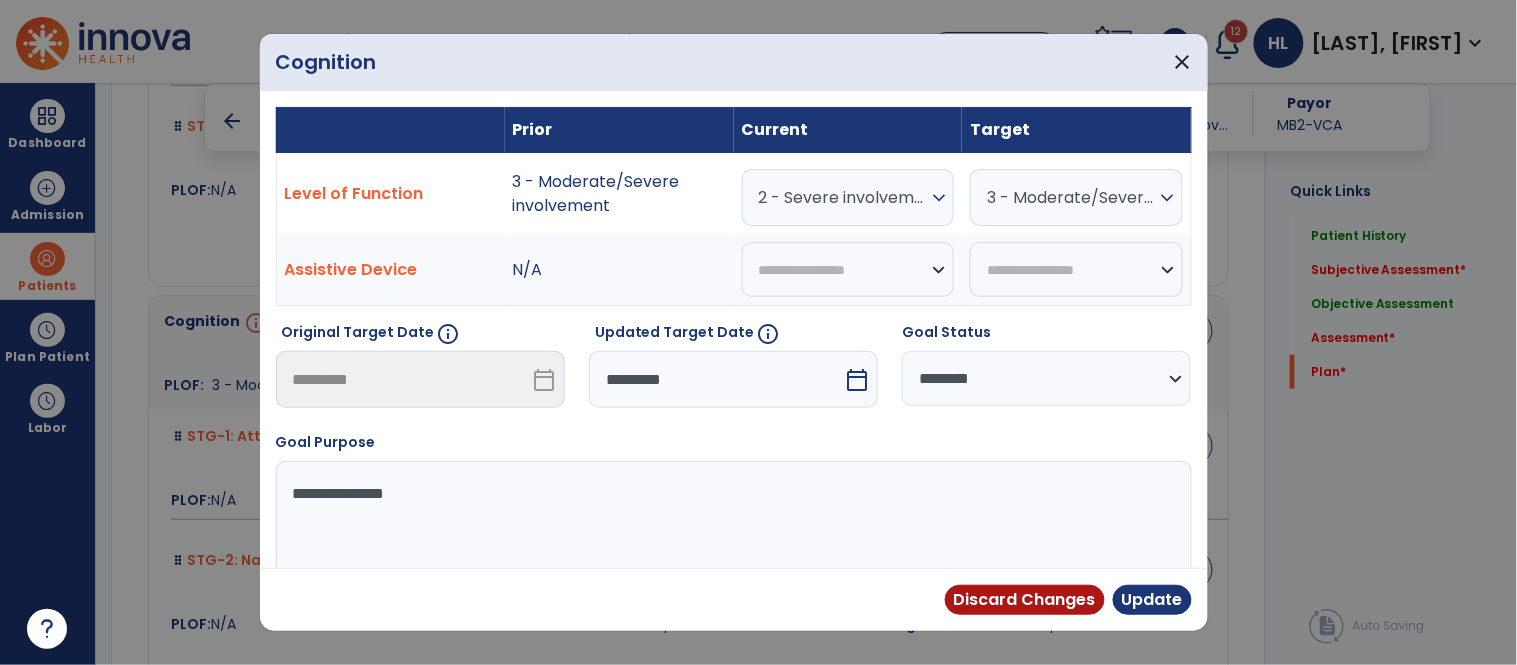 click on "**********" at bounding box center [734, 329] 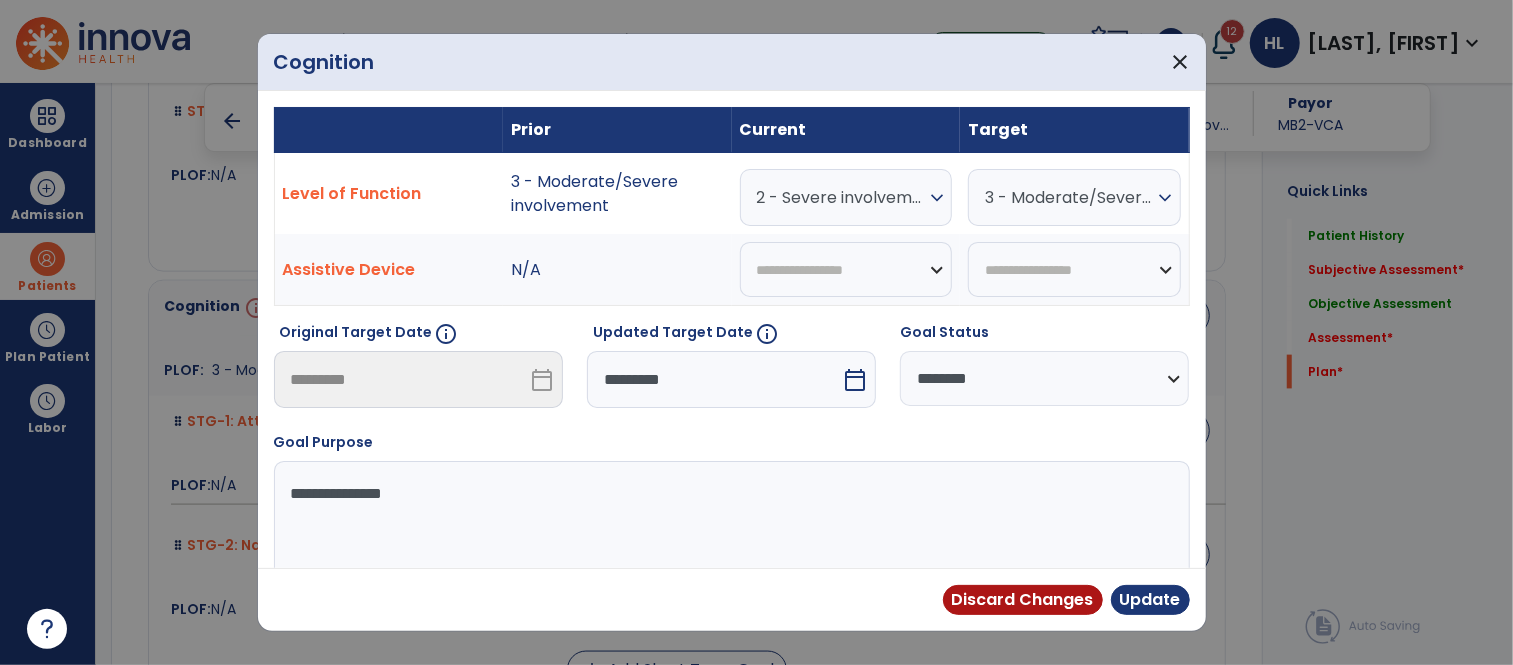 scroll, scrollTop: 5981, scrollLeft: 0, axis: vertical 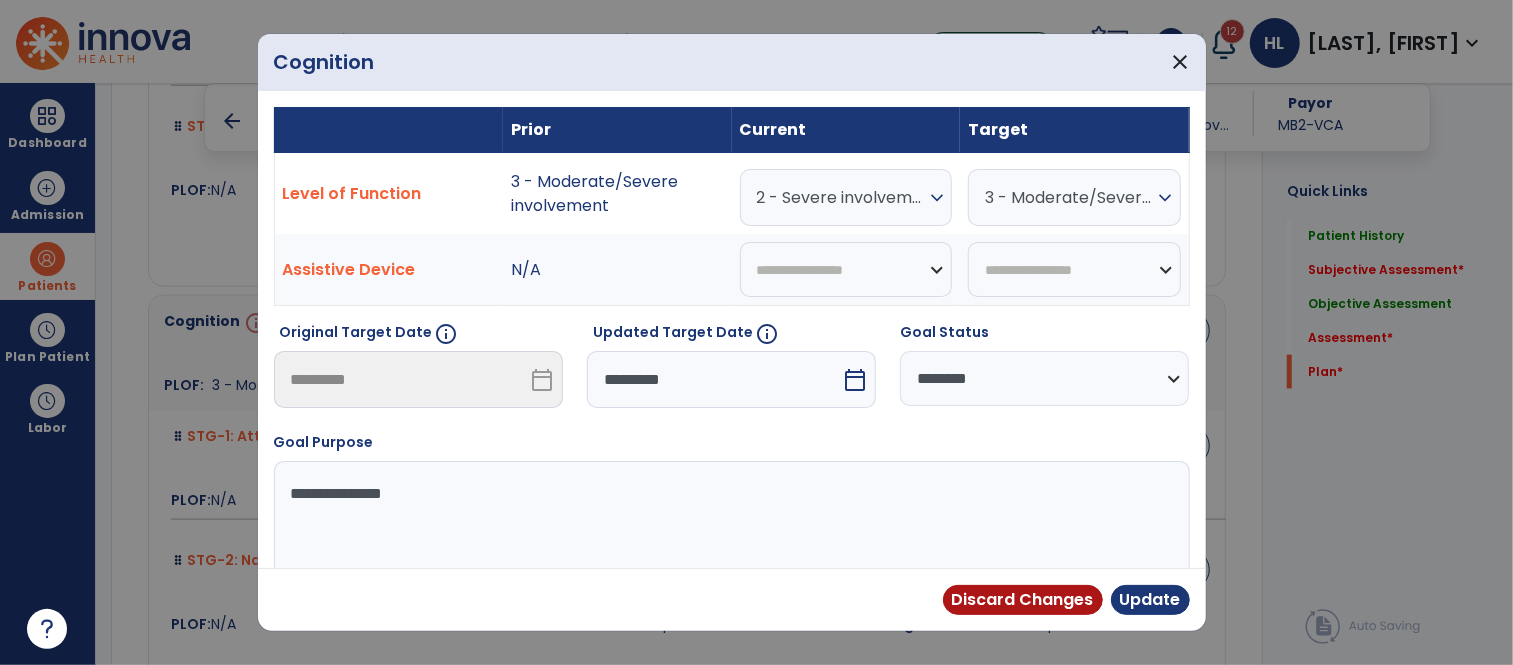 click on "calendar_today" at bounding box center [855, 380] 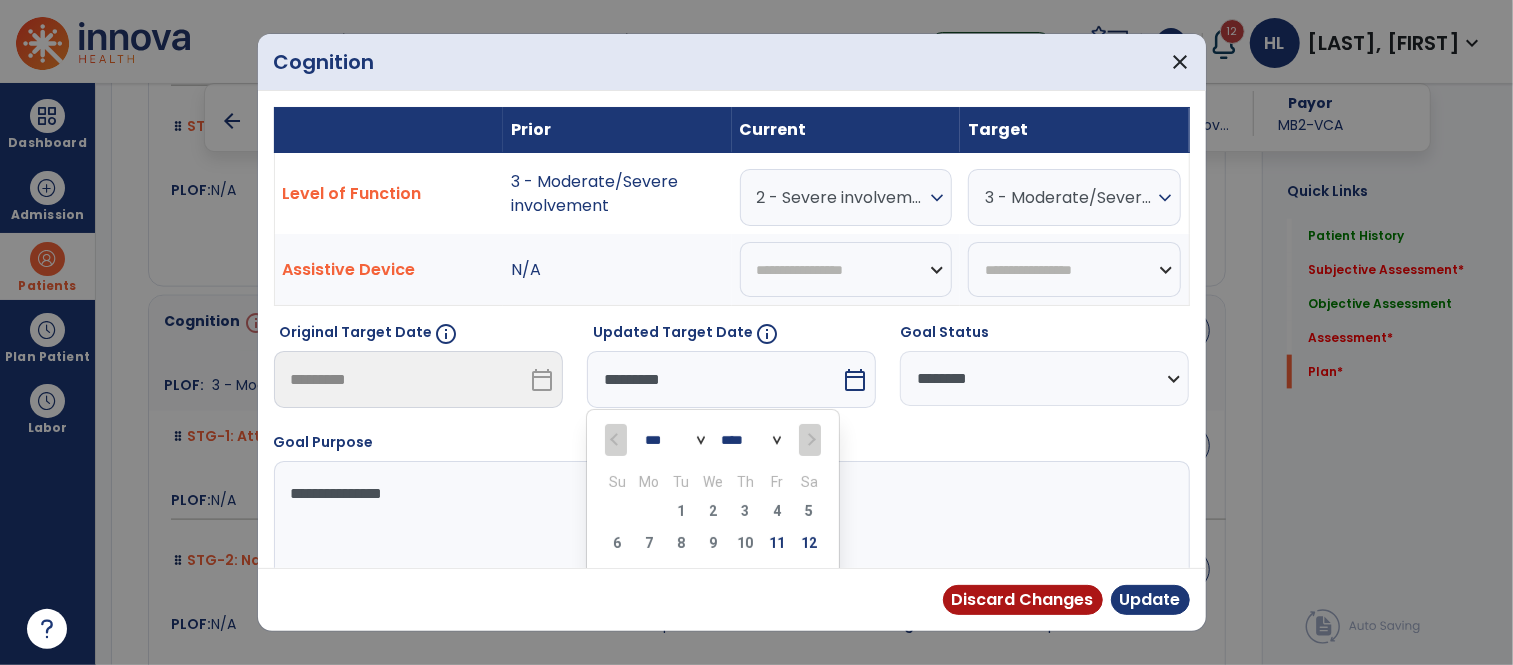 scroll, scrollTop: 137, scrollLeft: 0, axis: vertical 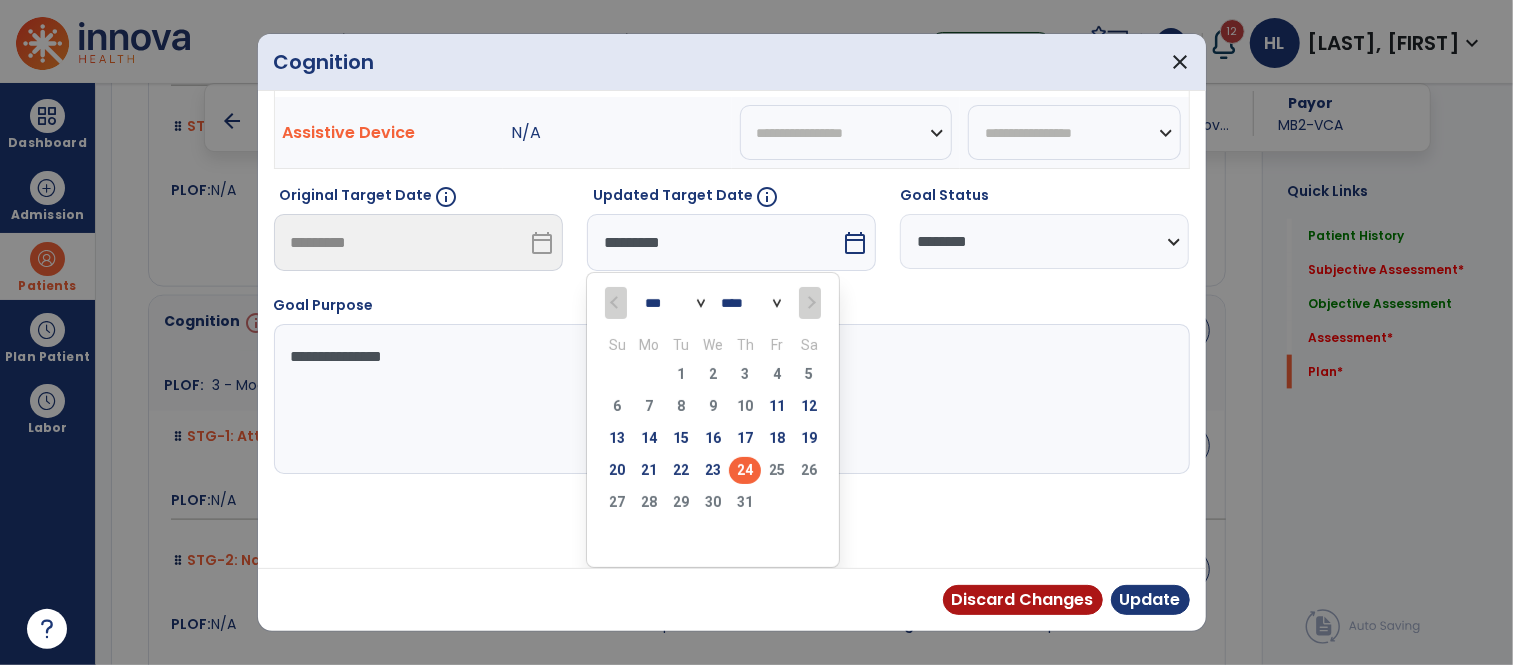 click on "24" at bounding box center (745, 470) 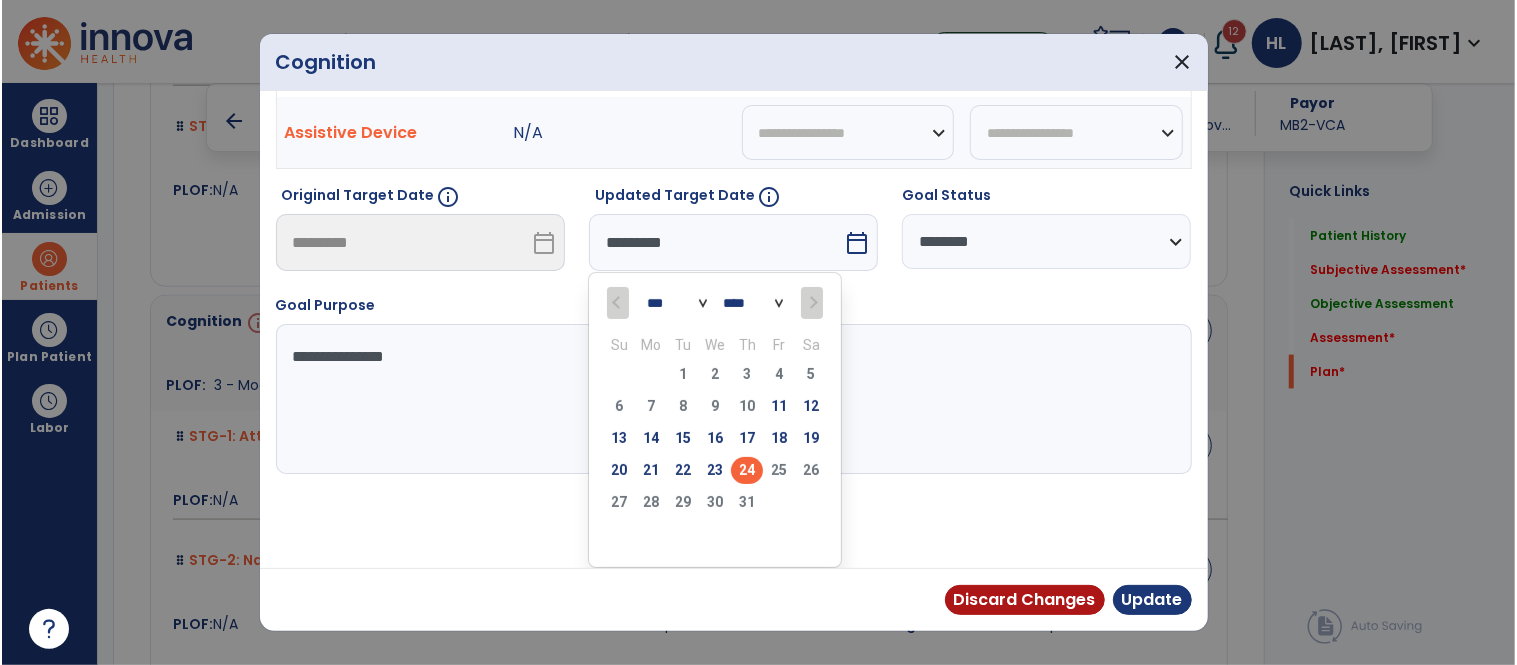 scroll, scrollTop: 60, scrollLeft: 0, axis: vertical 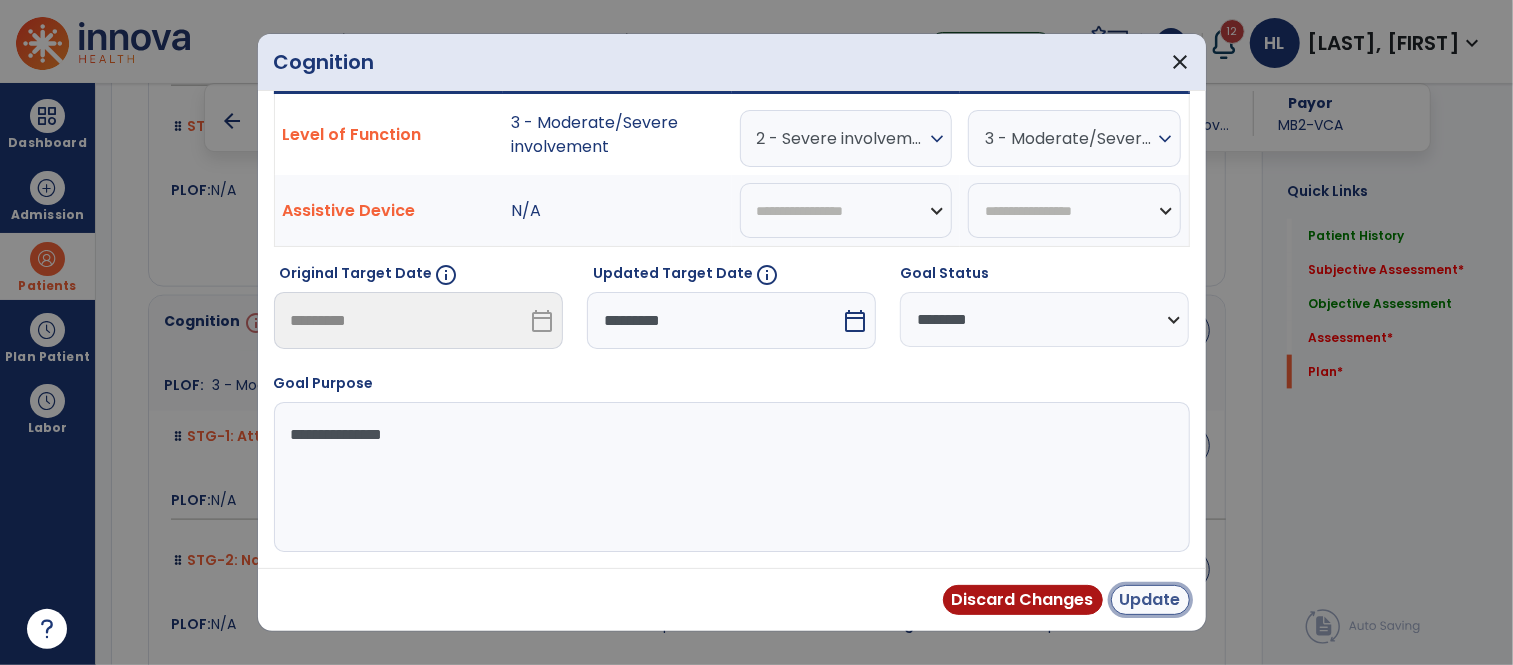 click on "Update" at bounding box center (1150, 600) 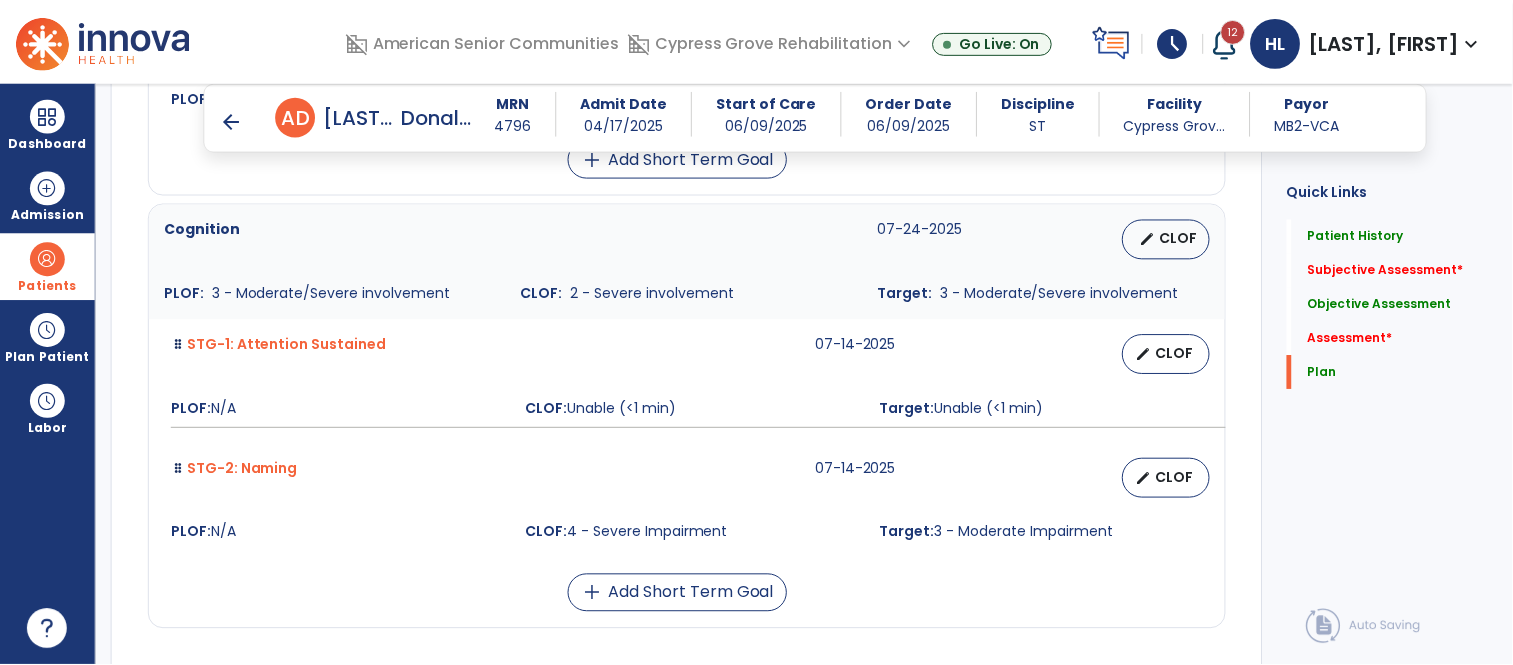 scroll, scrollTop: 6074, scrollLeft: 0, axis: vertical 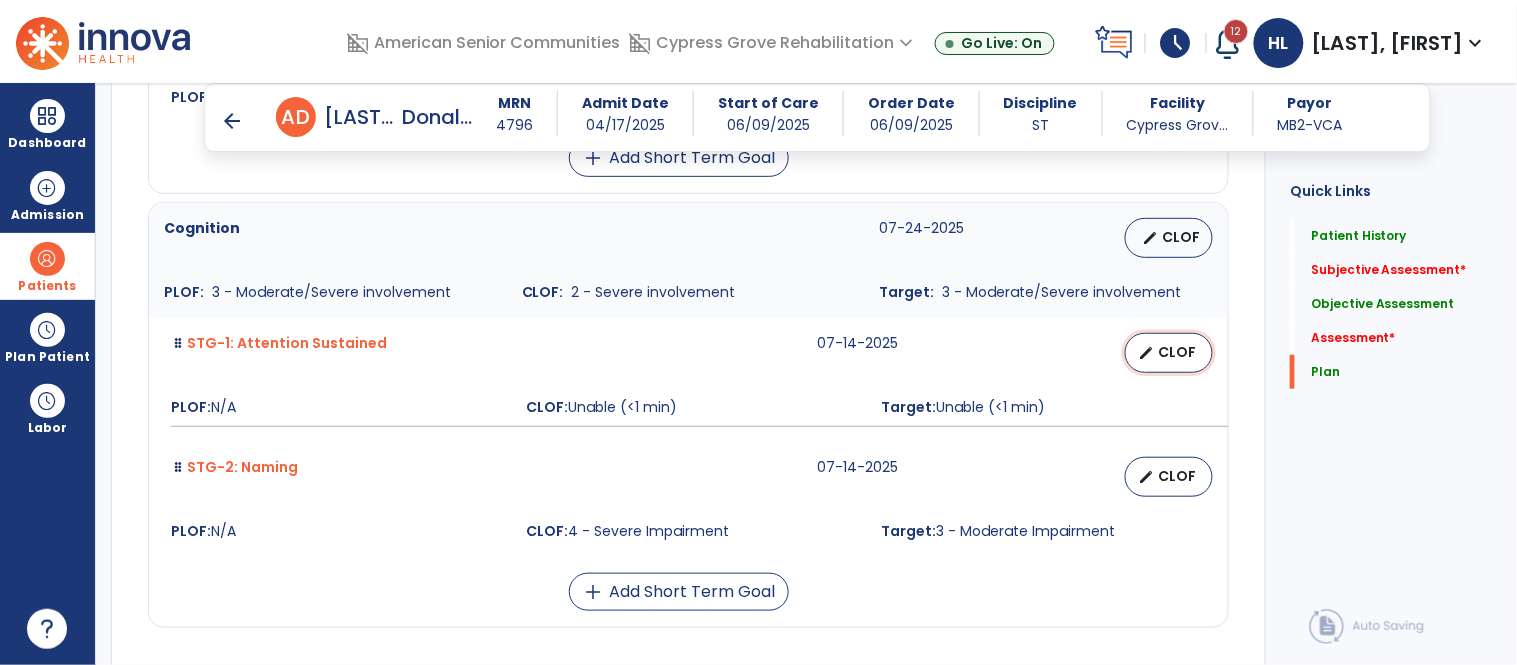 click on "CLOF" at bounding box center [1177, 352] 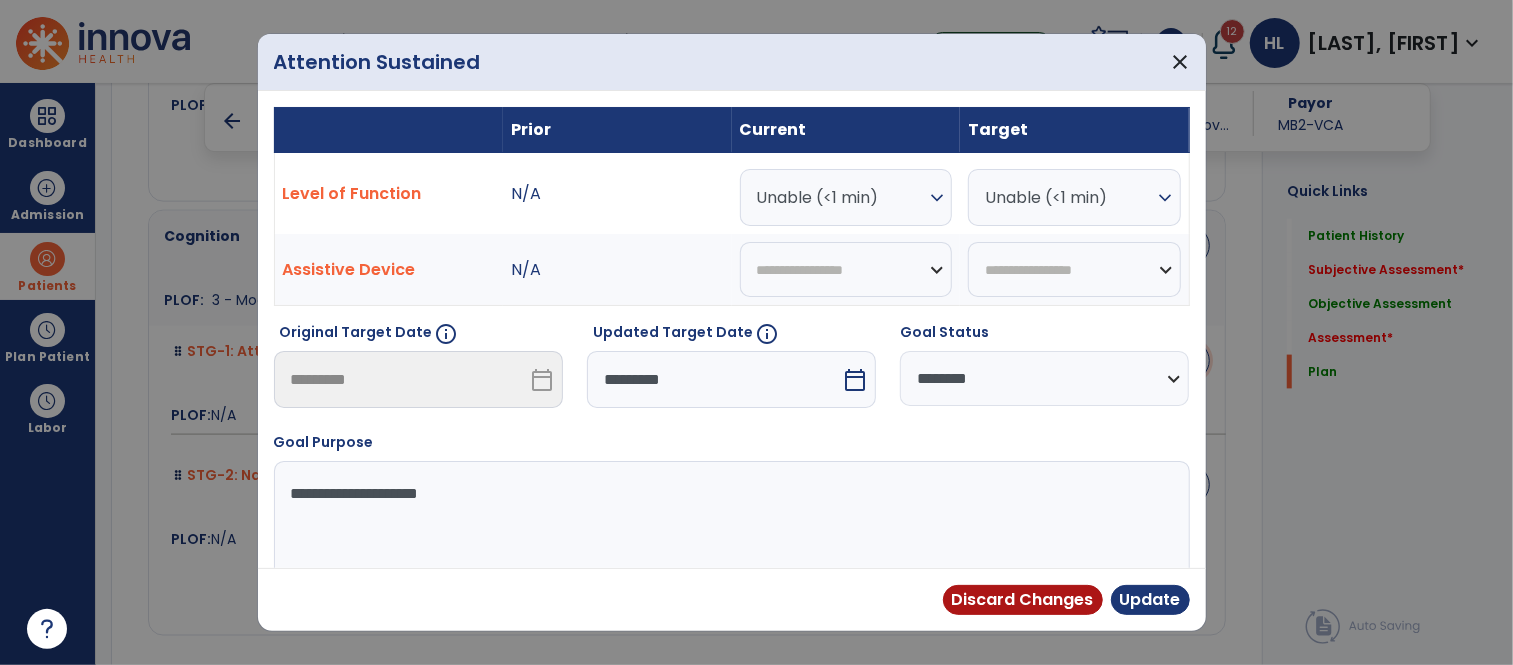 scroll, scrollTop: 6074, scrollLeft: 0, axis: vertical 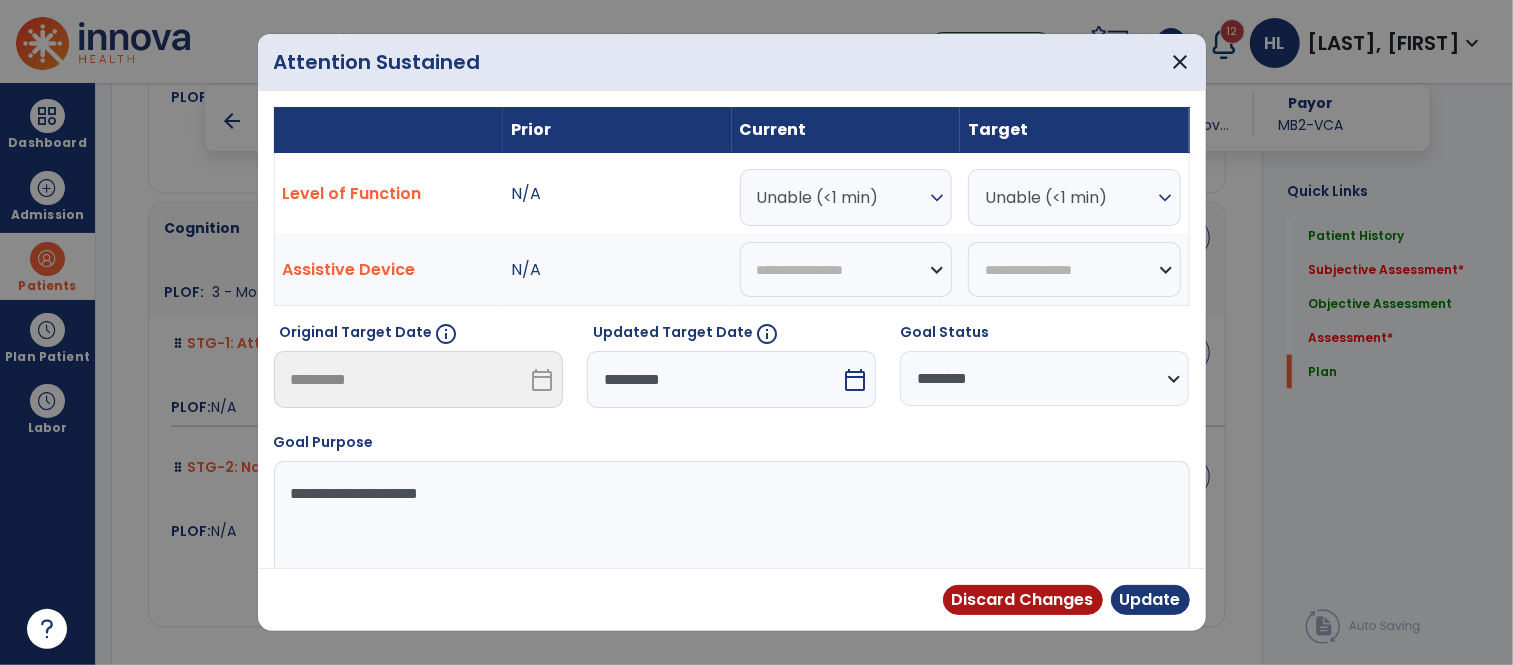 click on "calendar_today" at bounding box center [855, 380] 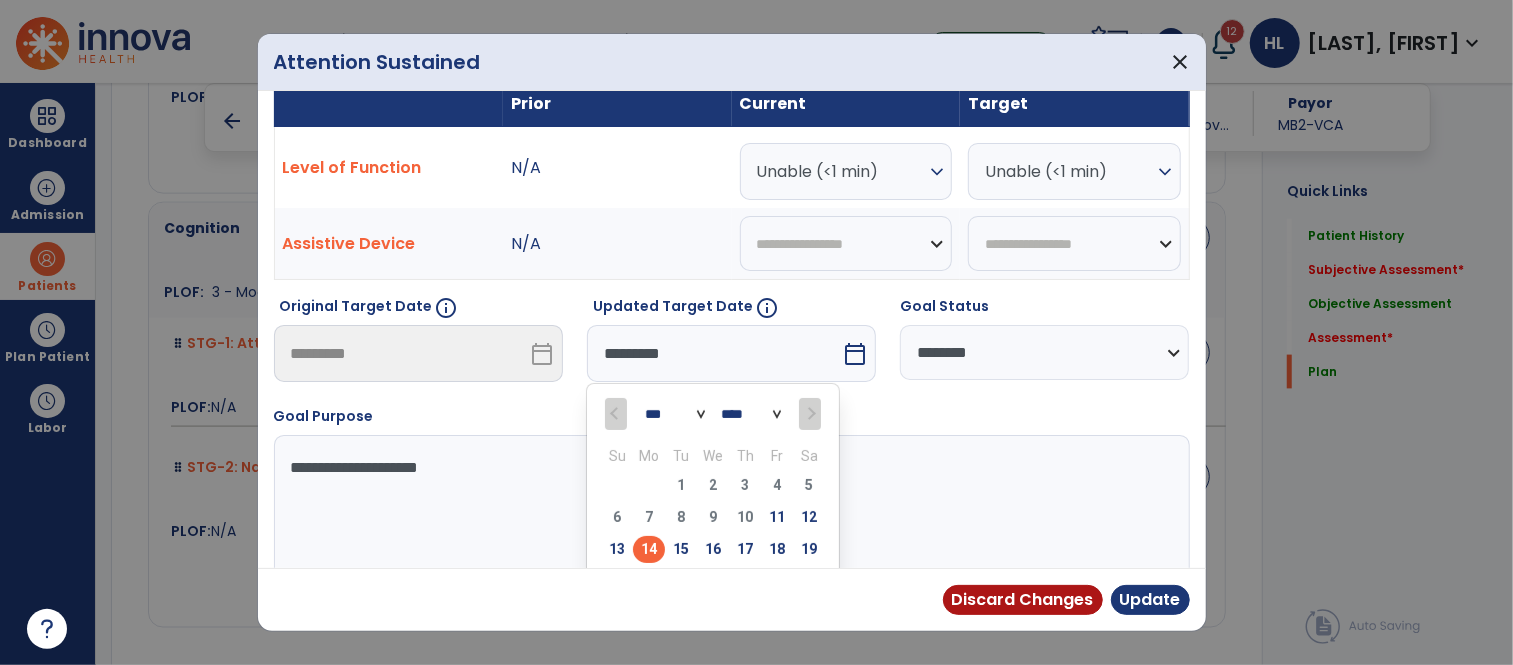 scroll, scrollTop: 137, scrollLeft: 0, axis: vertical 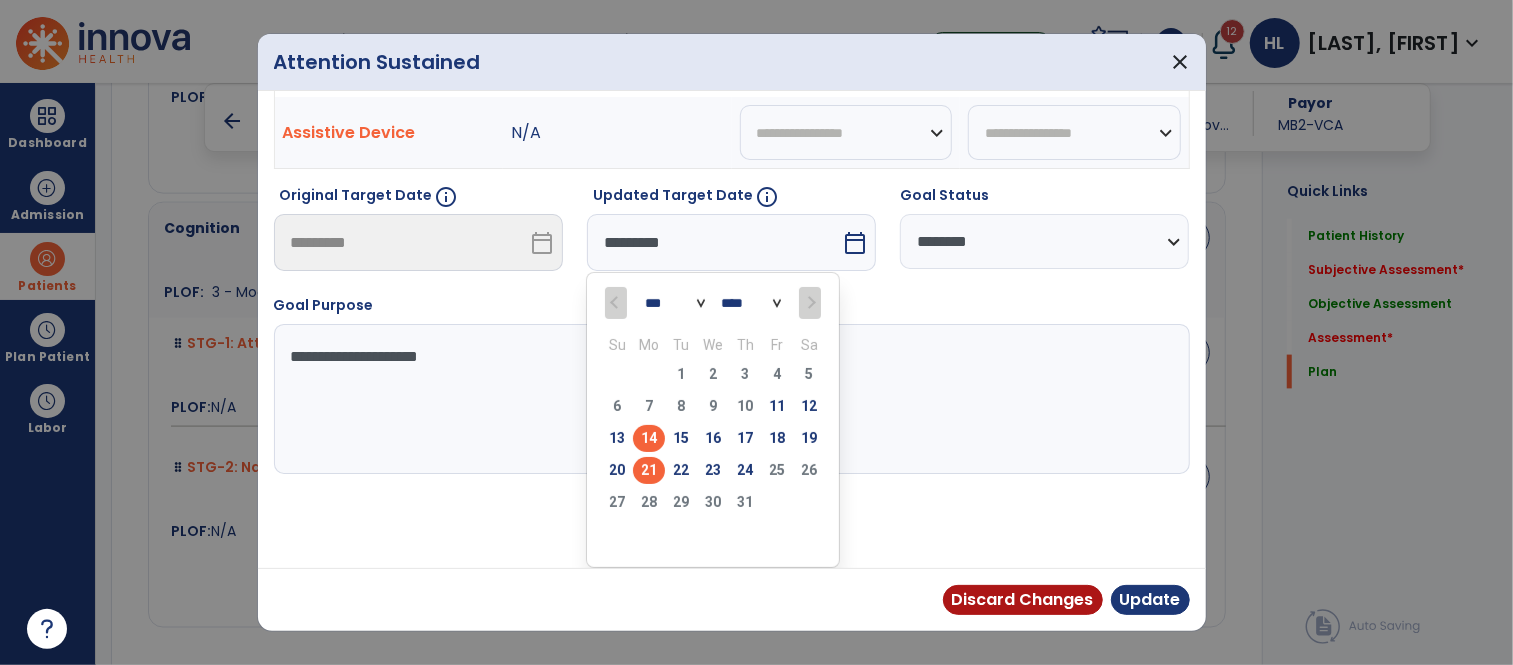 click on "21" at bounding box center (649, 470) 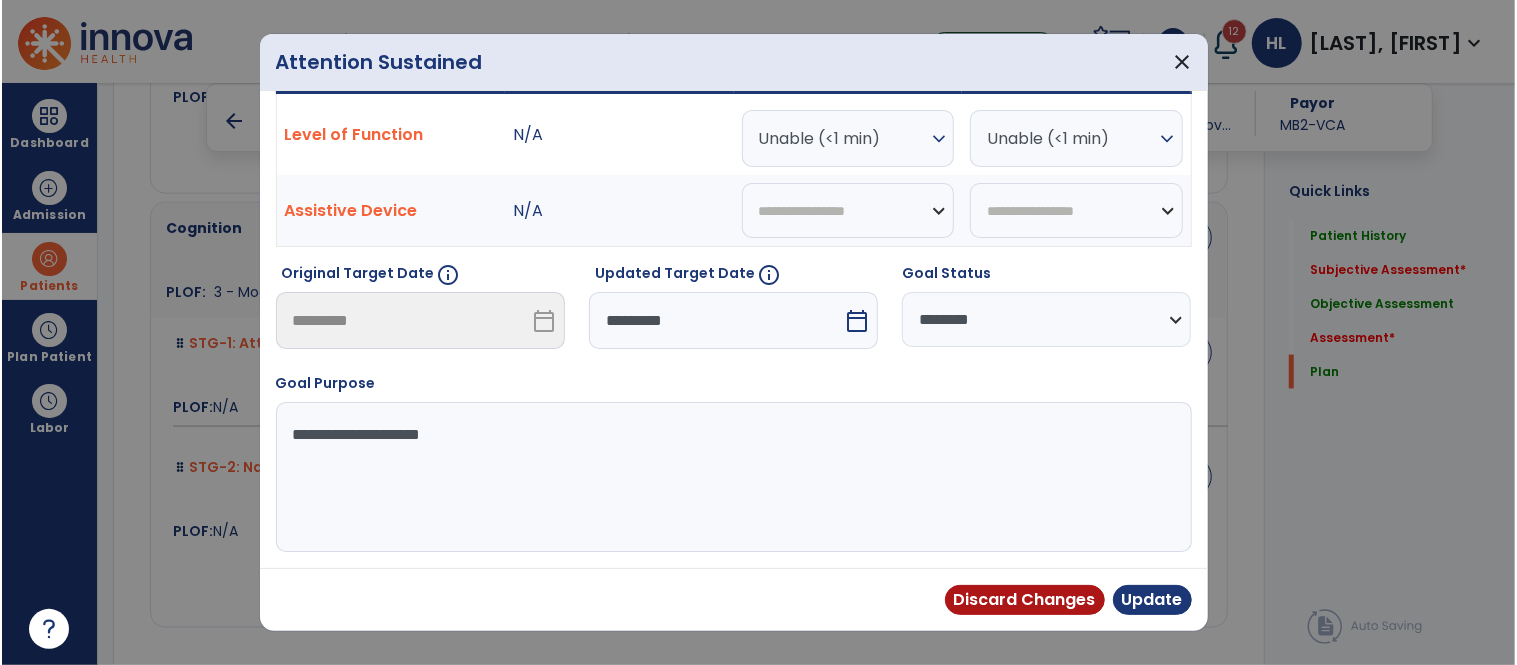 scroll, scrollTop: 60, scrollLeft: 0, axis: vertical 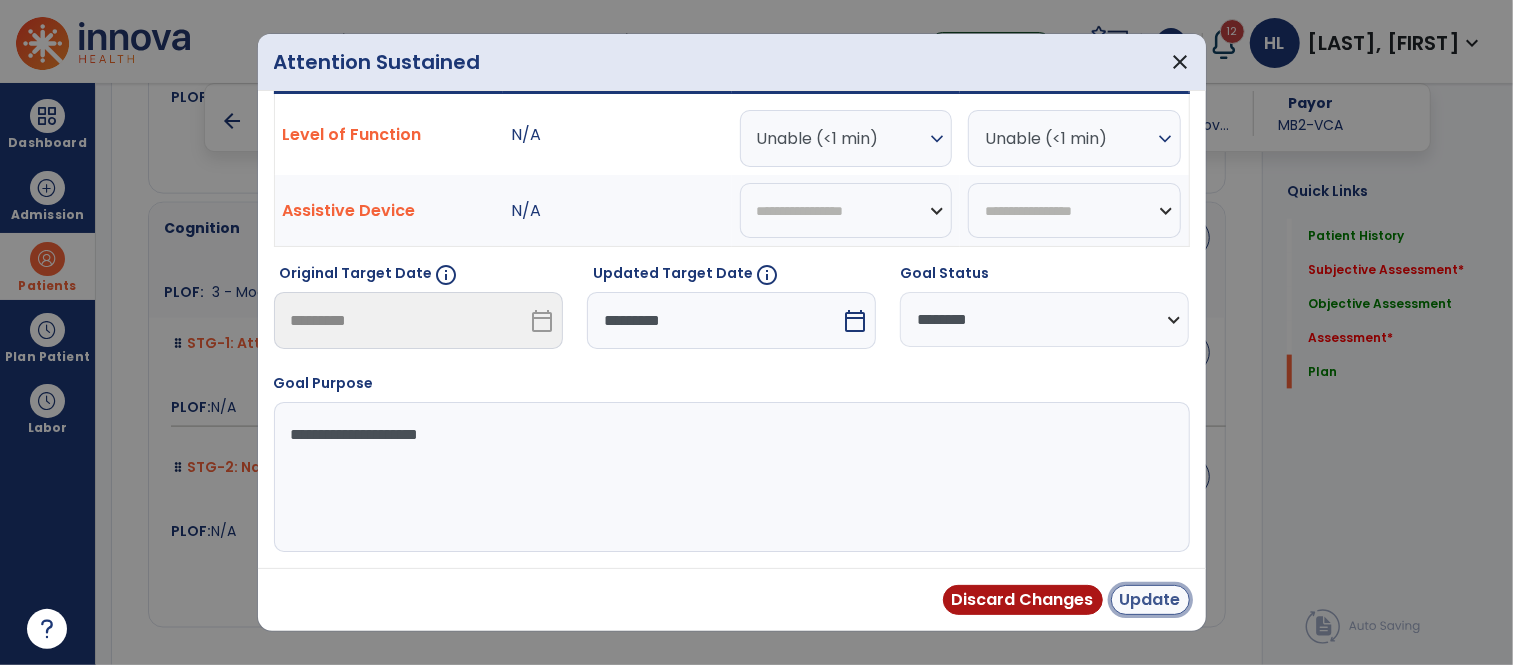 click on "Update" at bounding box center (1150, 600) 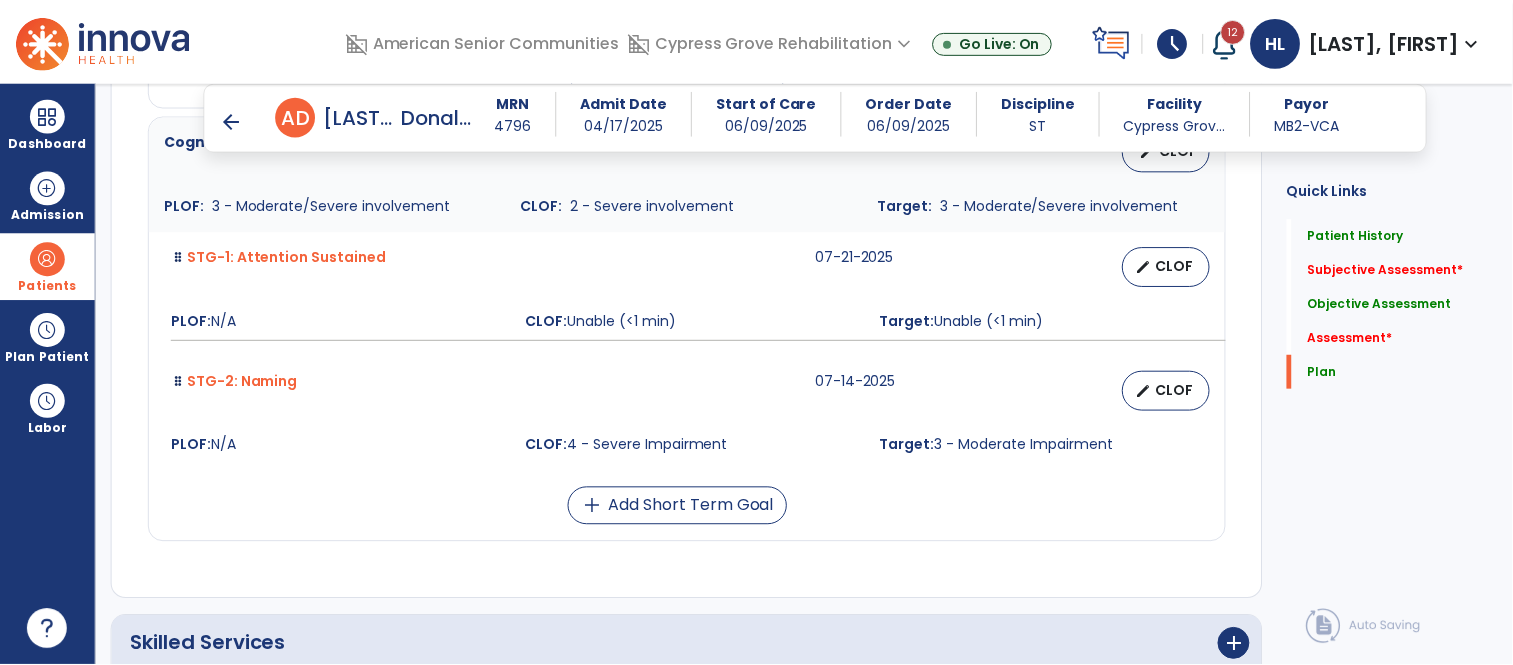 scroll, scrollTop: 6150, scrollLeft: 0, axis: vertical 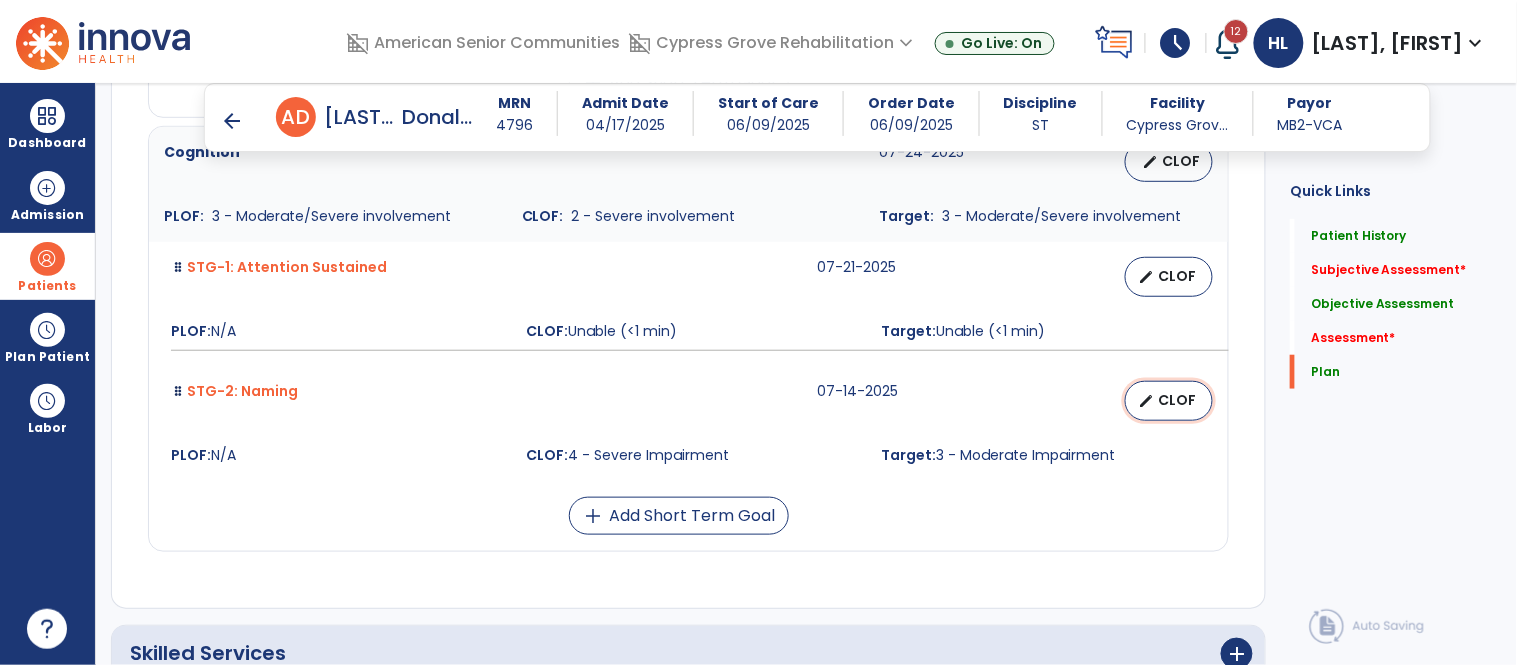click on "edit" at bounding box center (1146, 401) 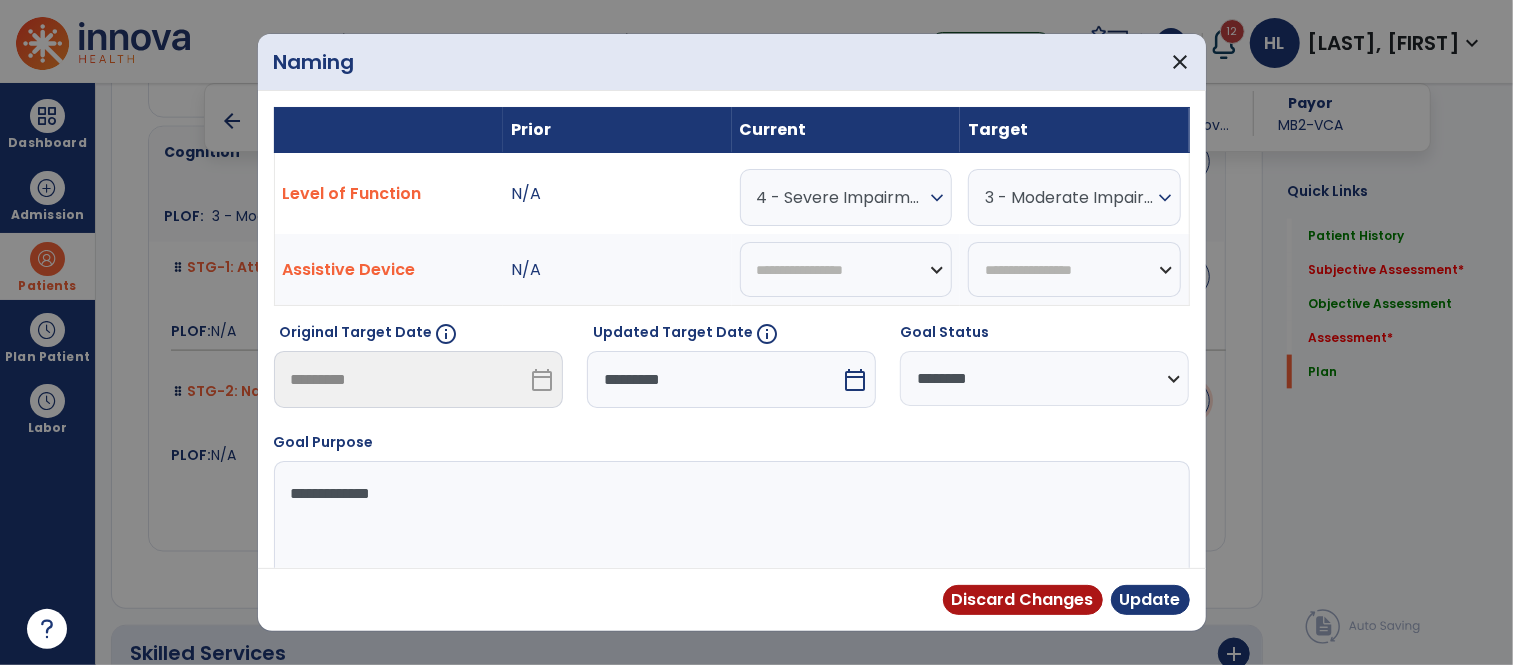 scroll, scrollTop: 6150, scrollLeft: 0, axis: vertical 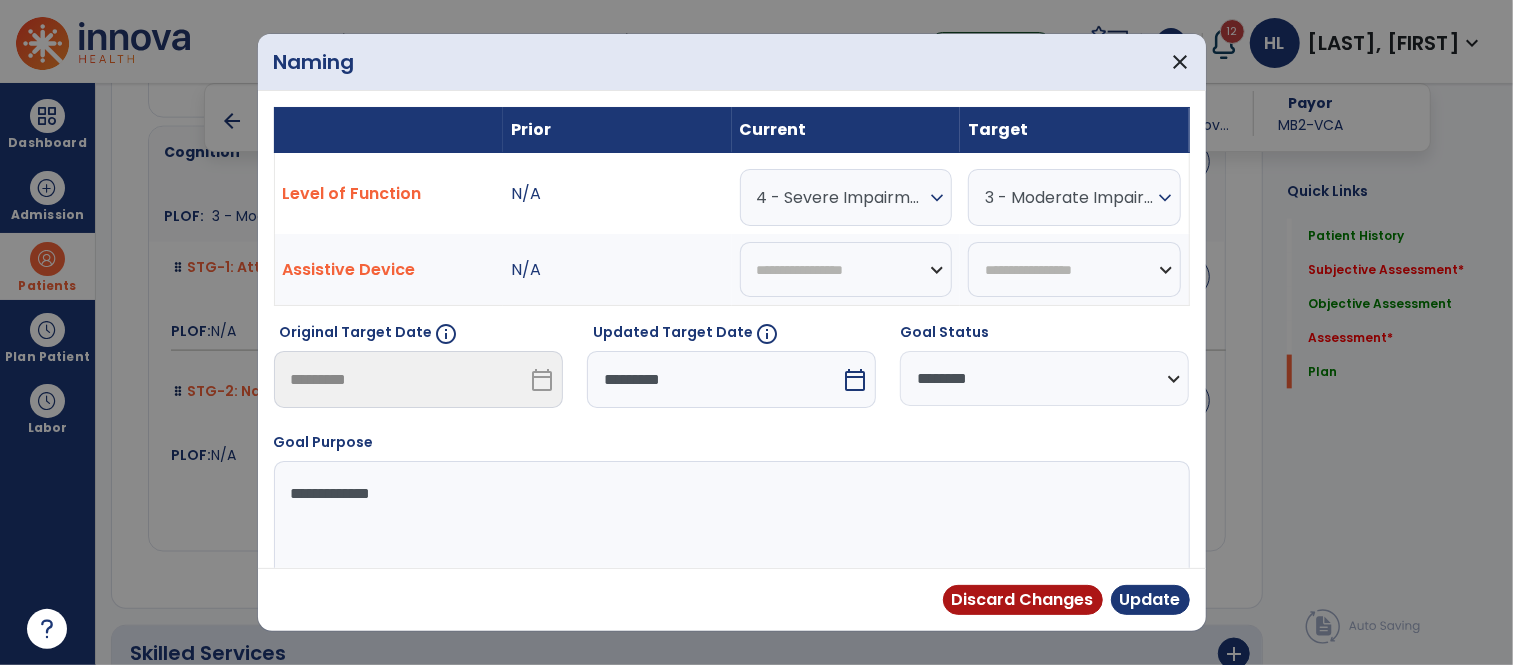 click on "calendar_today" at bounding box center [855, 380] 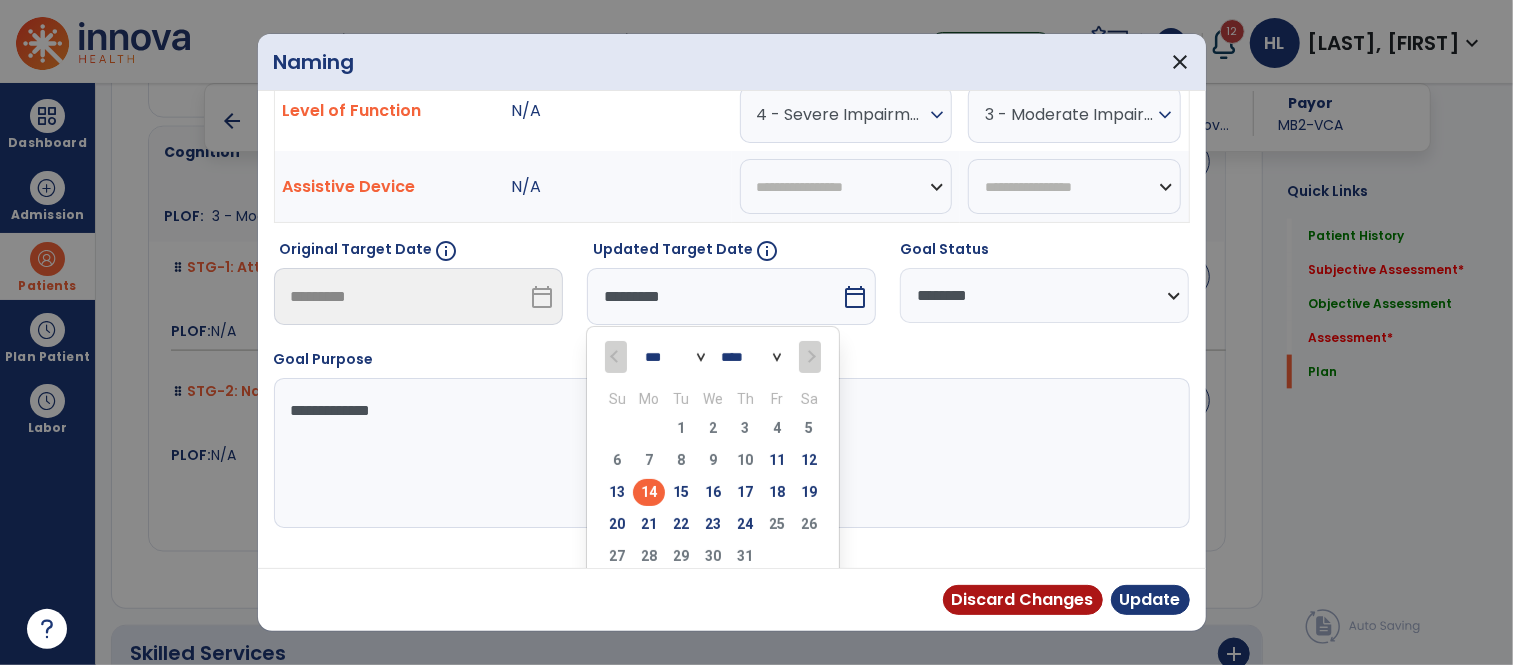 scroll, scrollTop: 137, scrollLeft: 0, axis: vertical 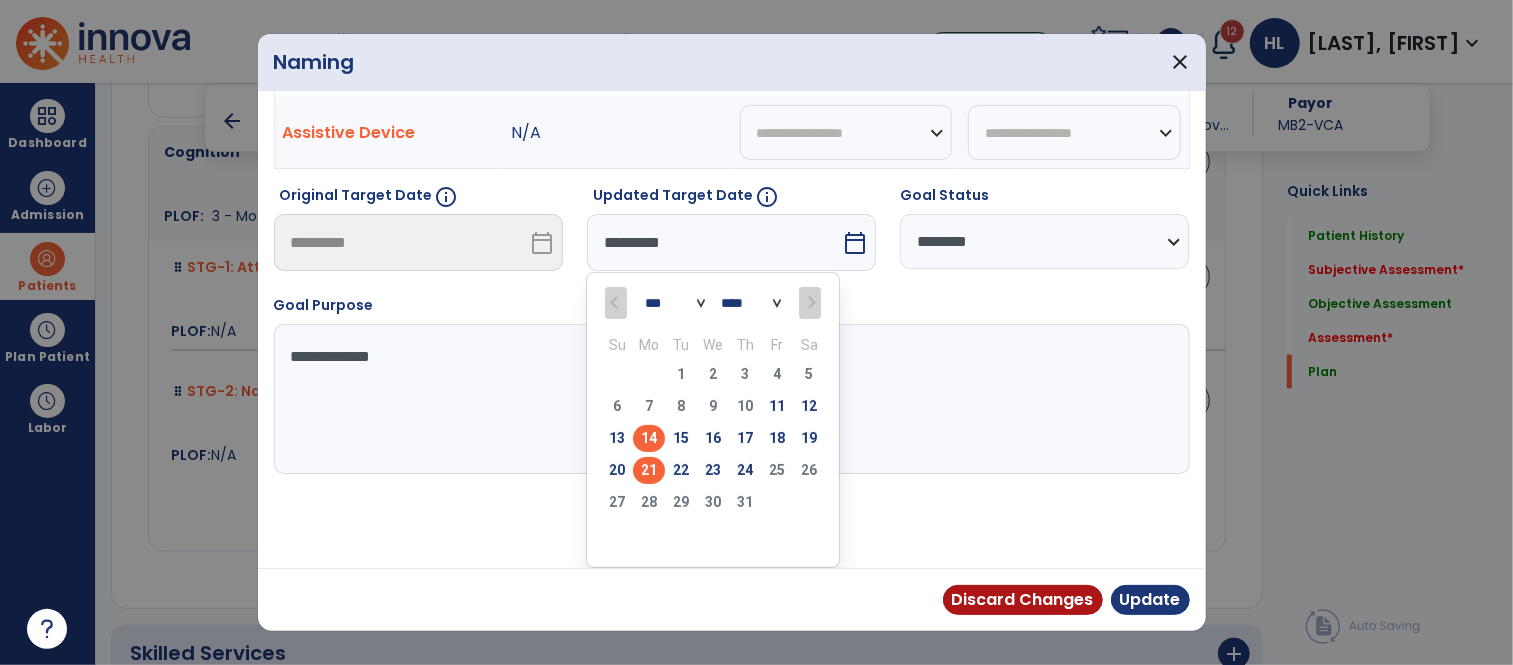 click on "21" at bounding box center [649, 470] 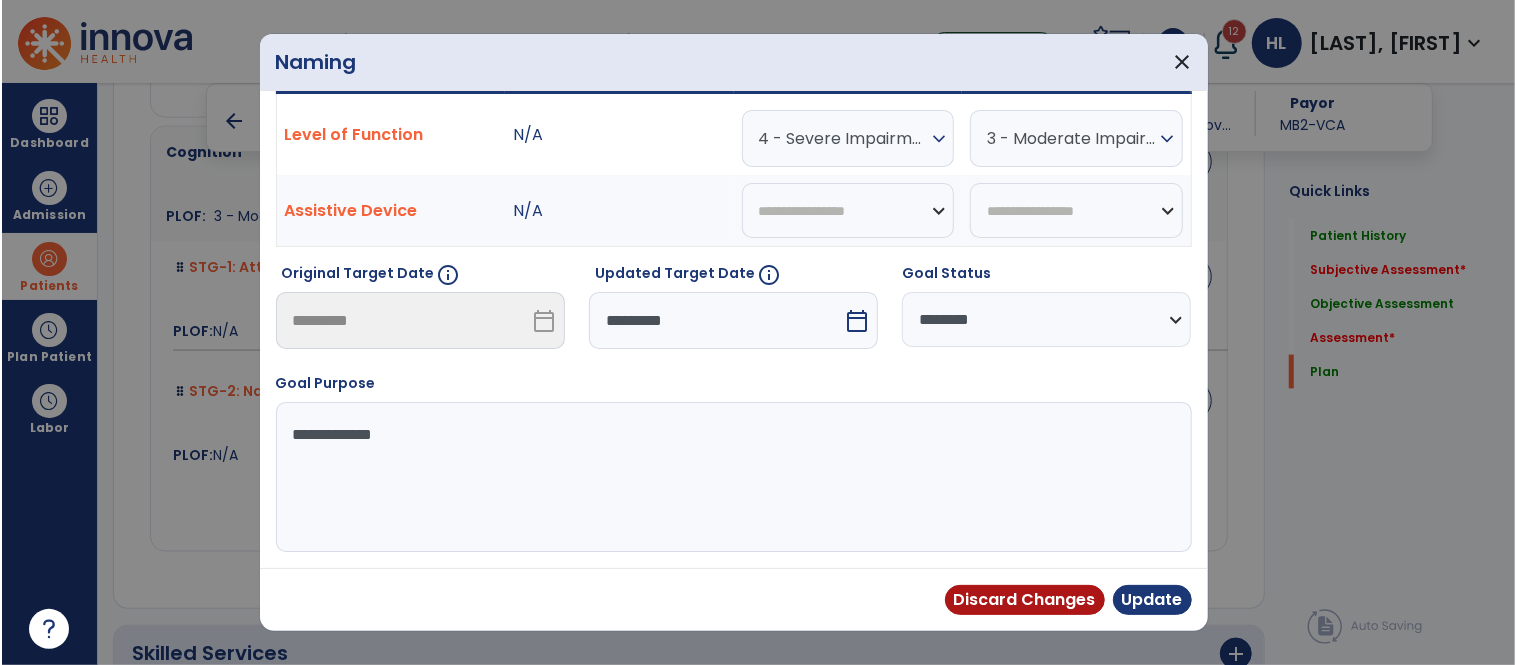 scroll, scrollTop: 60, scrollLeft: 0, axis: vertical 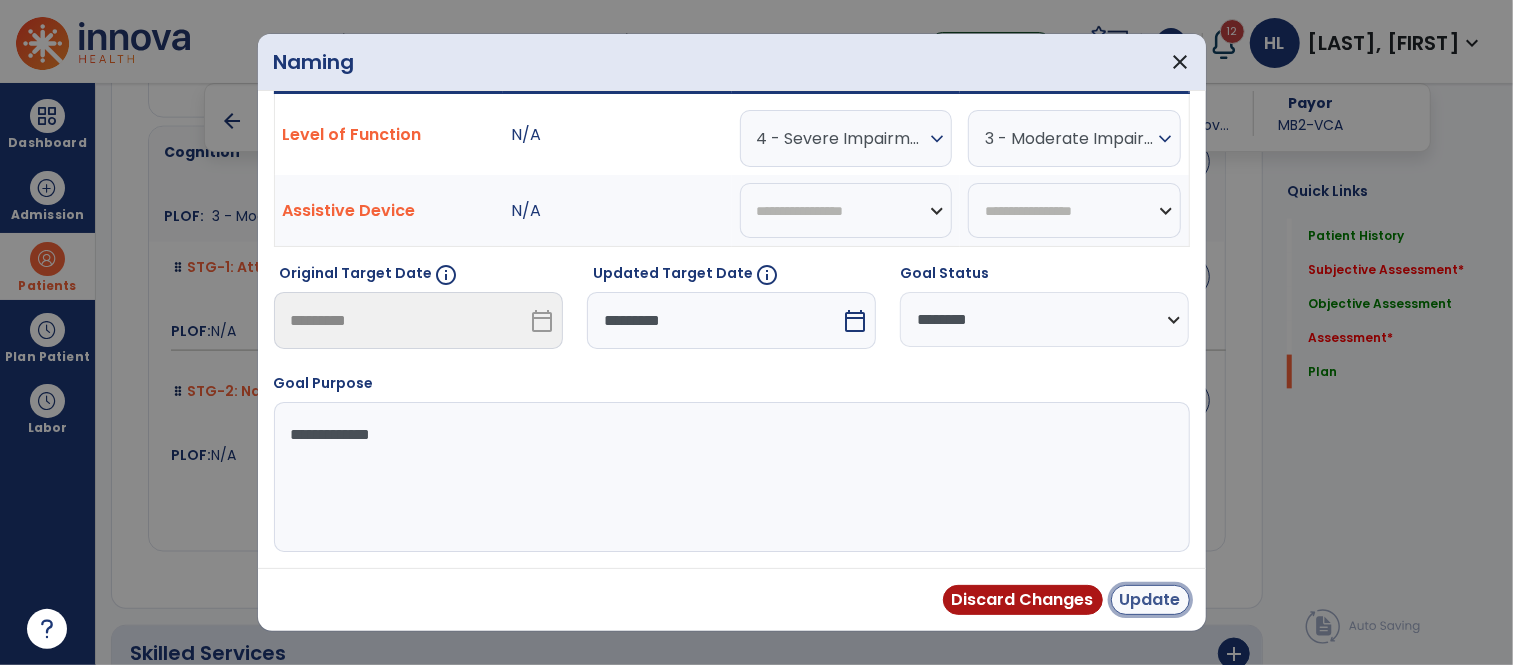 click on "Update" at bounding box center [1150, 600] 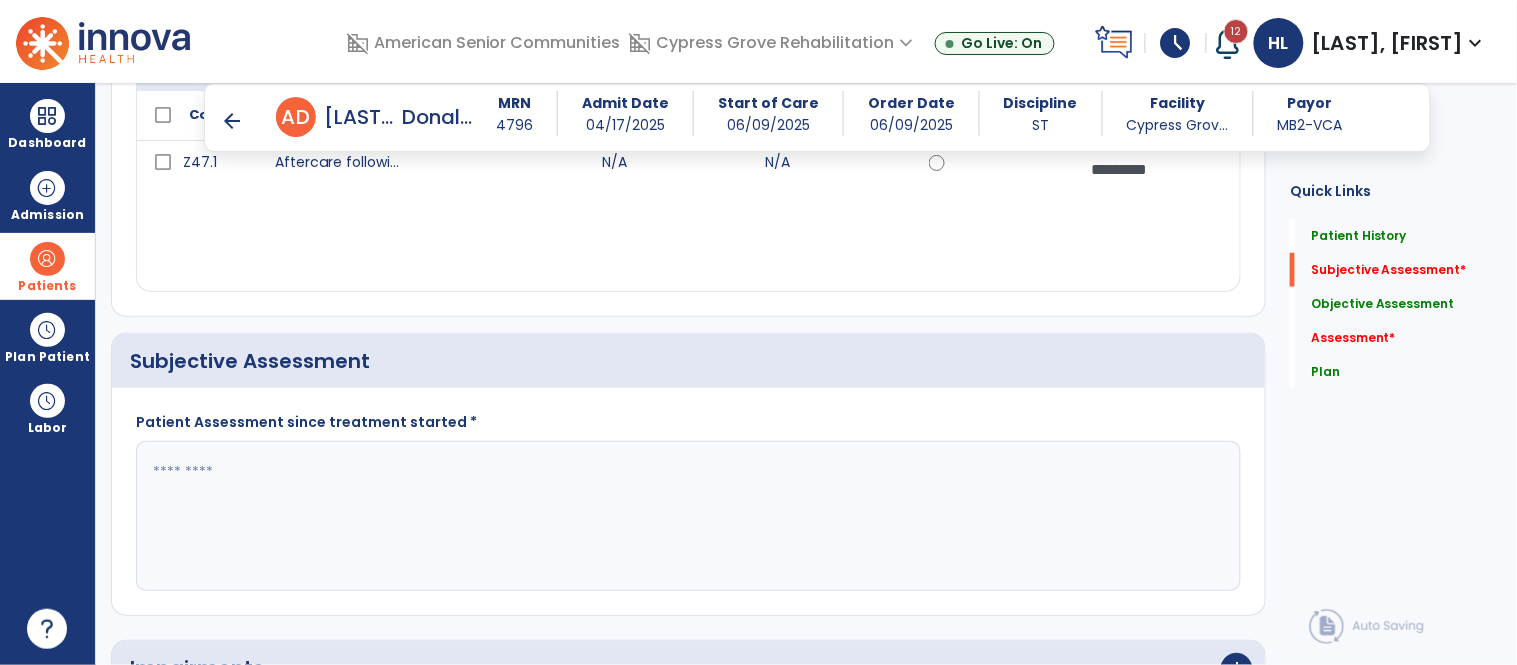 scroll, scrollTop: 347, scrollLeft: 0, axis: vertical 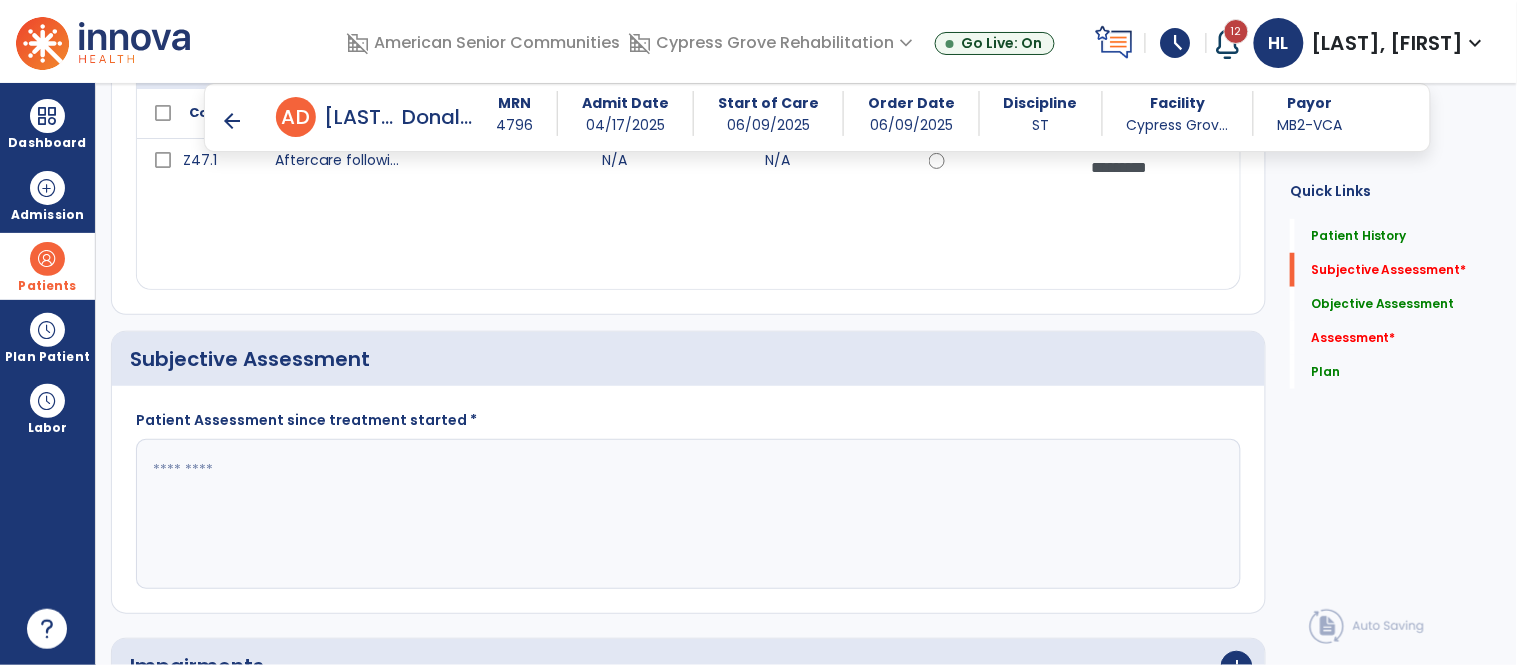 click 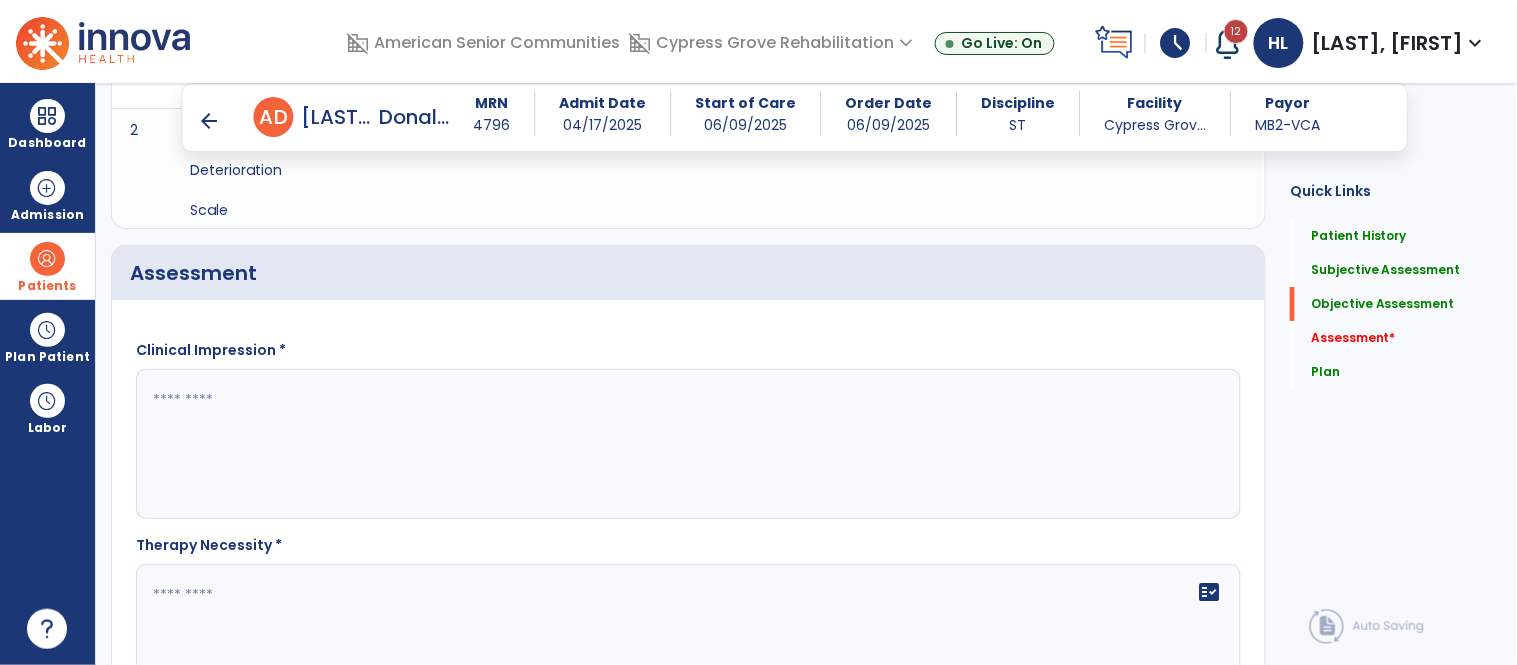 scroll, scrollTop: 3765, scrollLeft: 0, axis: vertical 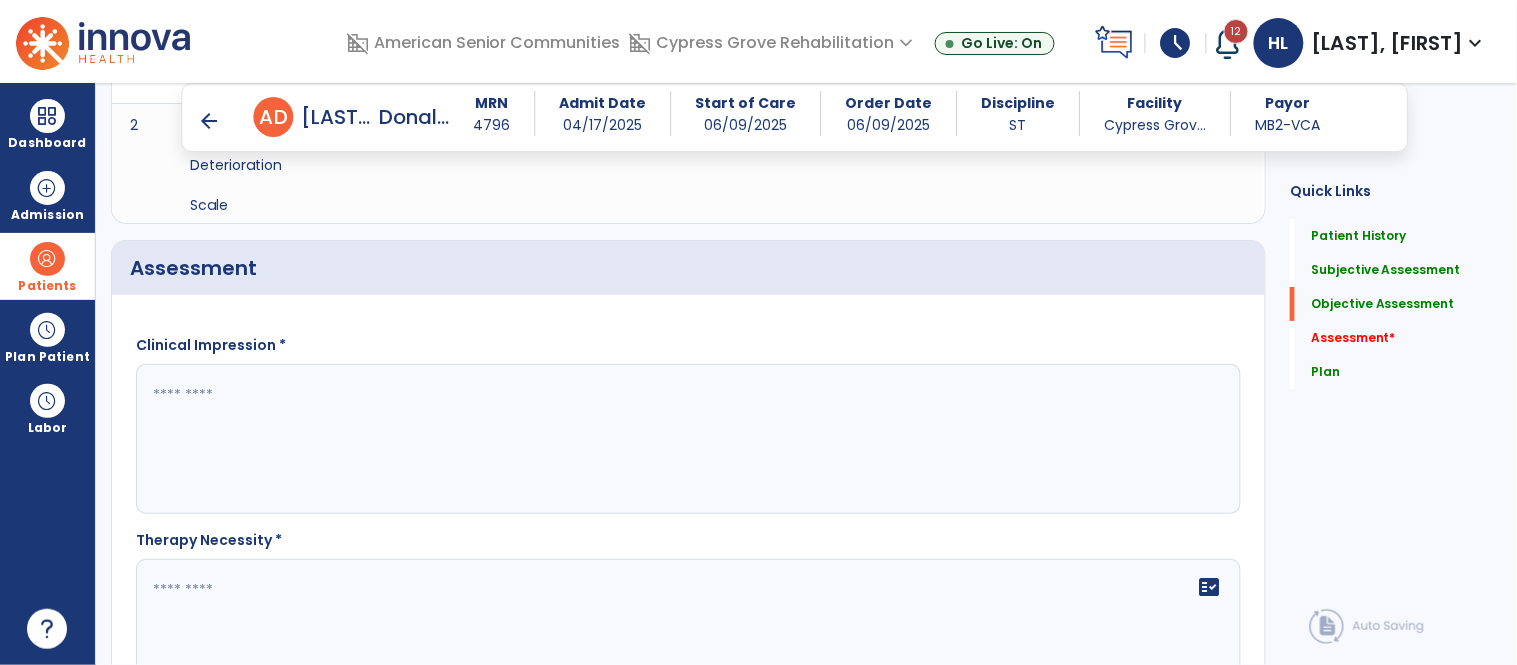 type on "**********" 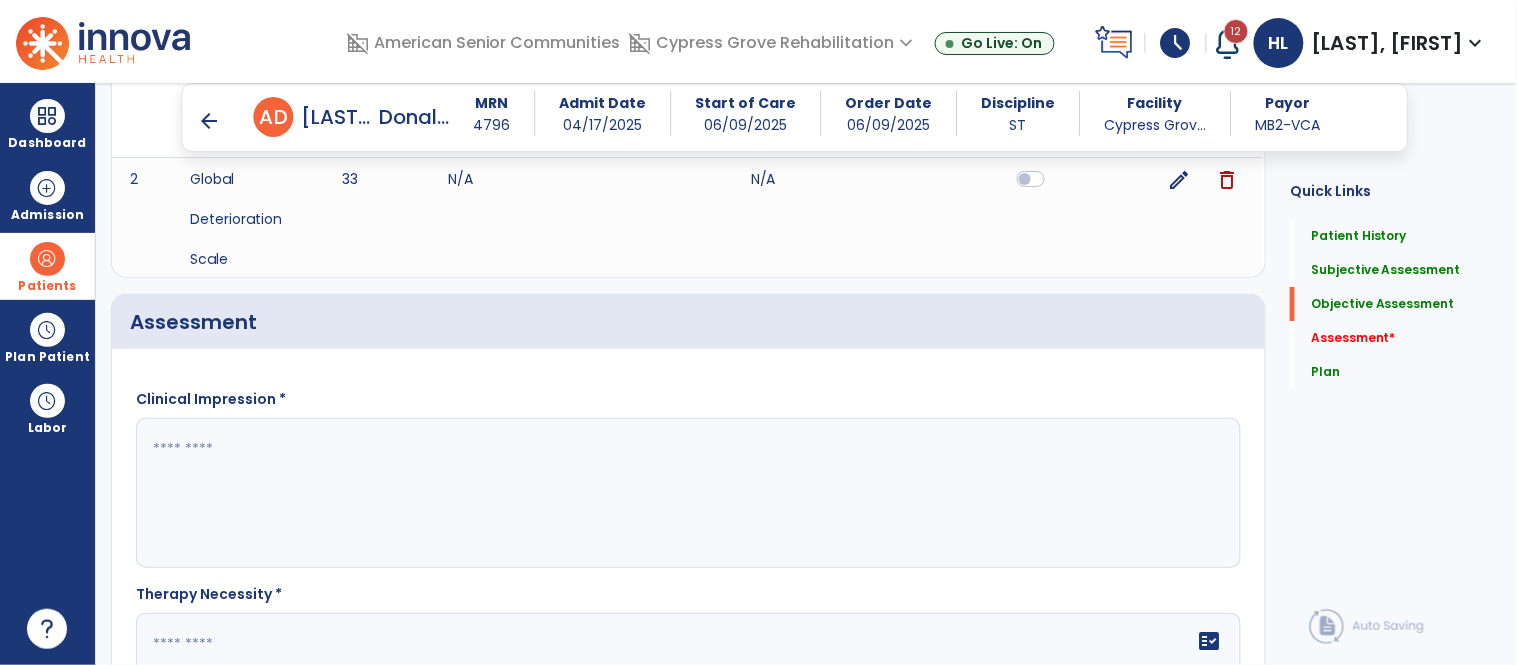 scroll, scrollTop: 3712, scrollLeft: 0, axis: vertical 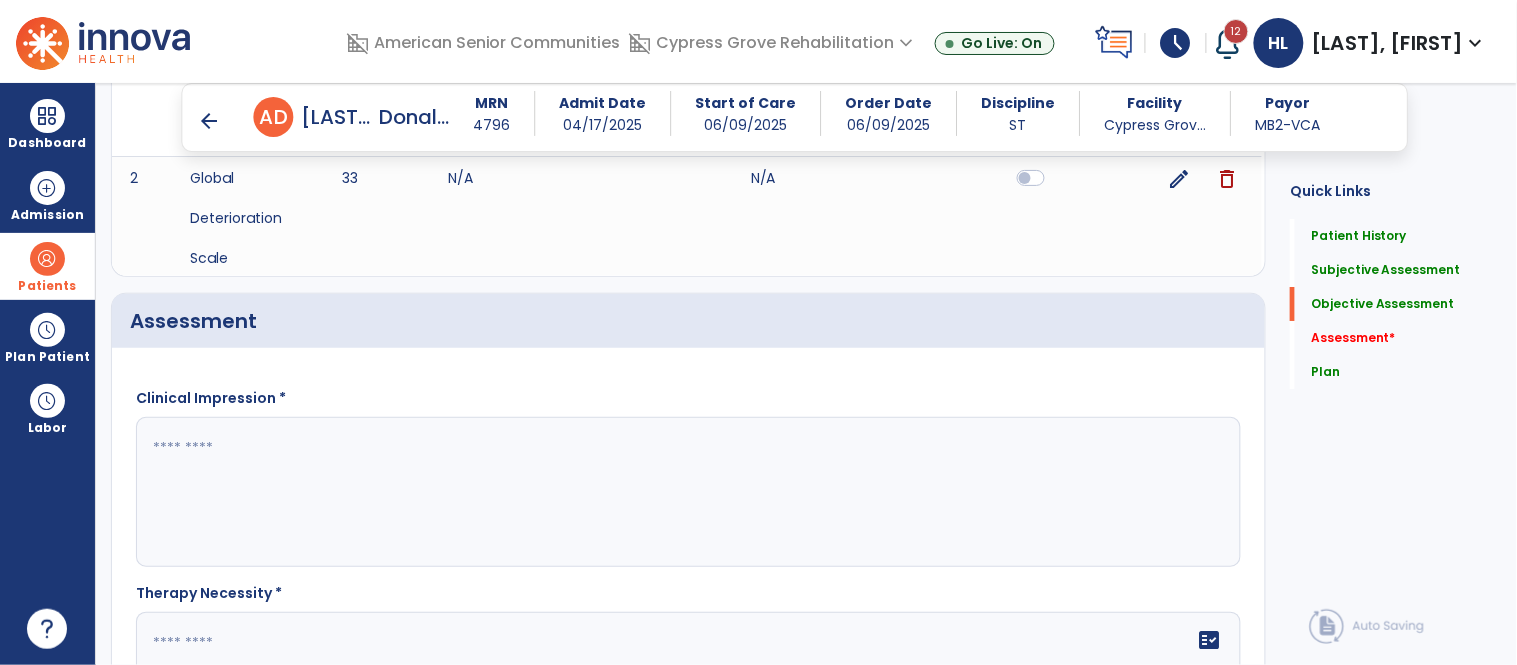 type on "*" 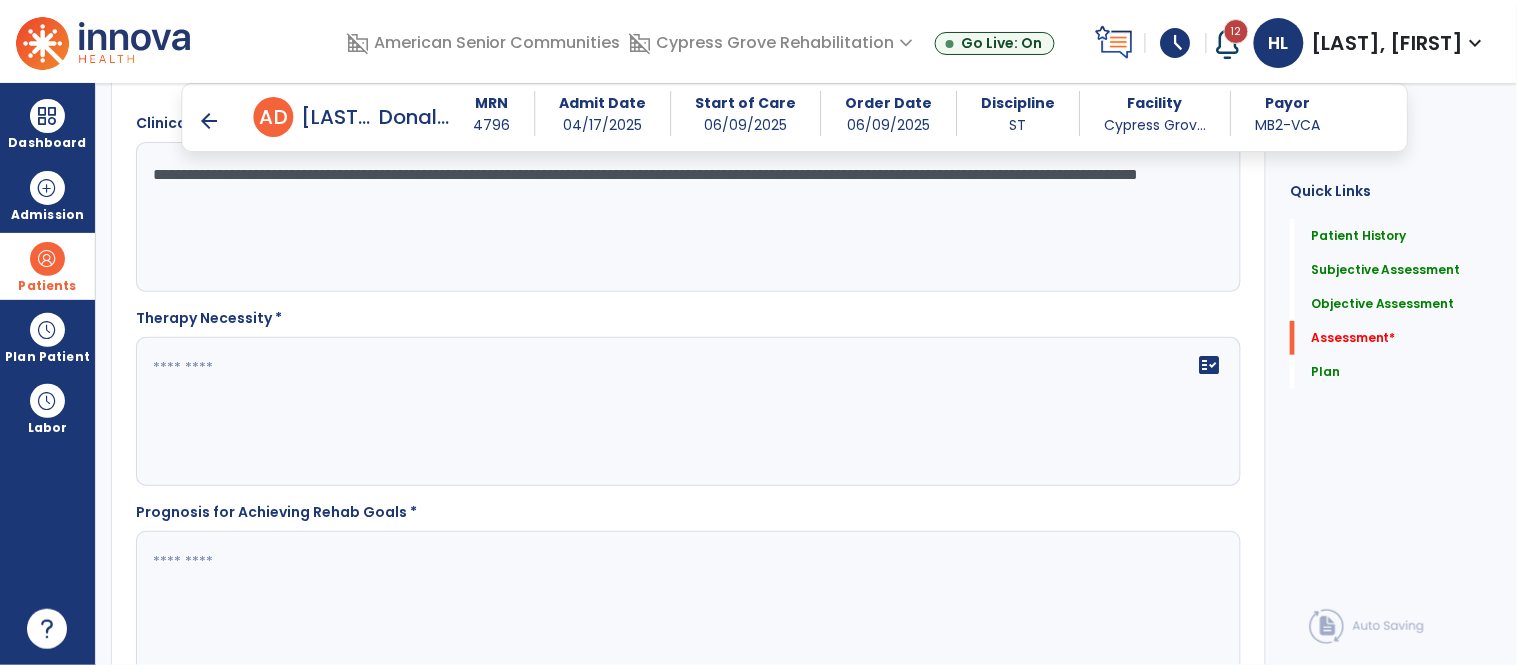 scroll, scrollTop: 4004, scrollLeft: 0, axis: vertical 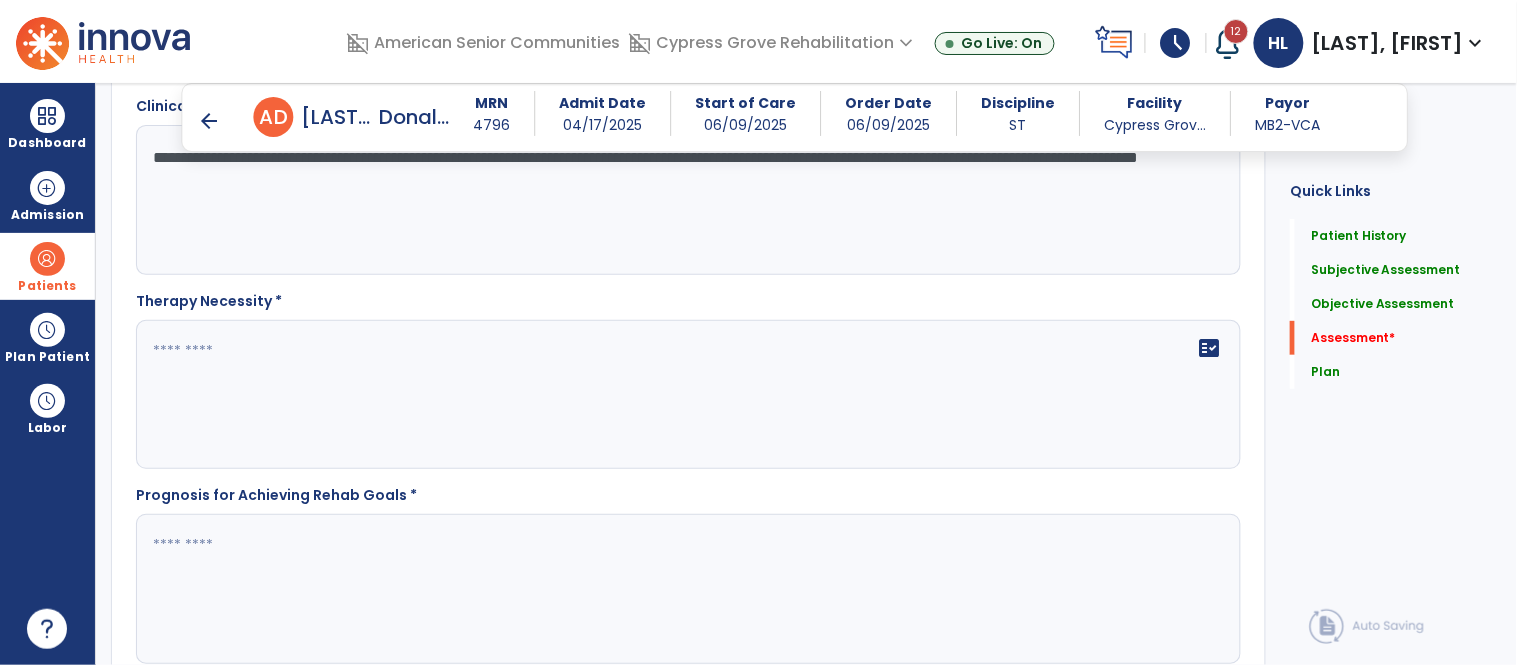 type on "**********" 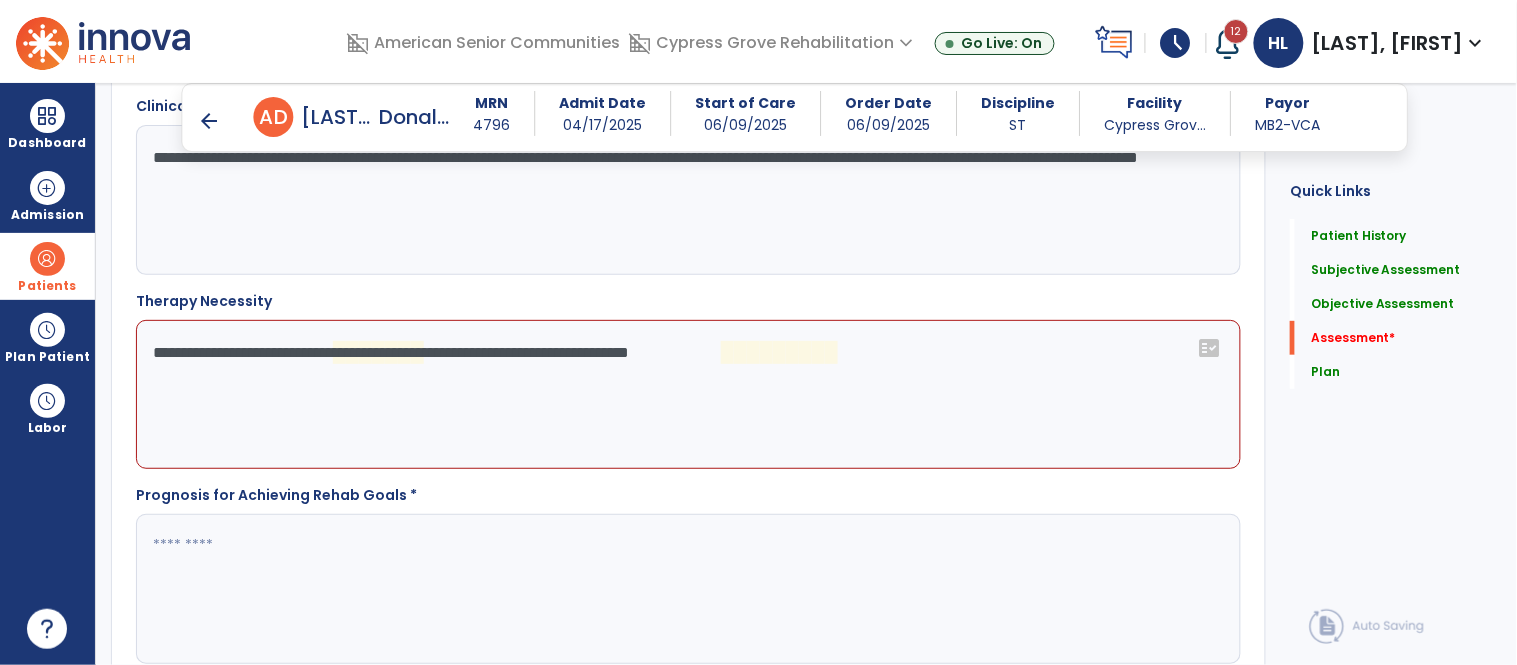 click on "**********" 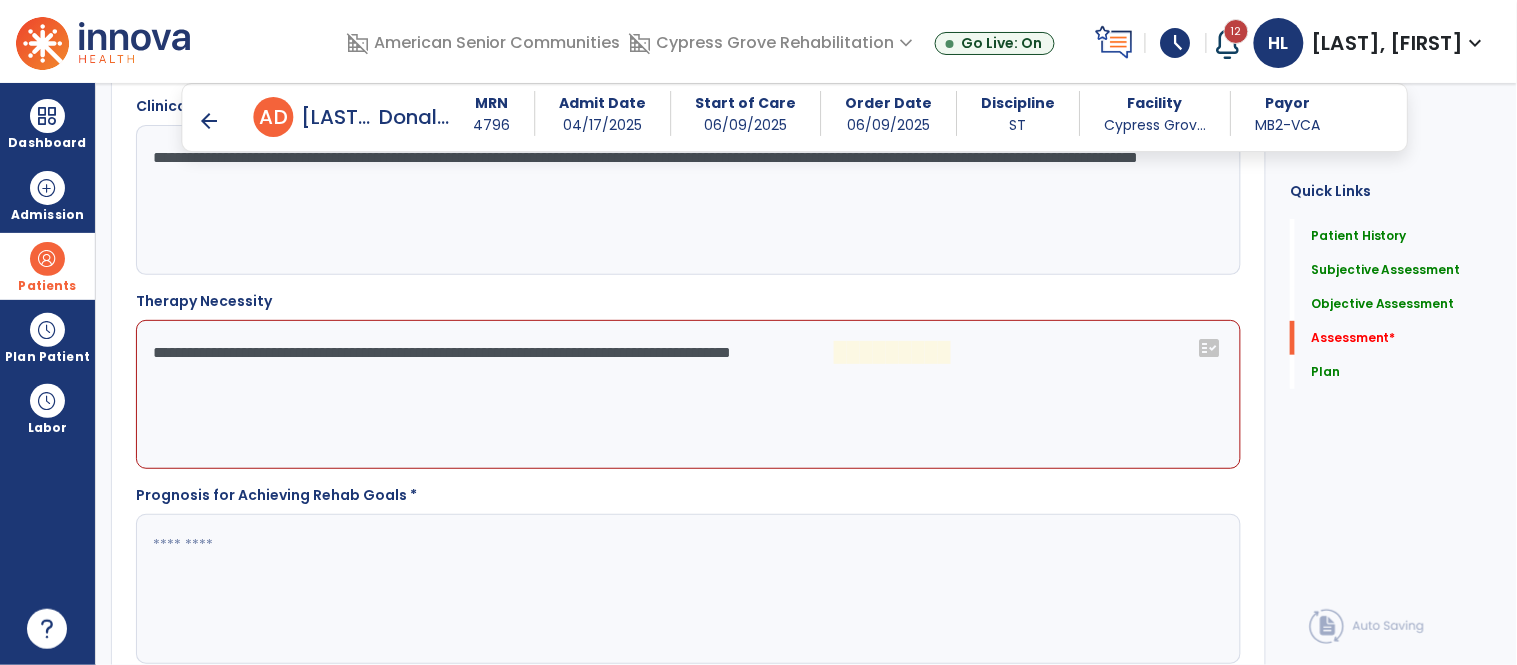 click on "**********" 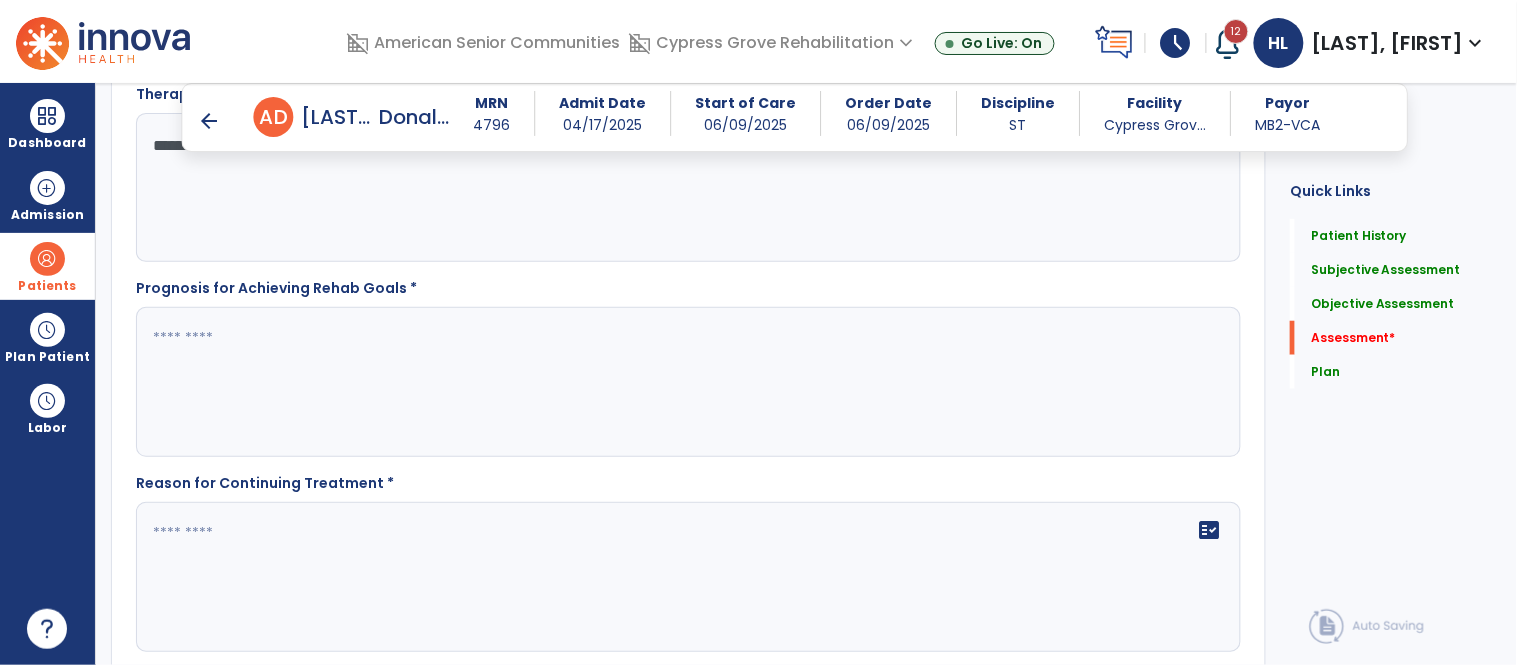 scroll, scrollTop: 4214, scrollLeft: 0, axis: vertical 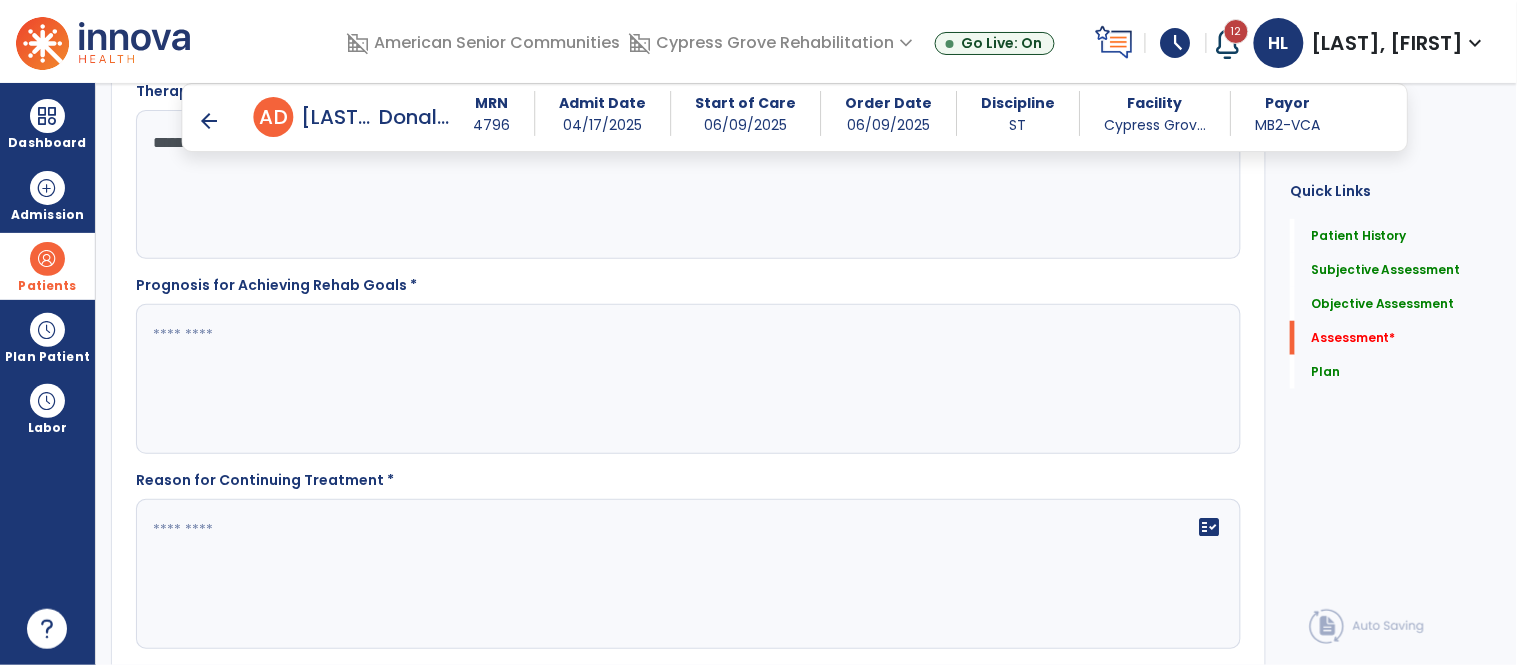 type on "**********" 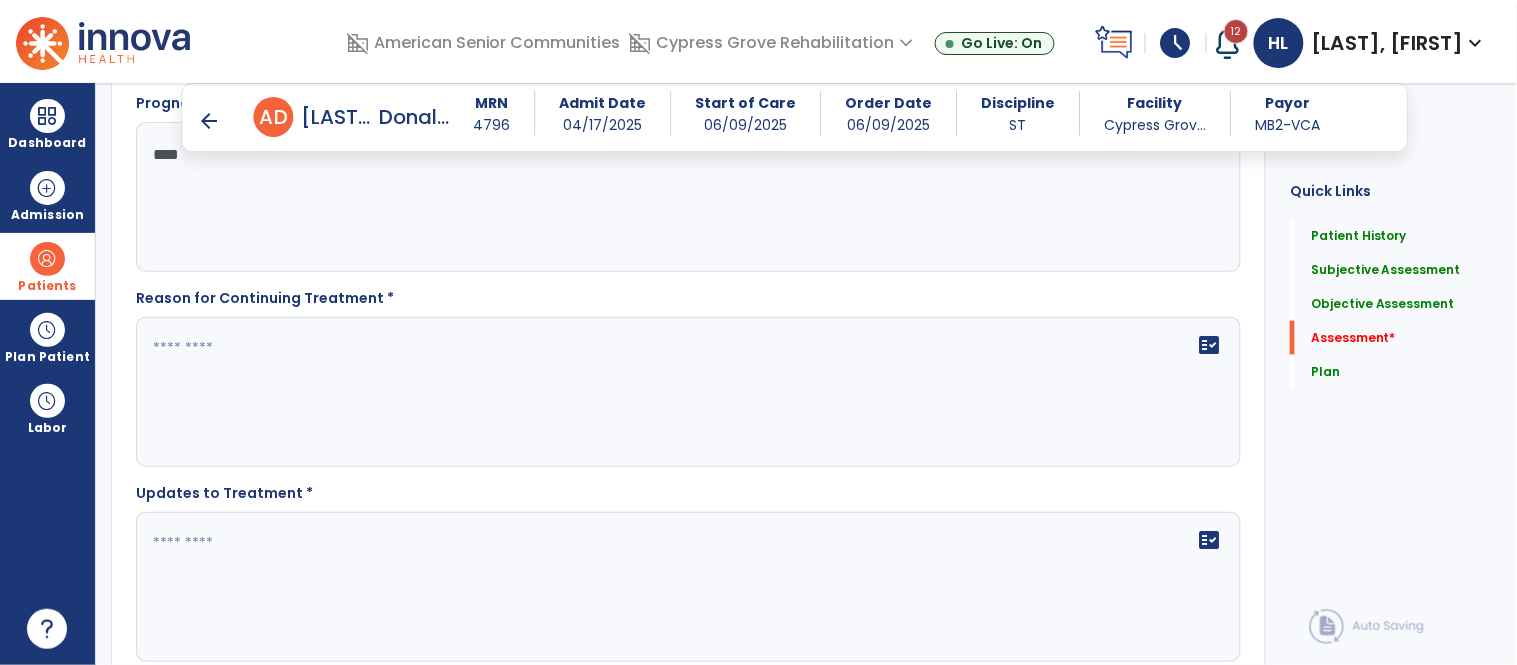 scroll, scrollTop: 4398, scrollLeft: 0, axis: vertical 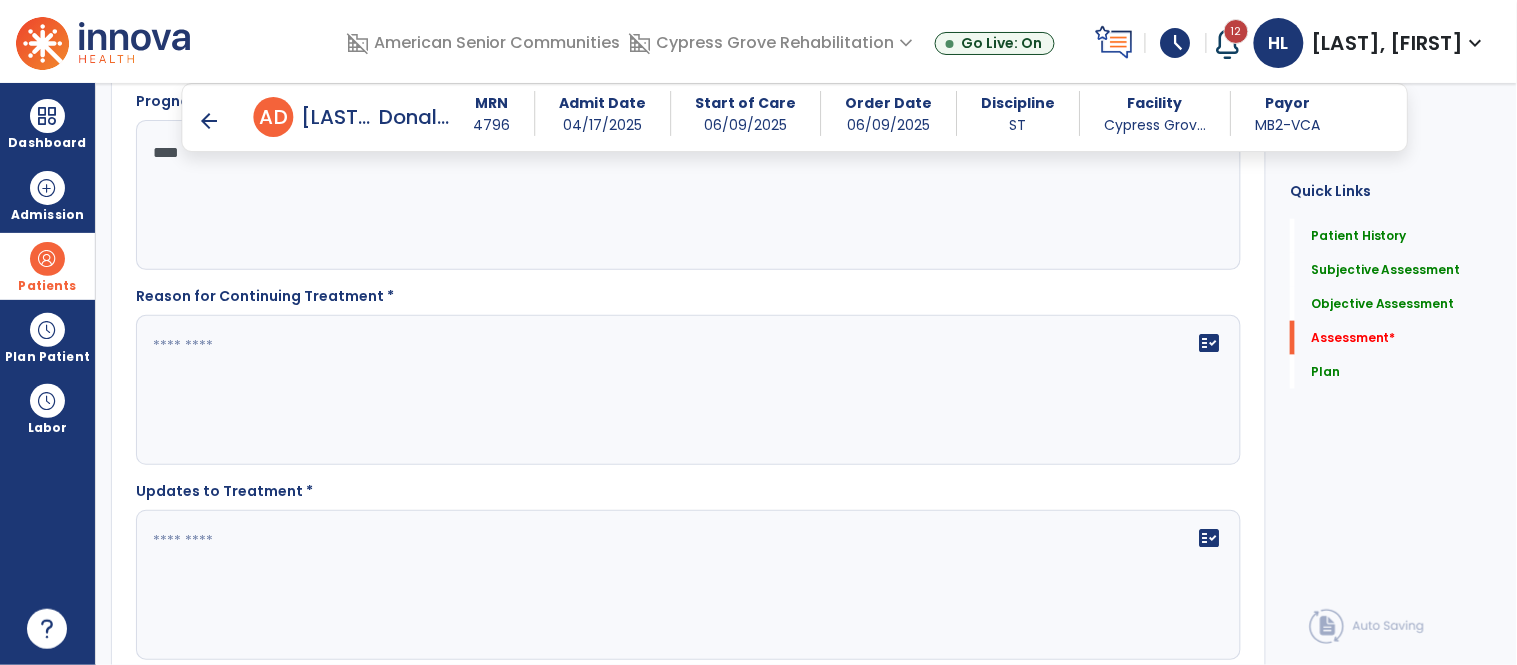 type on "****" 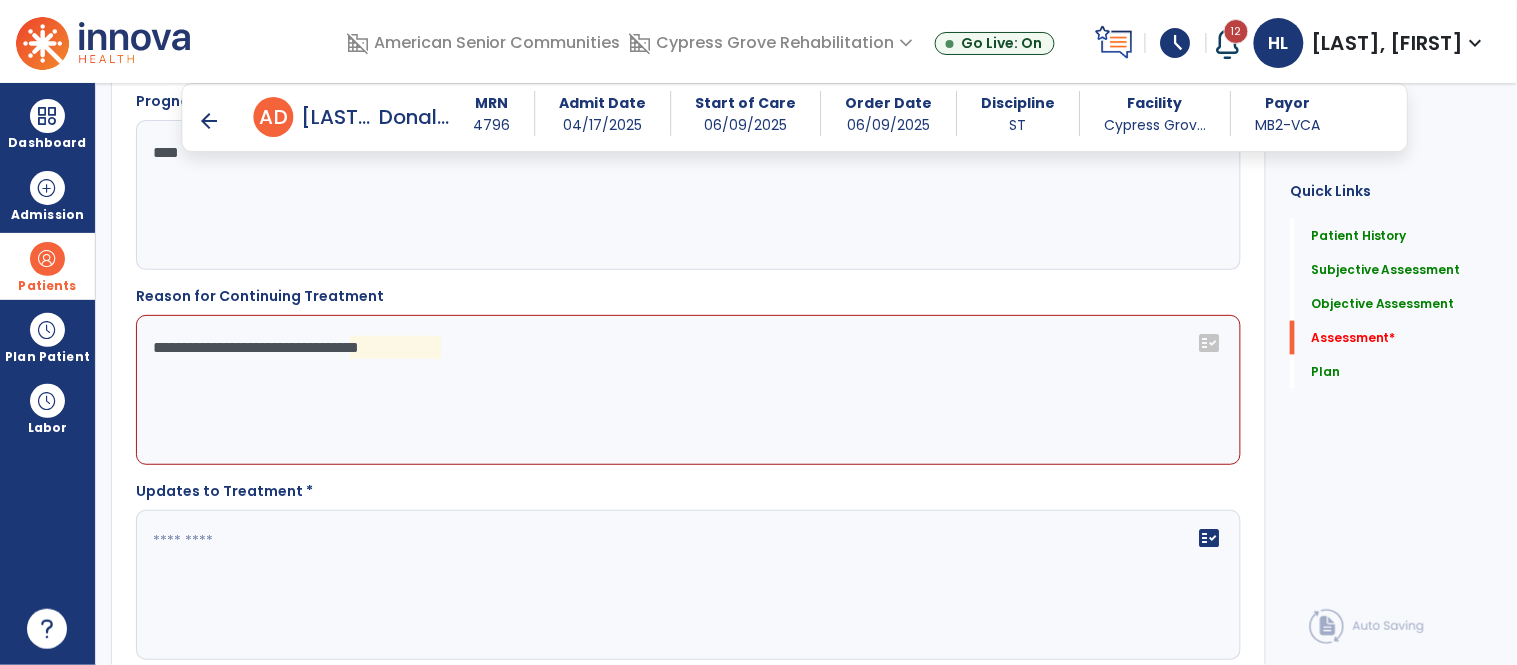 click on "**********" 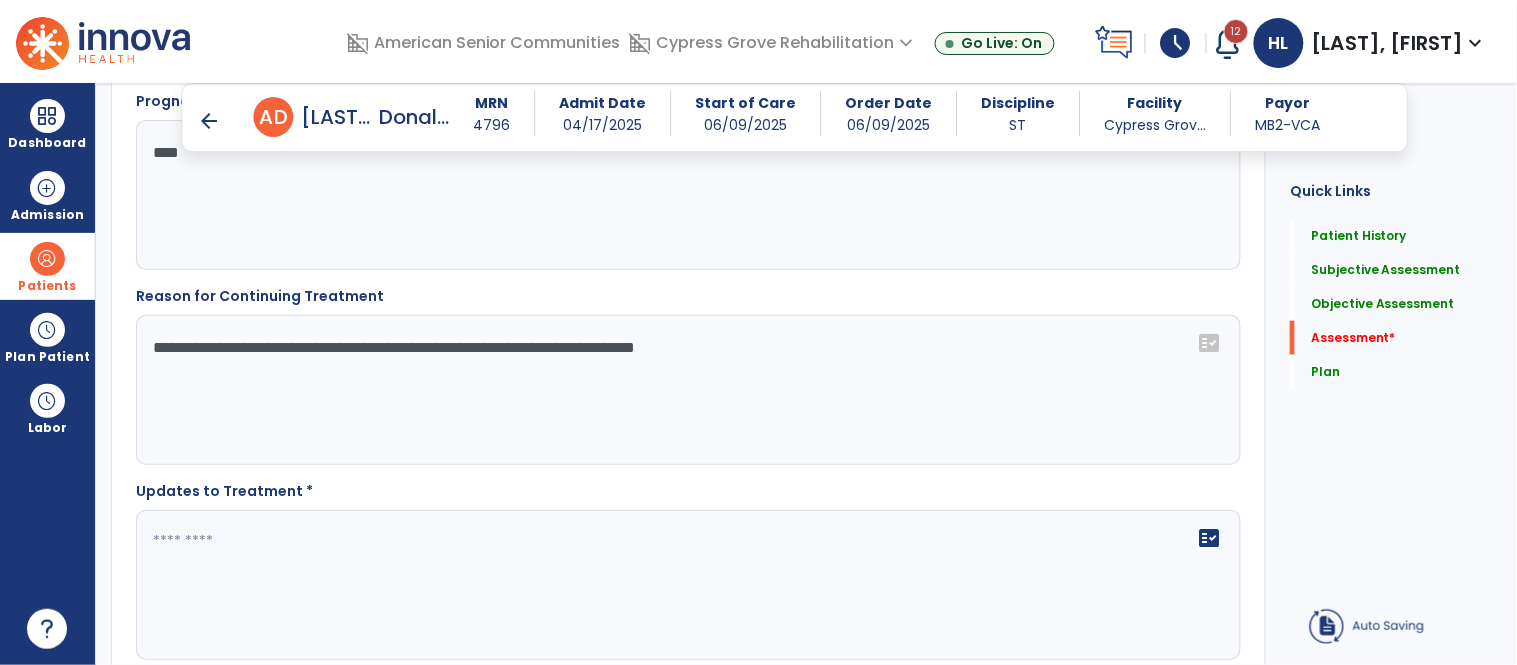 click on "**********" 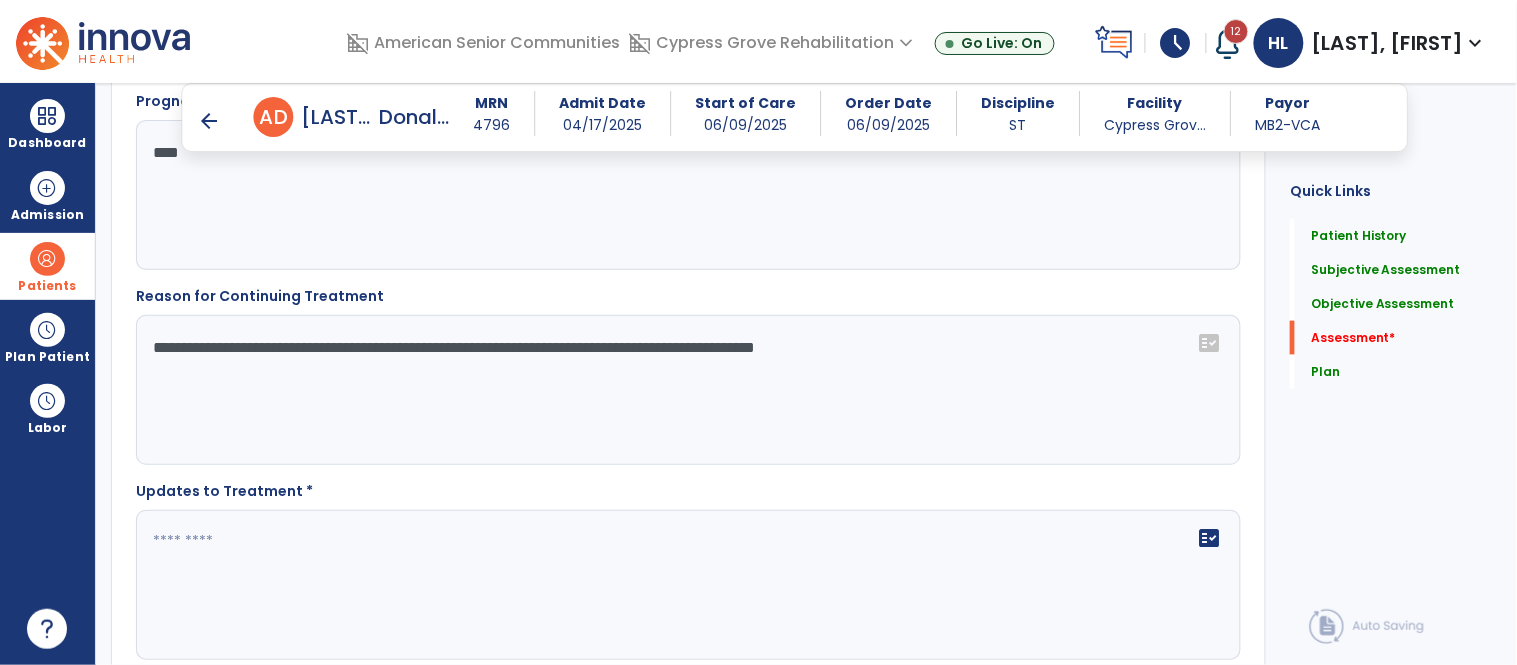 type on "**********" 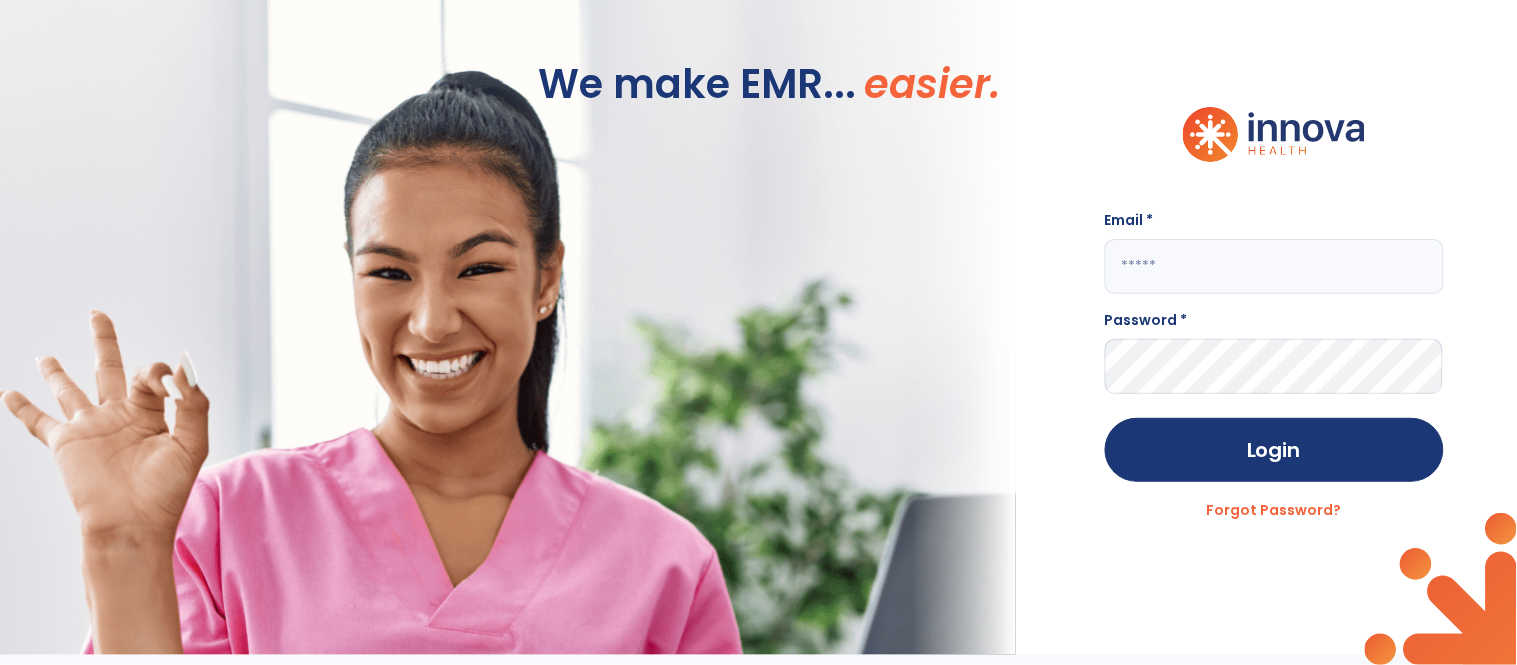 scroll, scrollTop: 0, scrollLeft: 0, axis: both 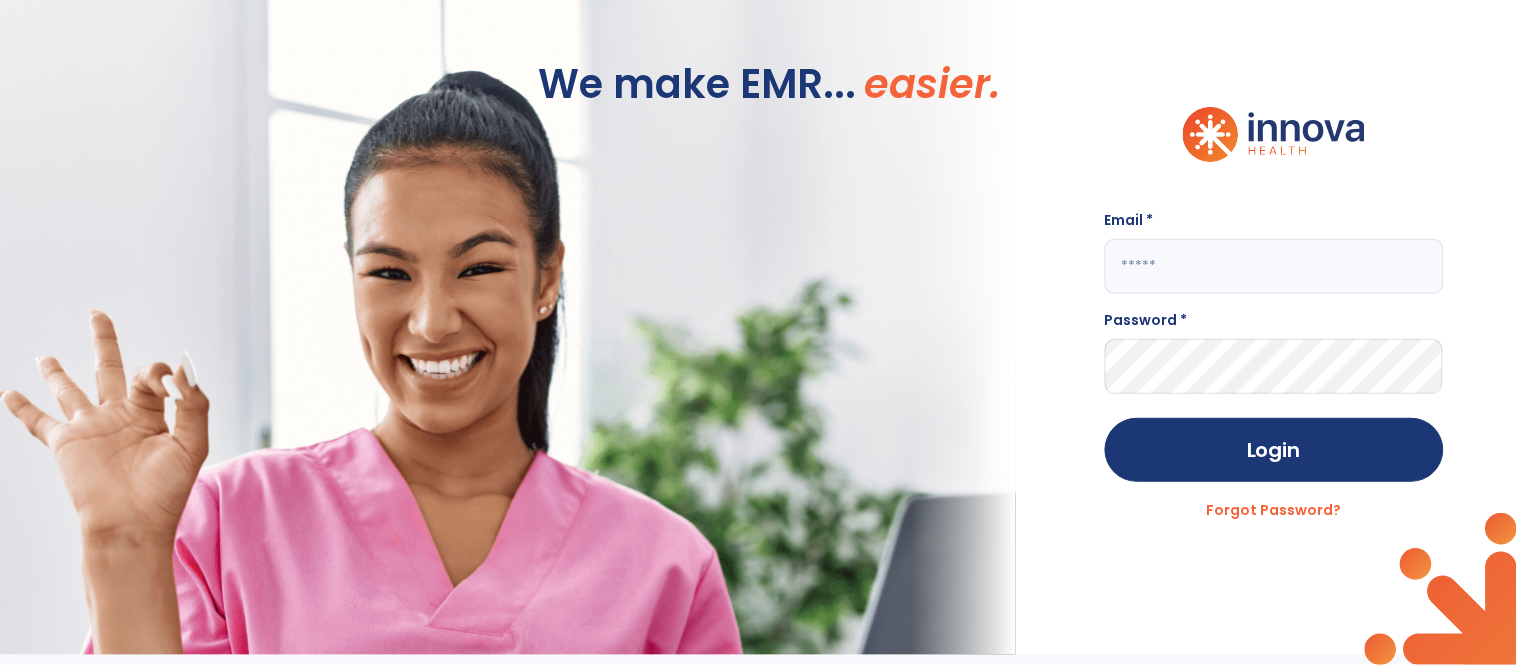 click 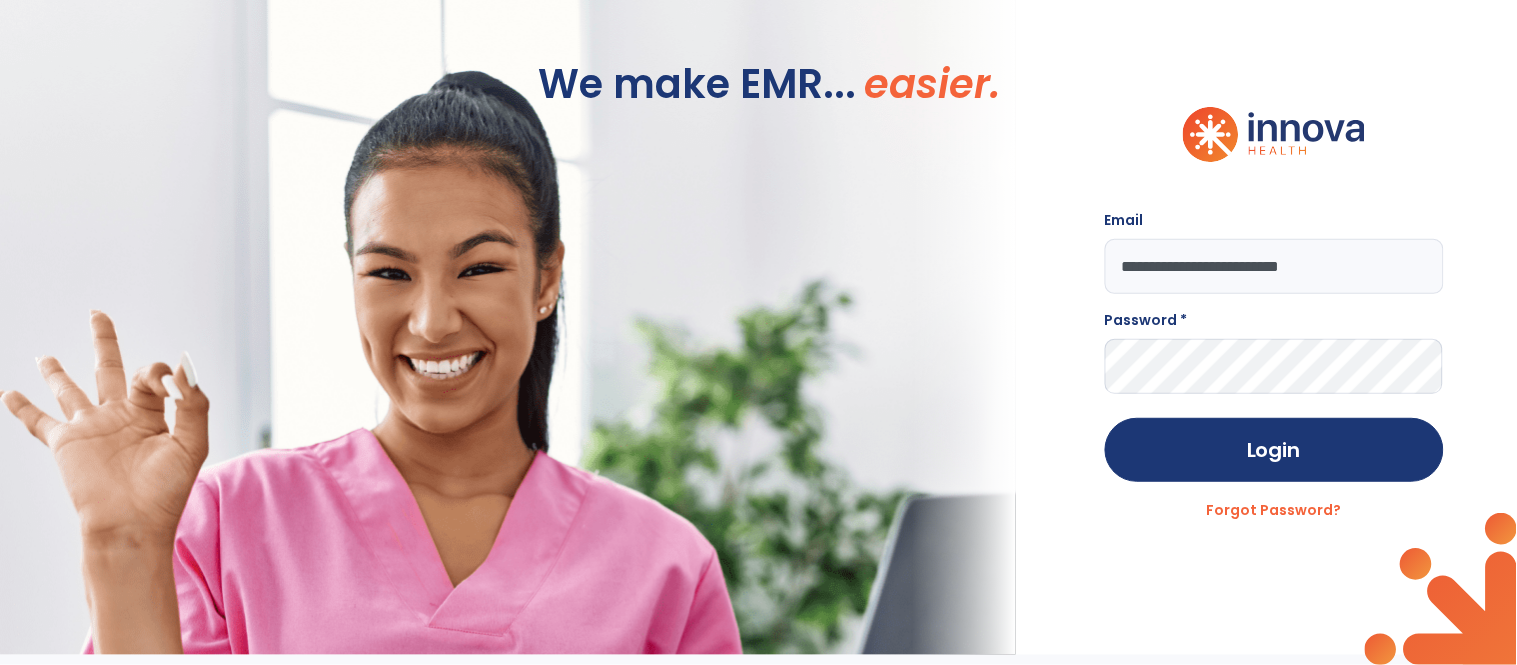 type on "**********" 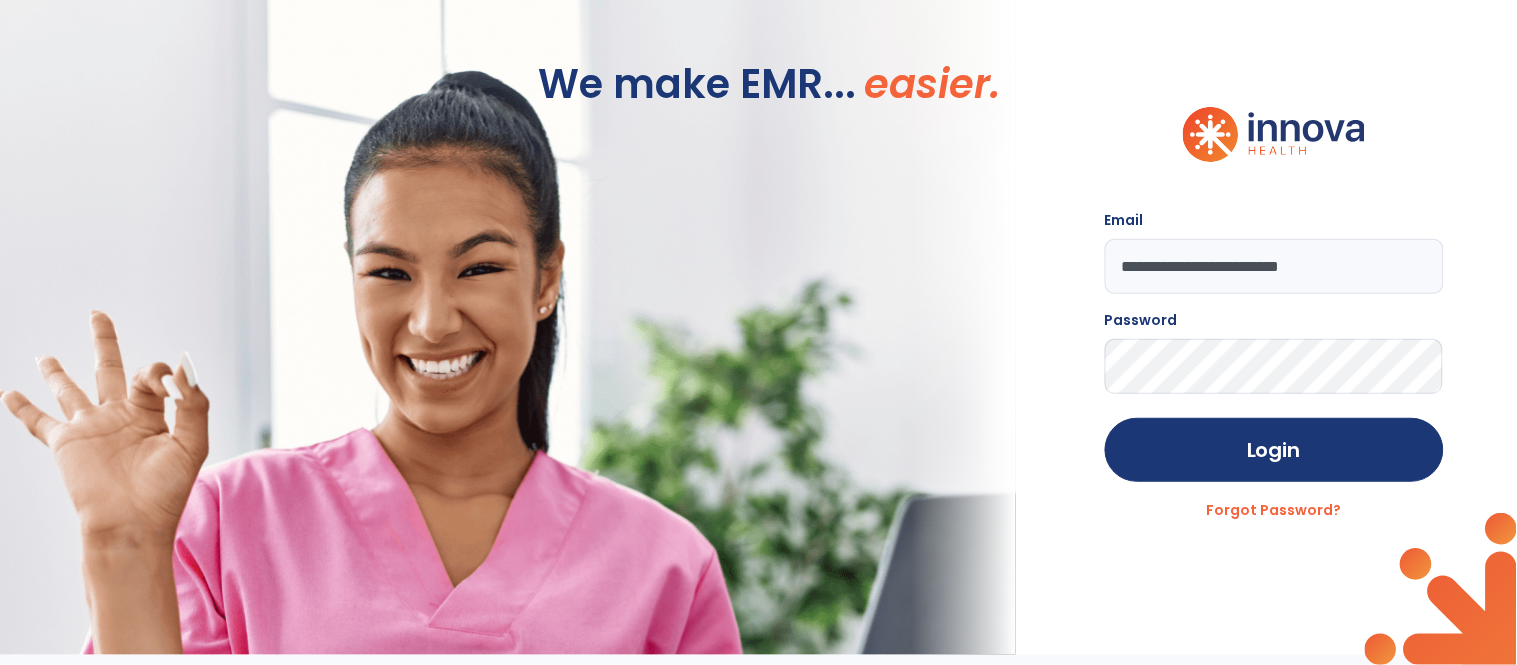 click on "Login" 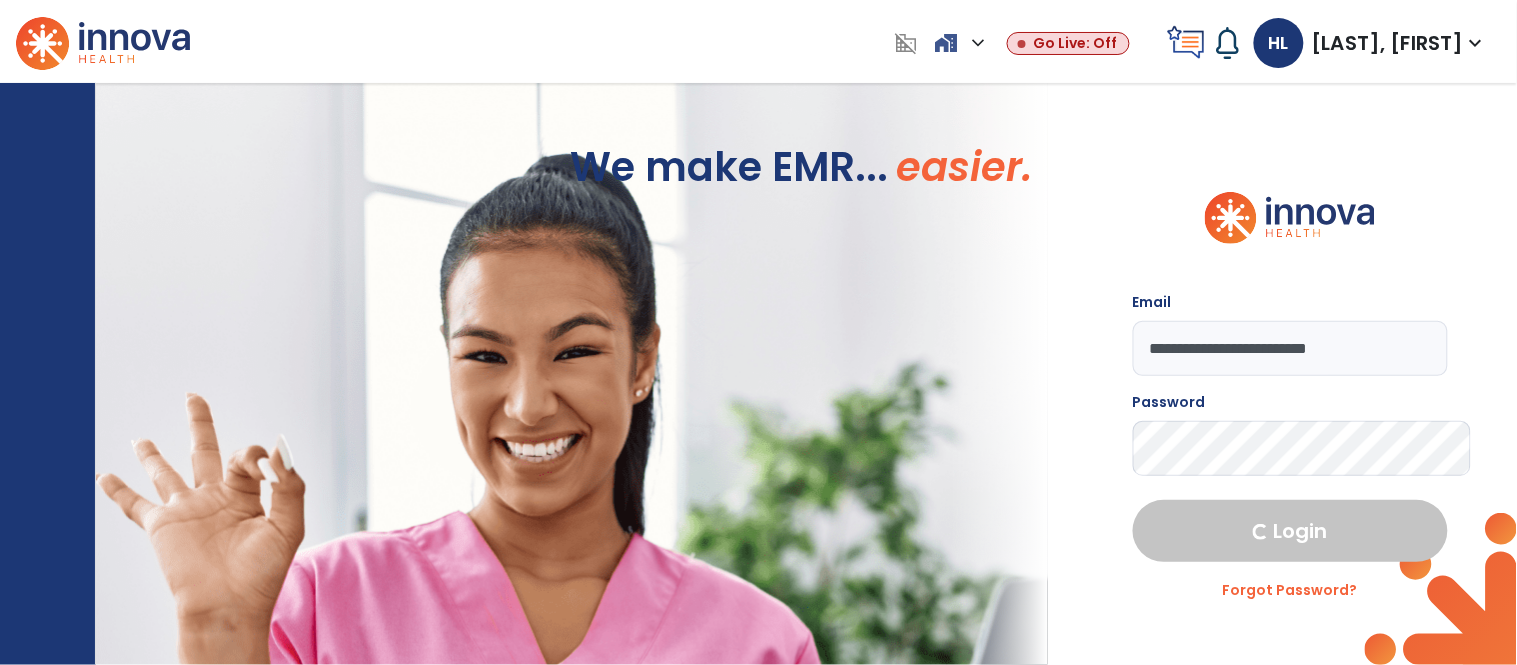 select on "****" 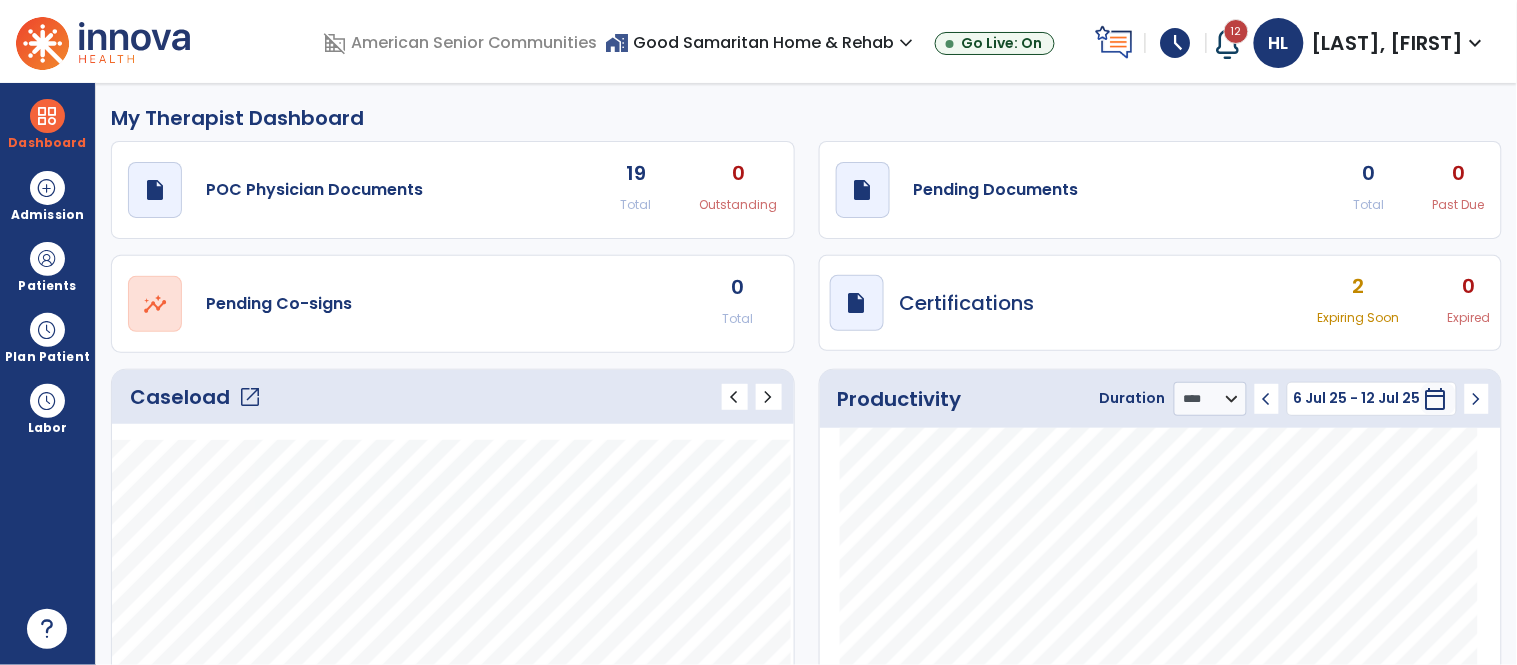 click on "open_in_new" 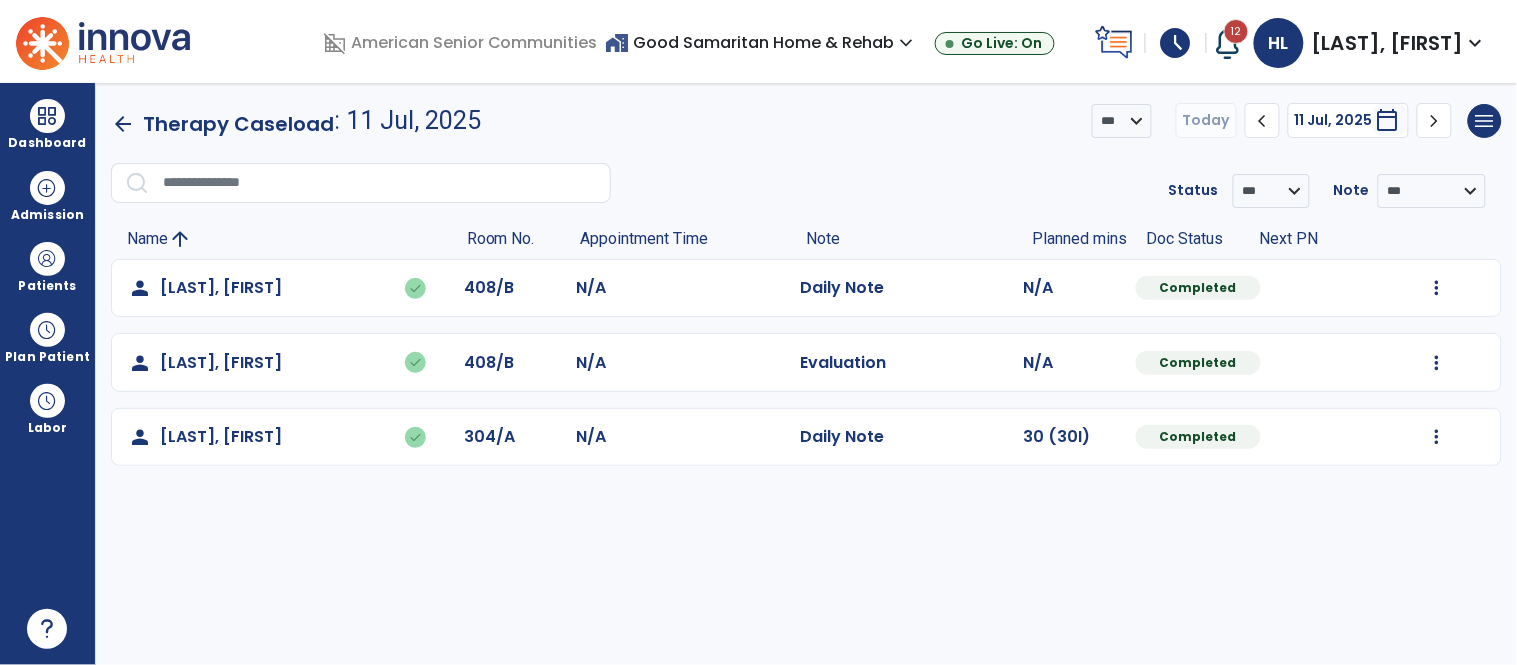 click on "home_work   Good Samaritan Home & Rehab   expand_more" at bounding box center (762, 42) 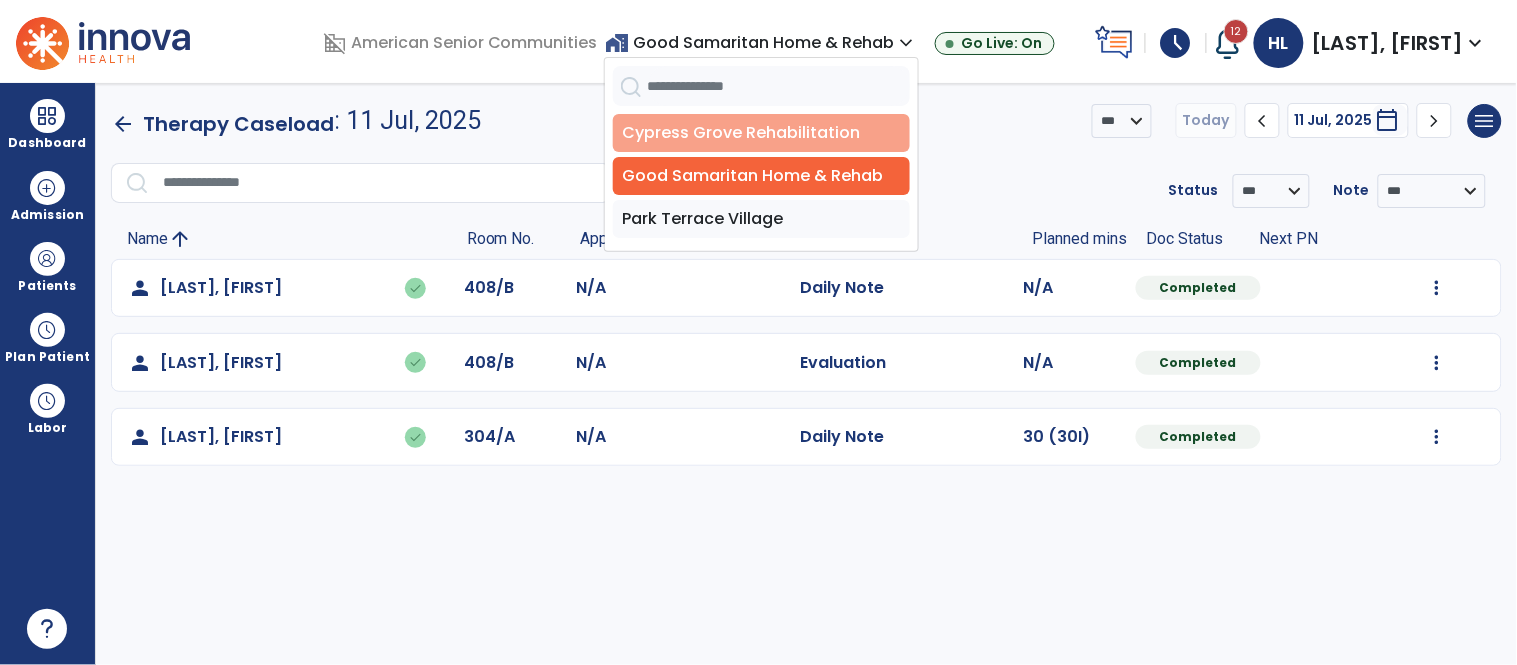 click on "Cypress Grove Rehabilitation" at bounding box center (761, 133) 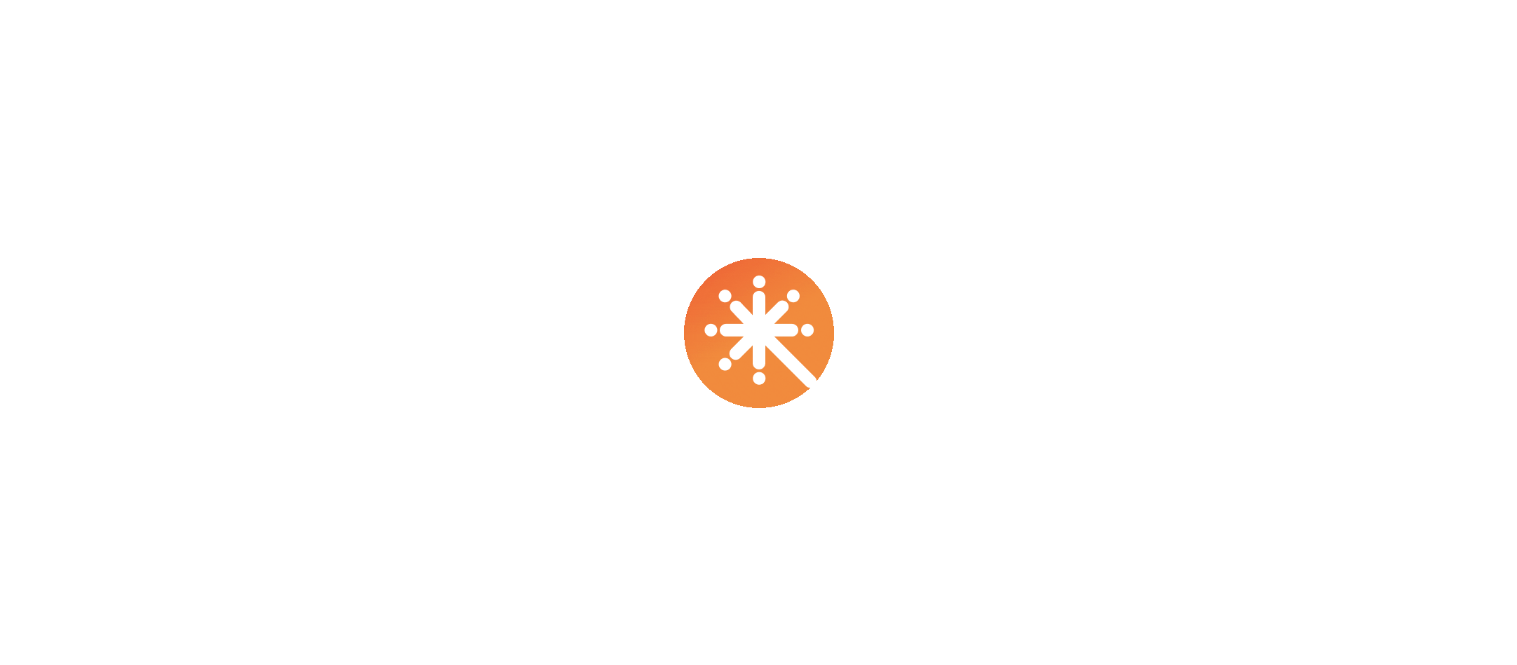 scroll, scrollTop: 0, scrollLeft: 0, axis: both 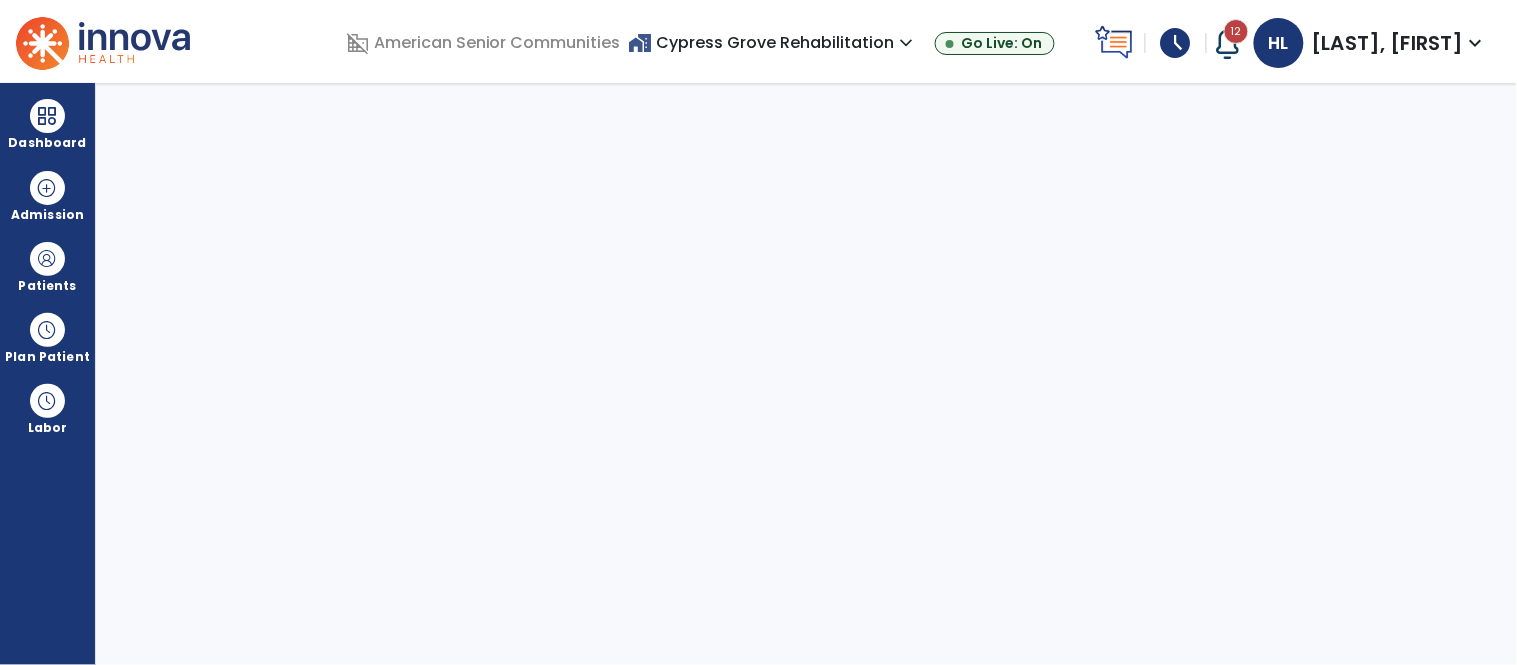 select on "****" 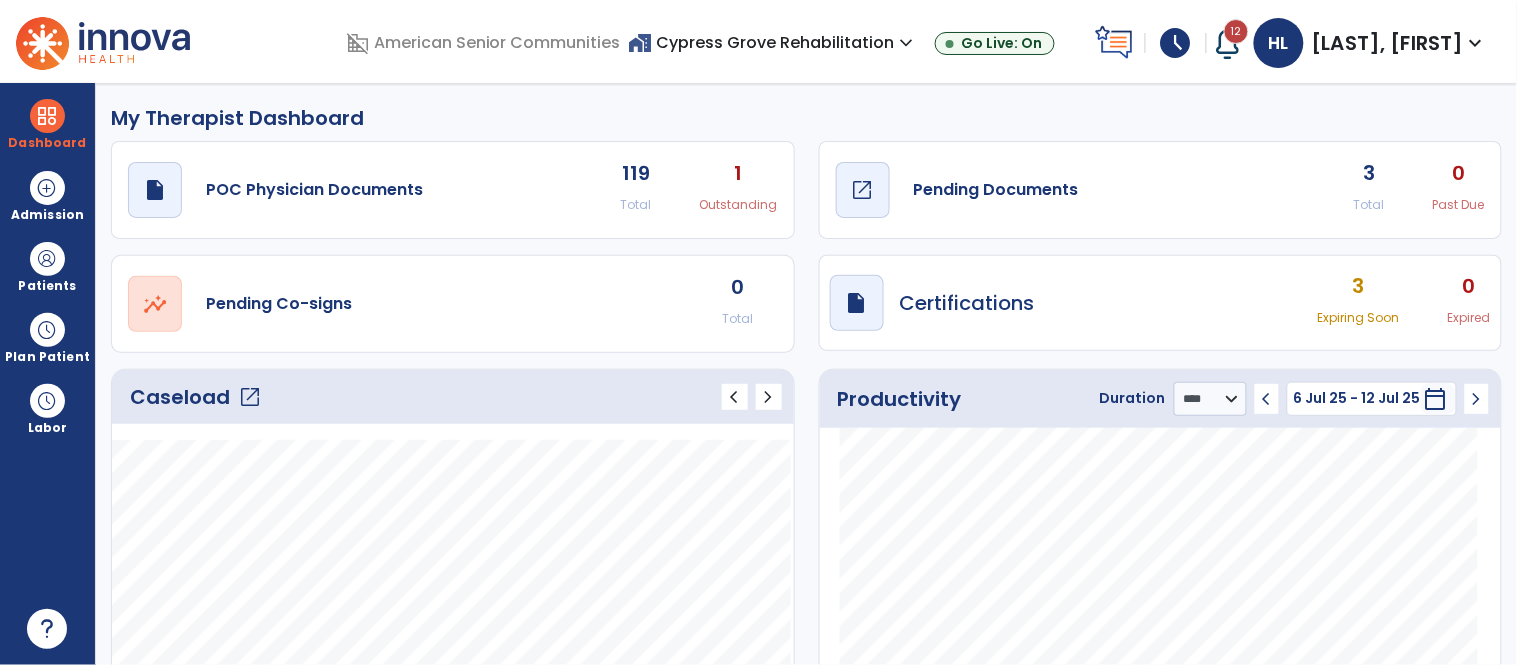 click on "Pending Documents" 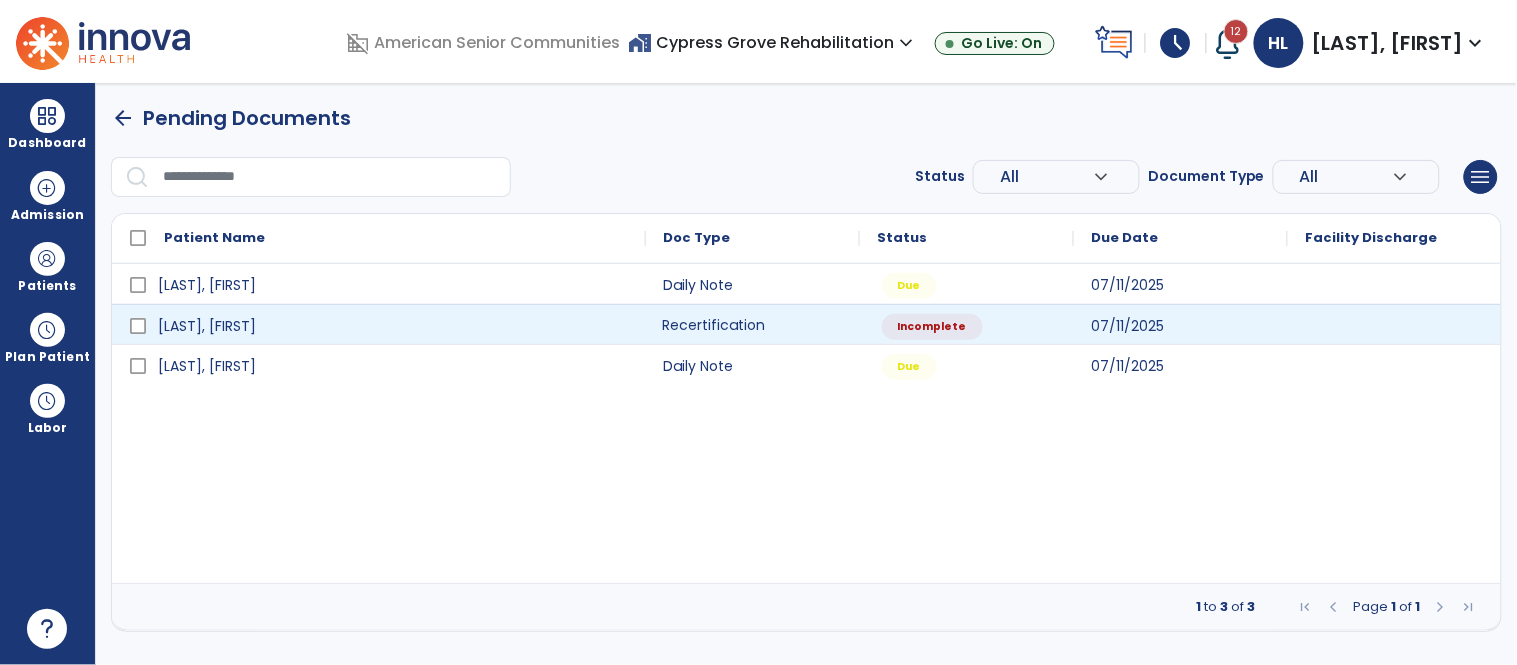 click on "Recertification" at bounding box center (753, 324) 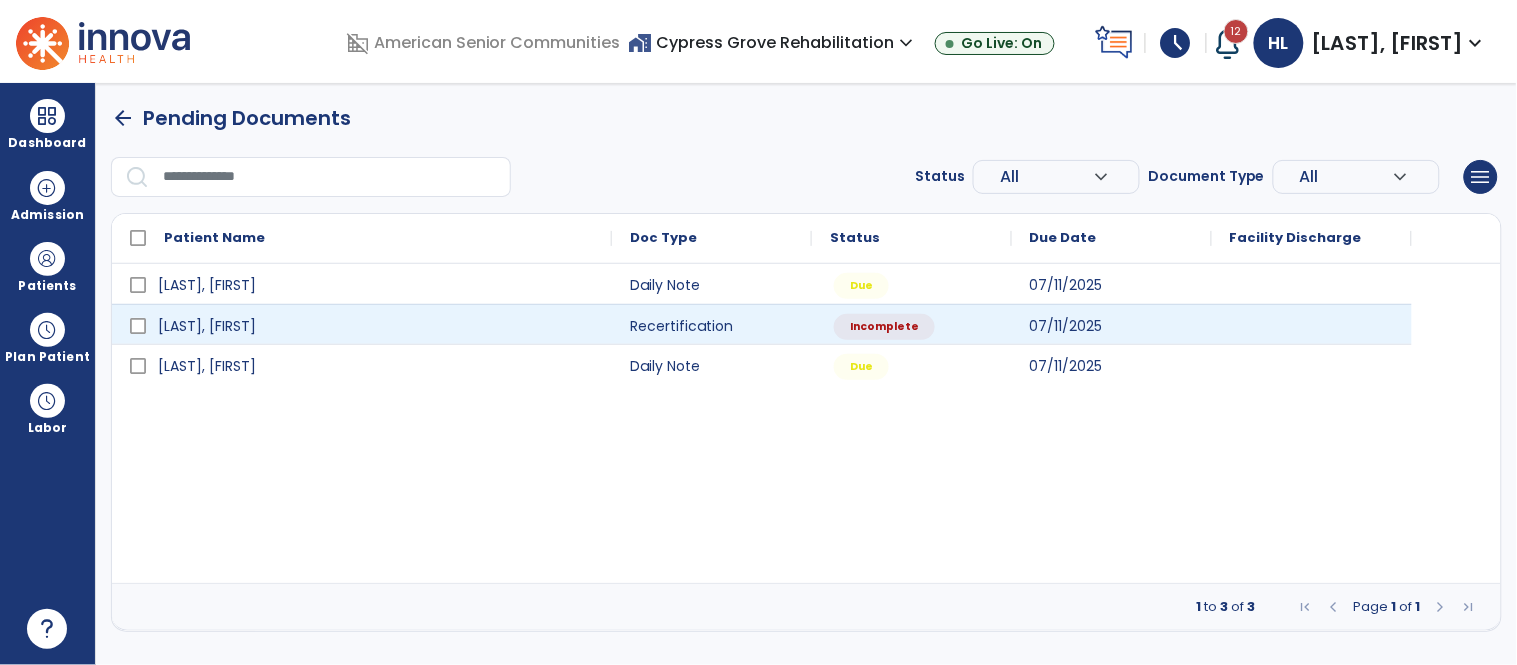 select on "**" 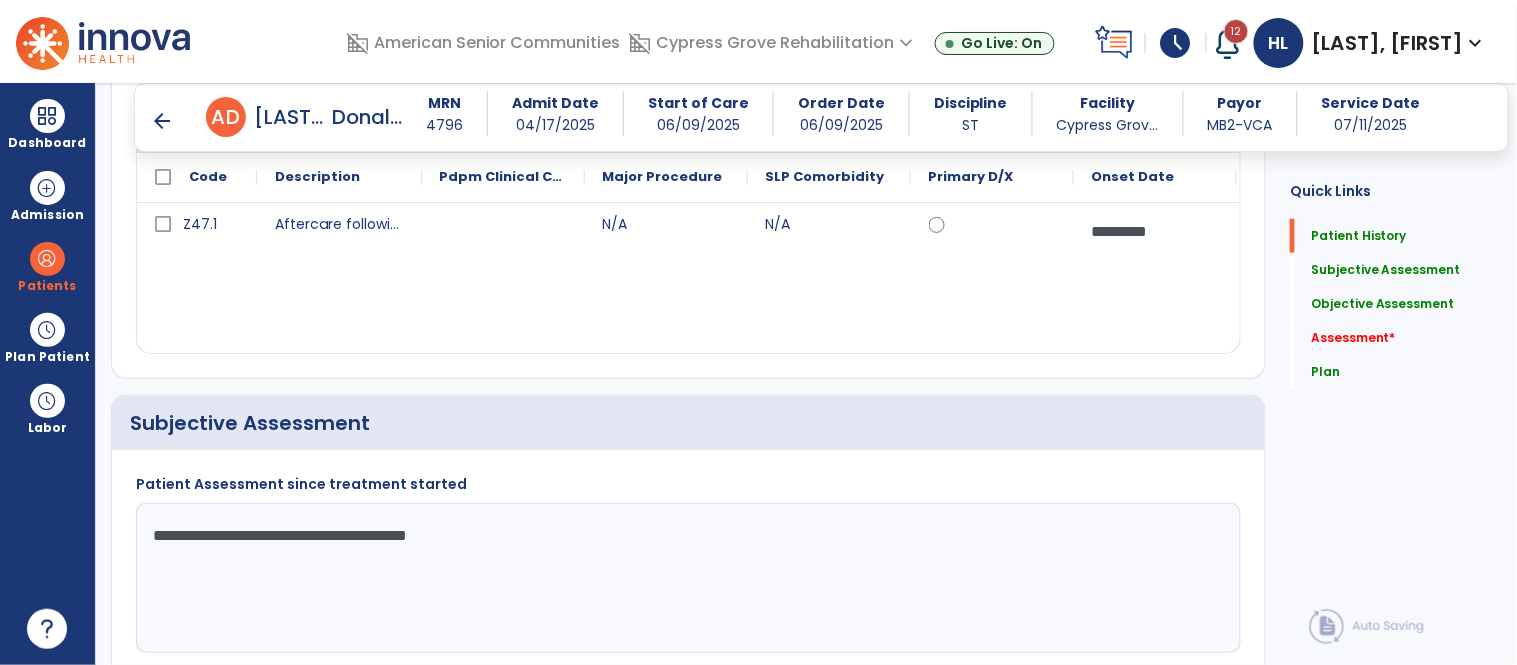 scroll, scrollTop: 286, scrollLeft: 0, axis: vertical 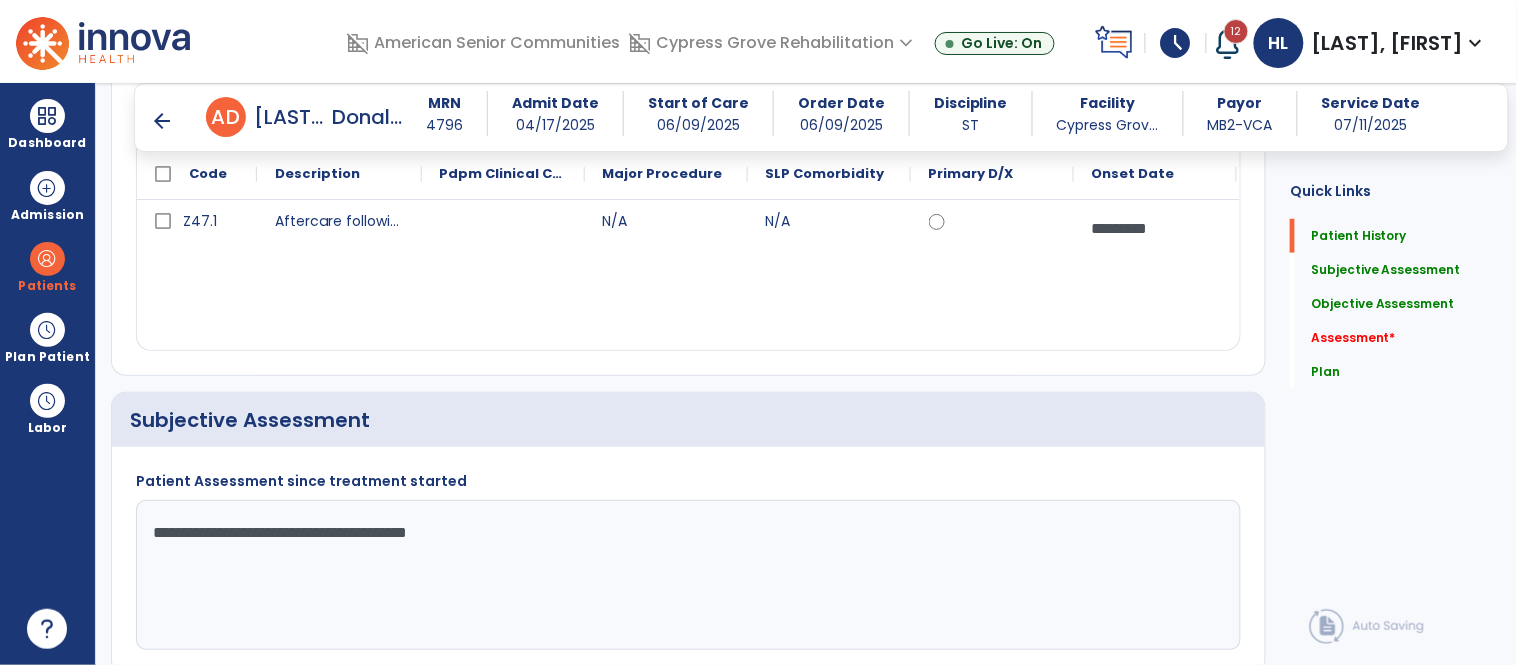 click on "**********" 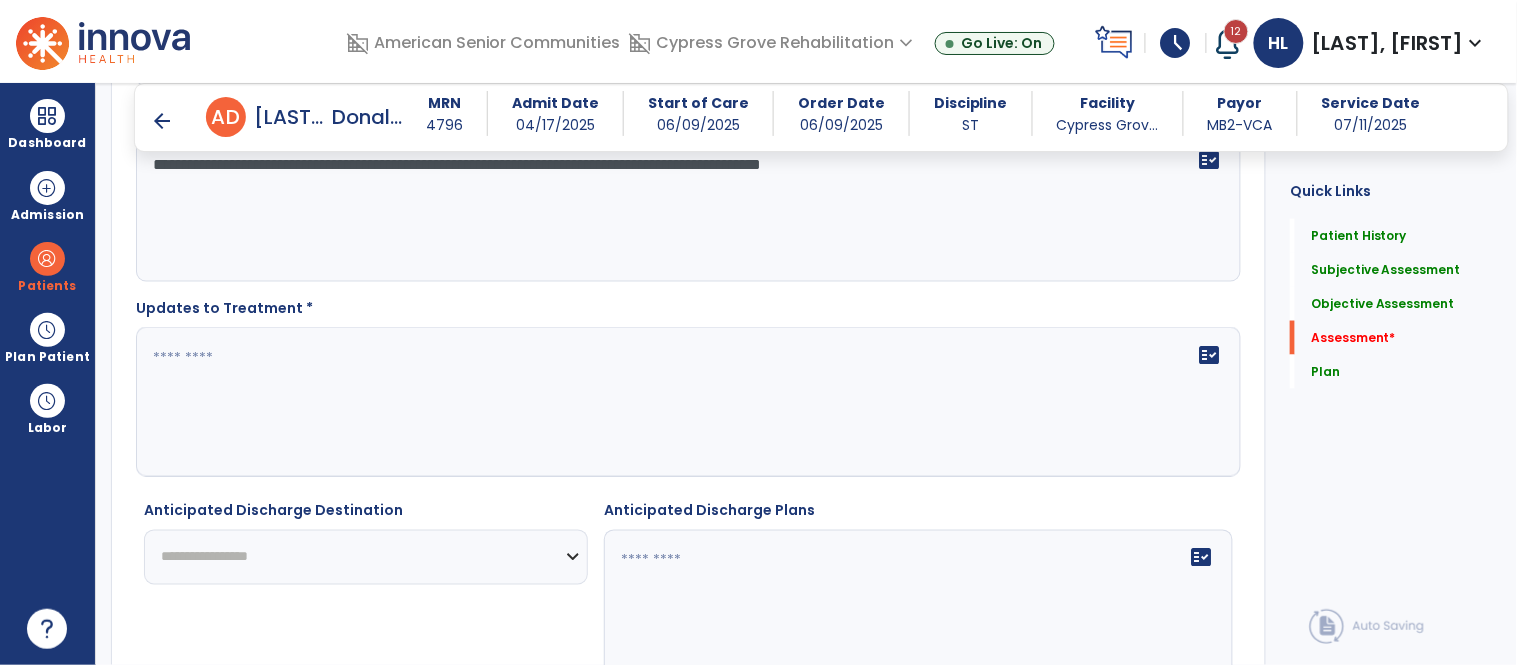 scroll, scrollTop: 4586, scrollLeft: 0, axis: vertical 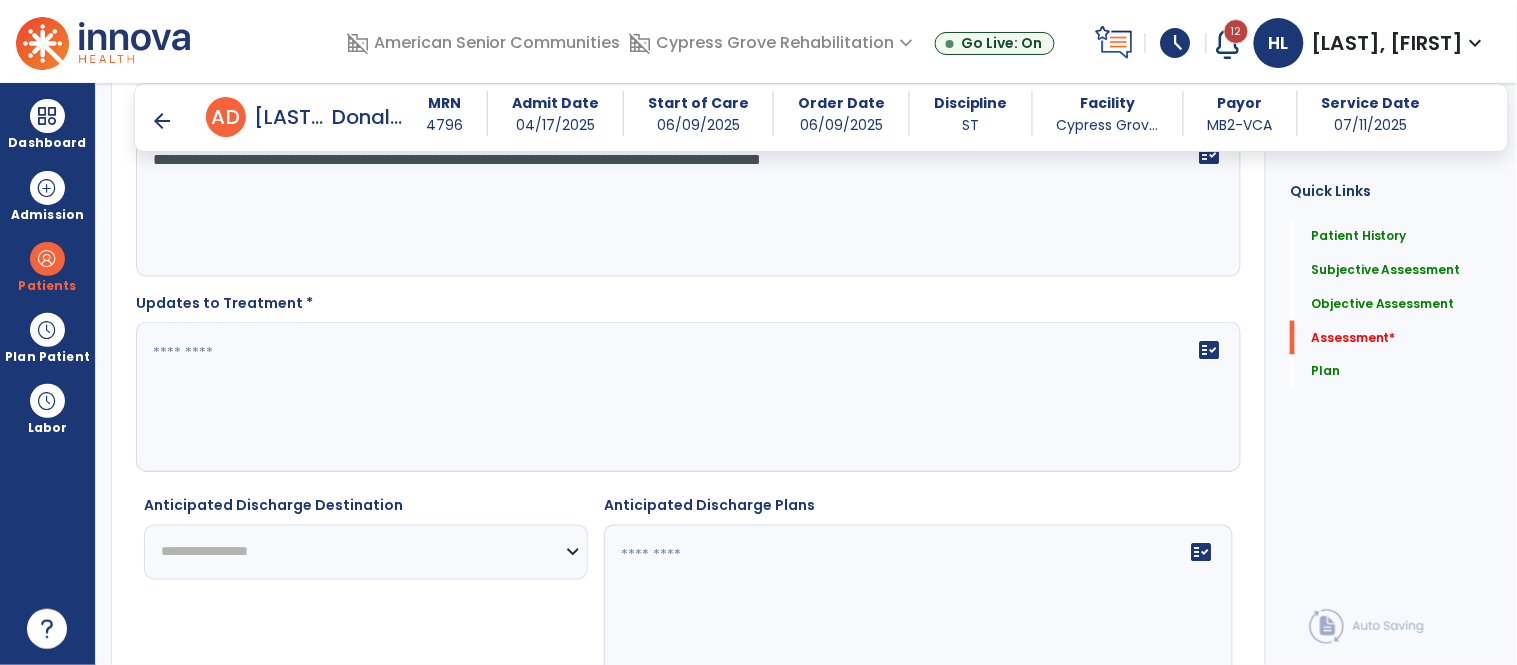 click on "**********" 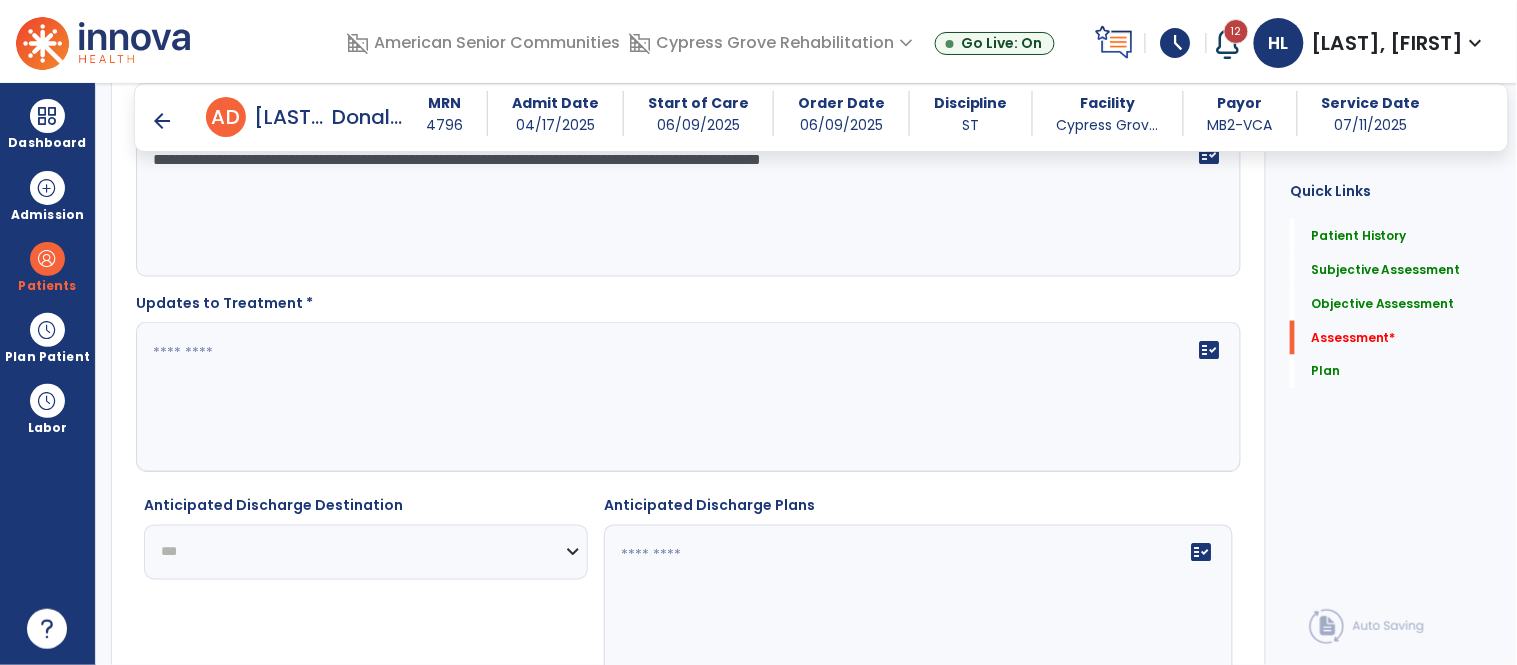 click on "**********" 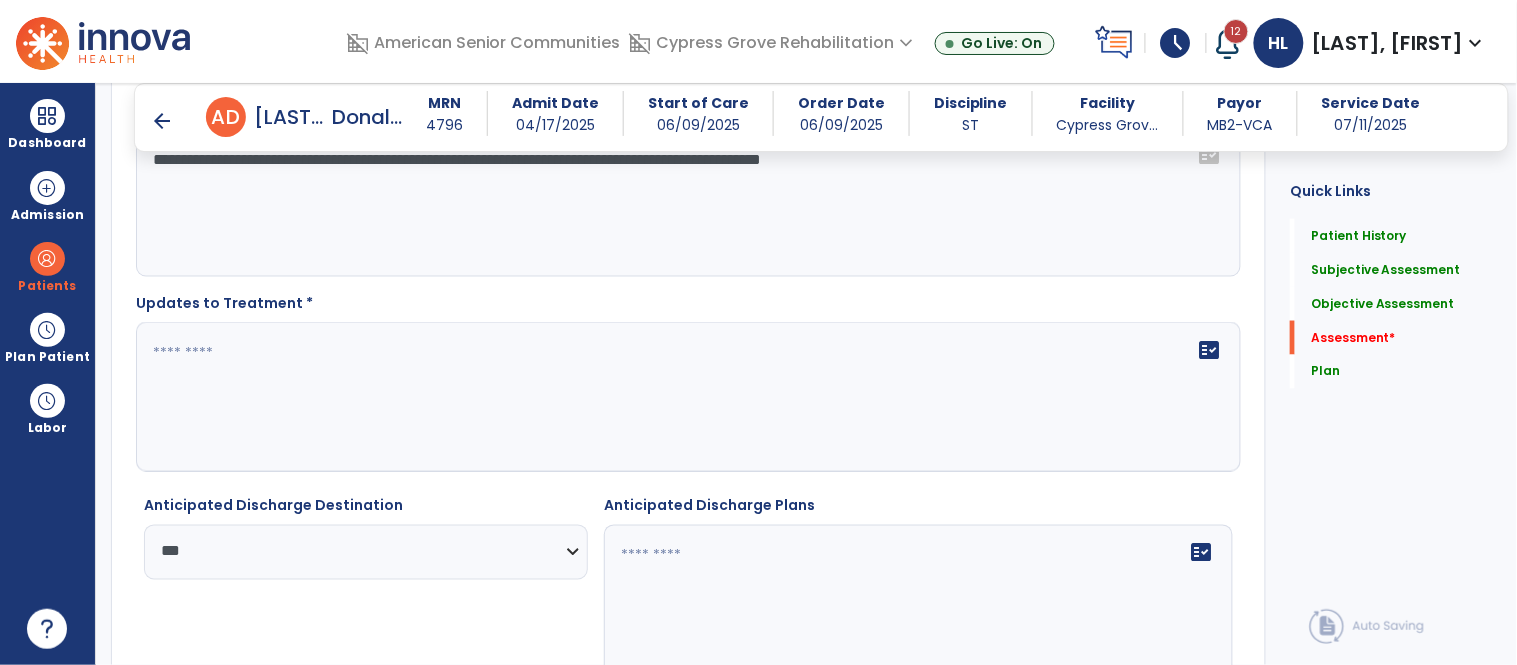 scroll, scrollTop: 4766, scrollLeft: 0, axis: vertical 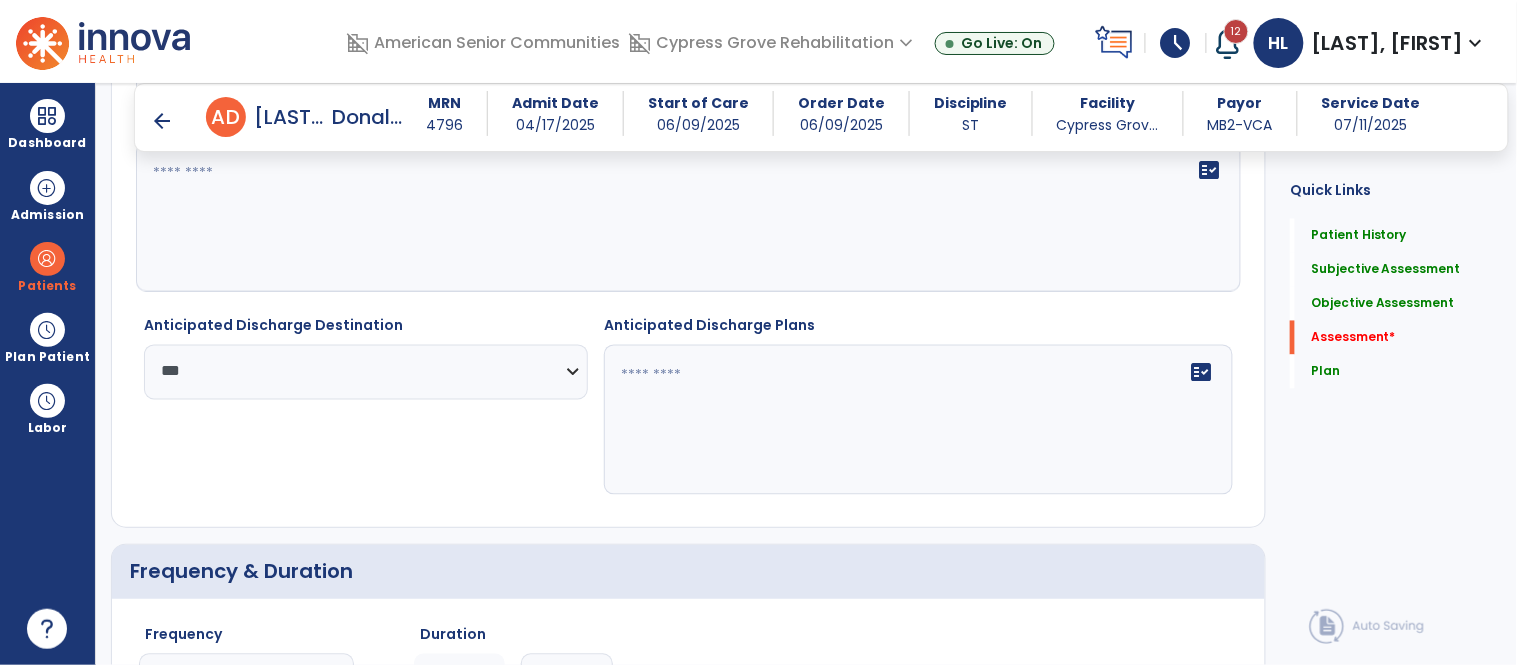 click on "fact_check" 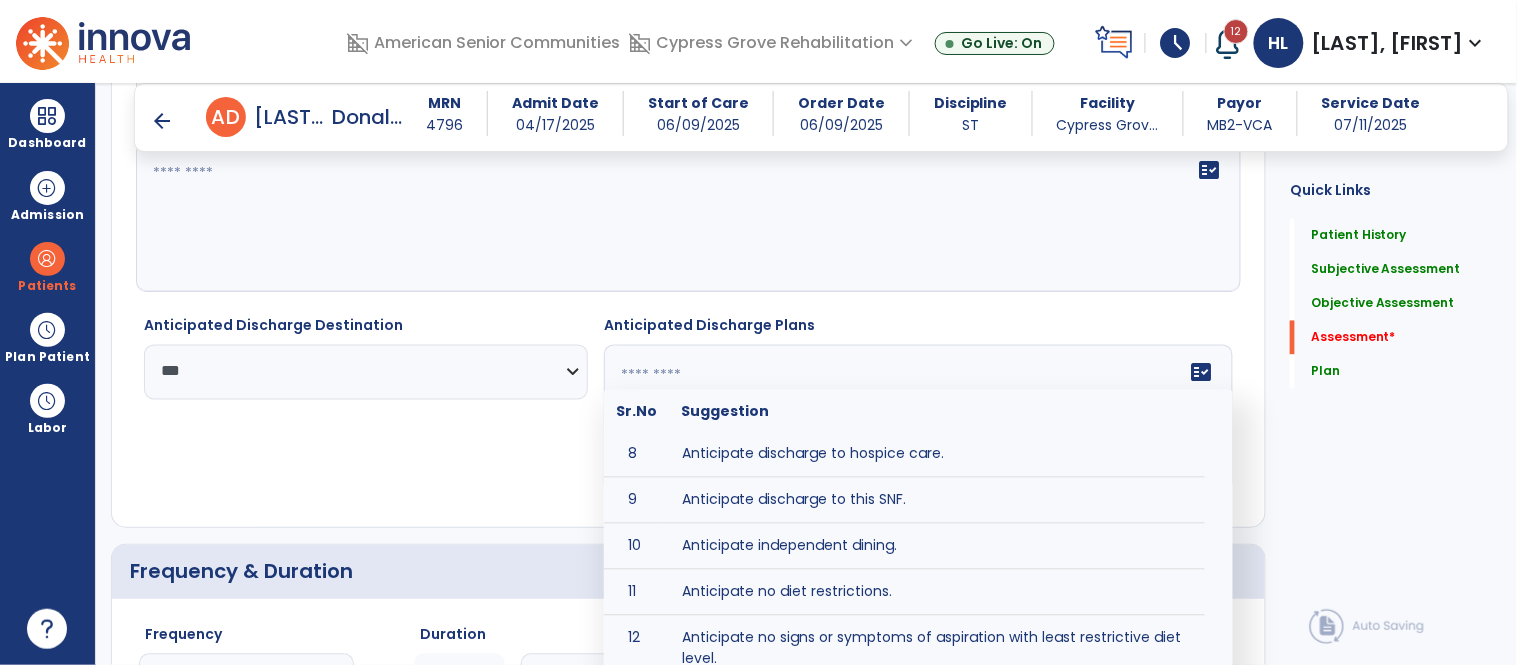 scroll, scrollTop: 334, scrollLeft: 0, axis: vertical 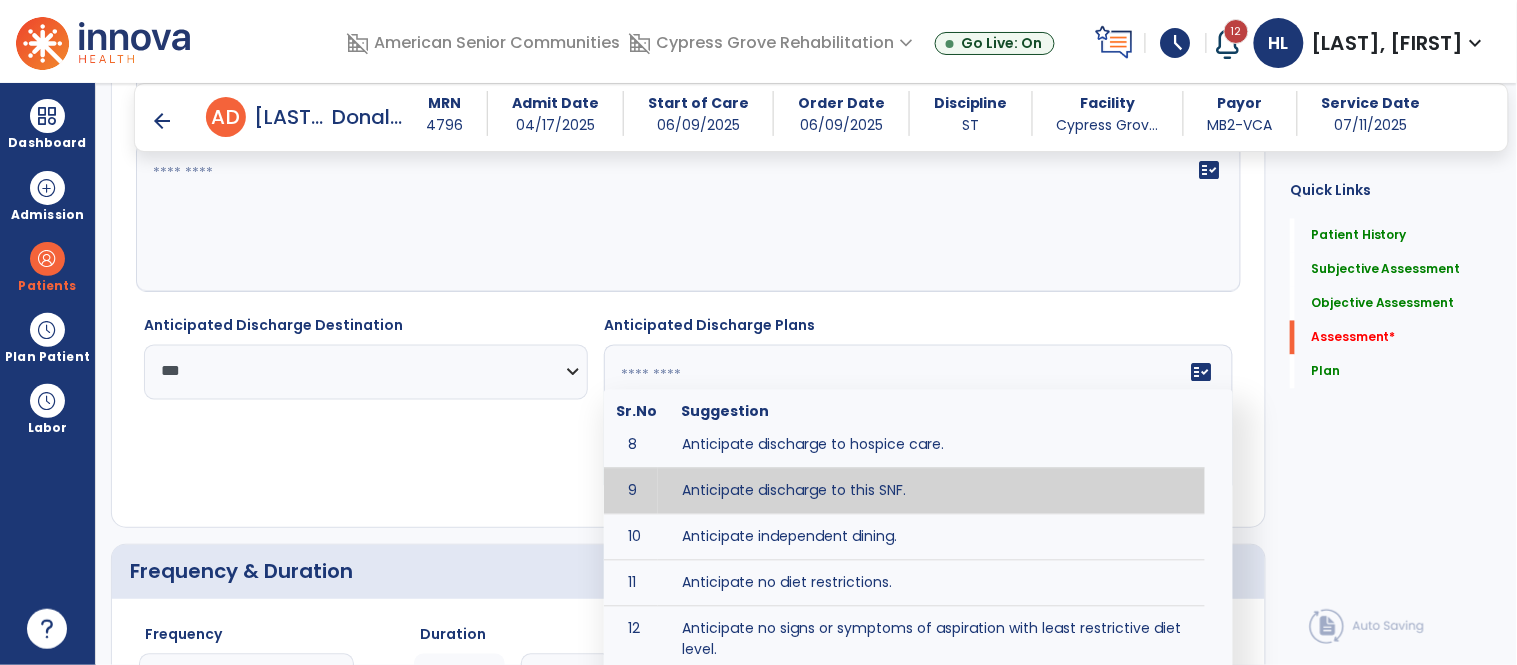 type on "**********" 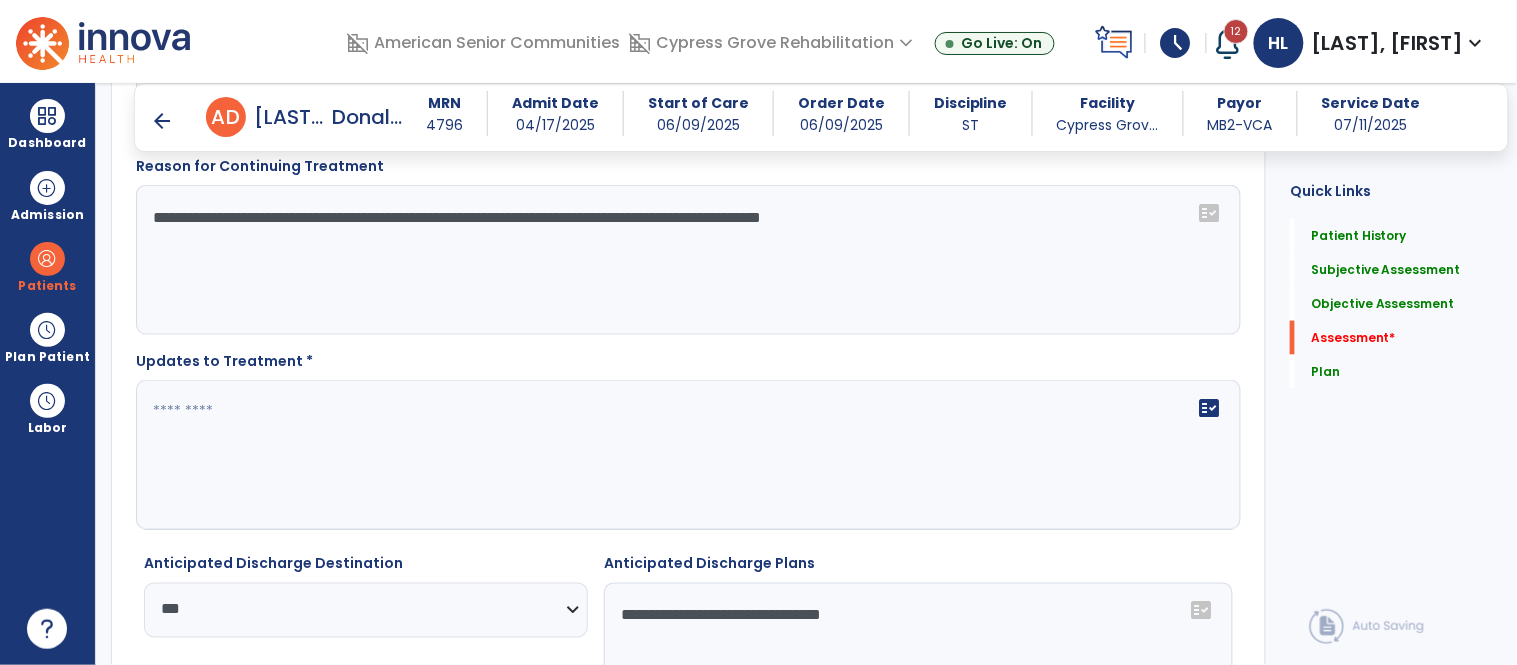 scroll, scrollTop: 4523, scrollLeft: 0, axis: vertical 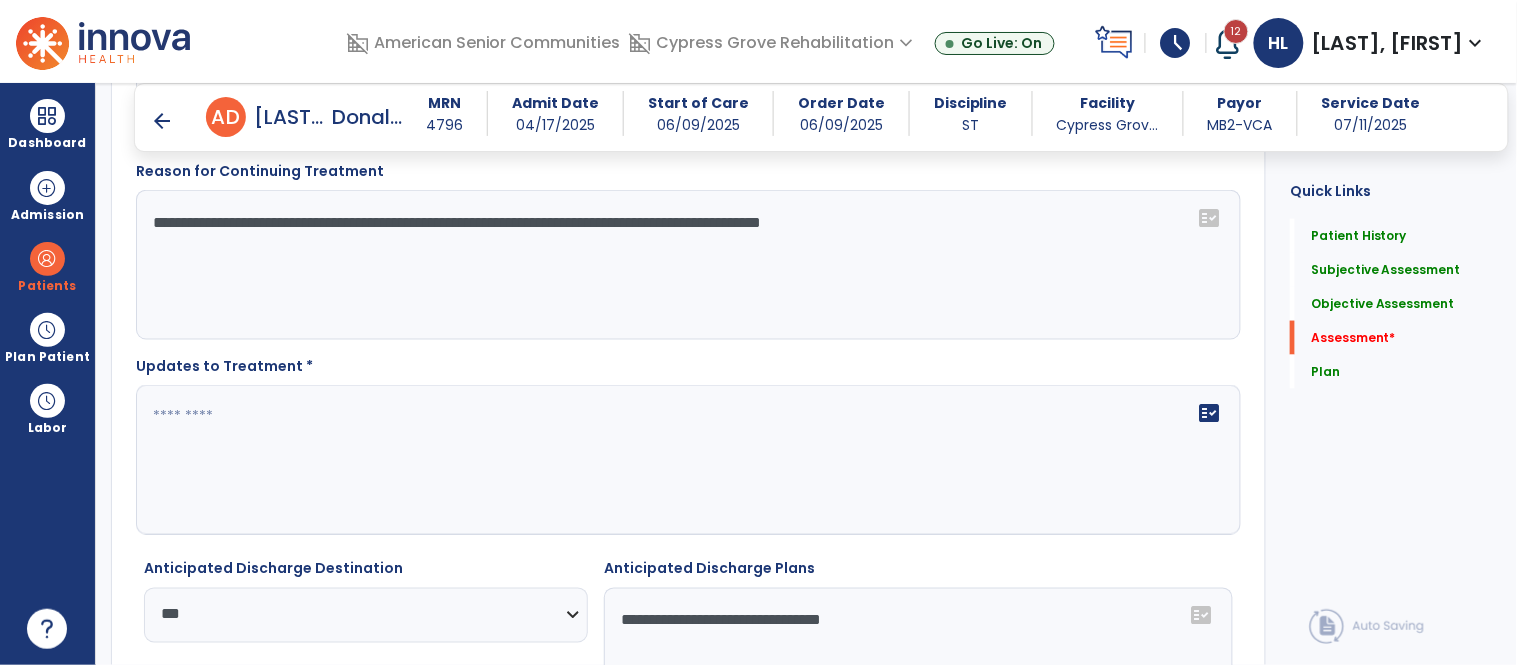 click on "fact_check" 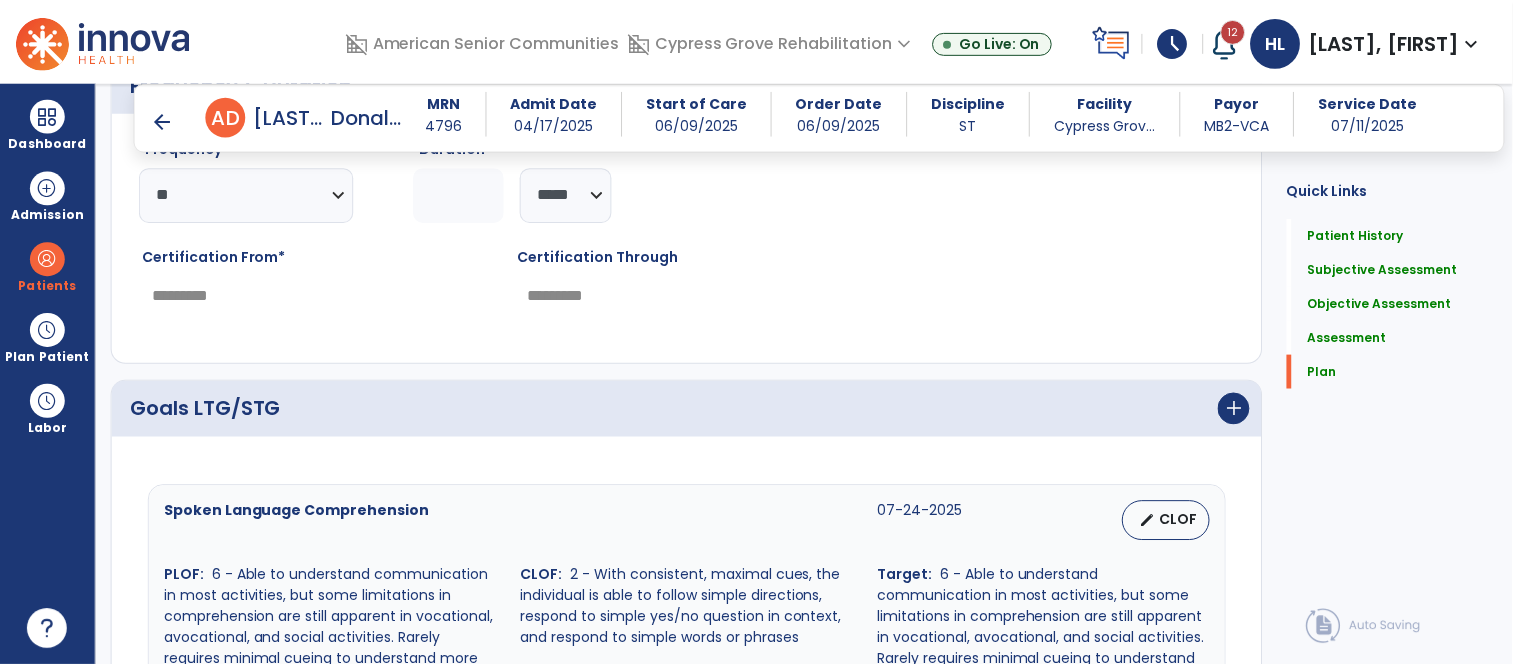 scroll, scrollTop: 6445, scrollLeft: 0, axis: vertical 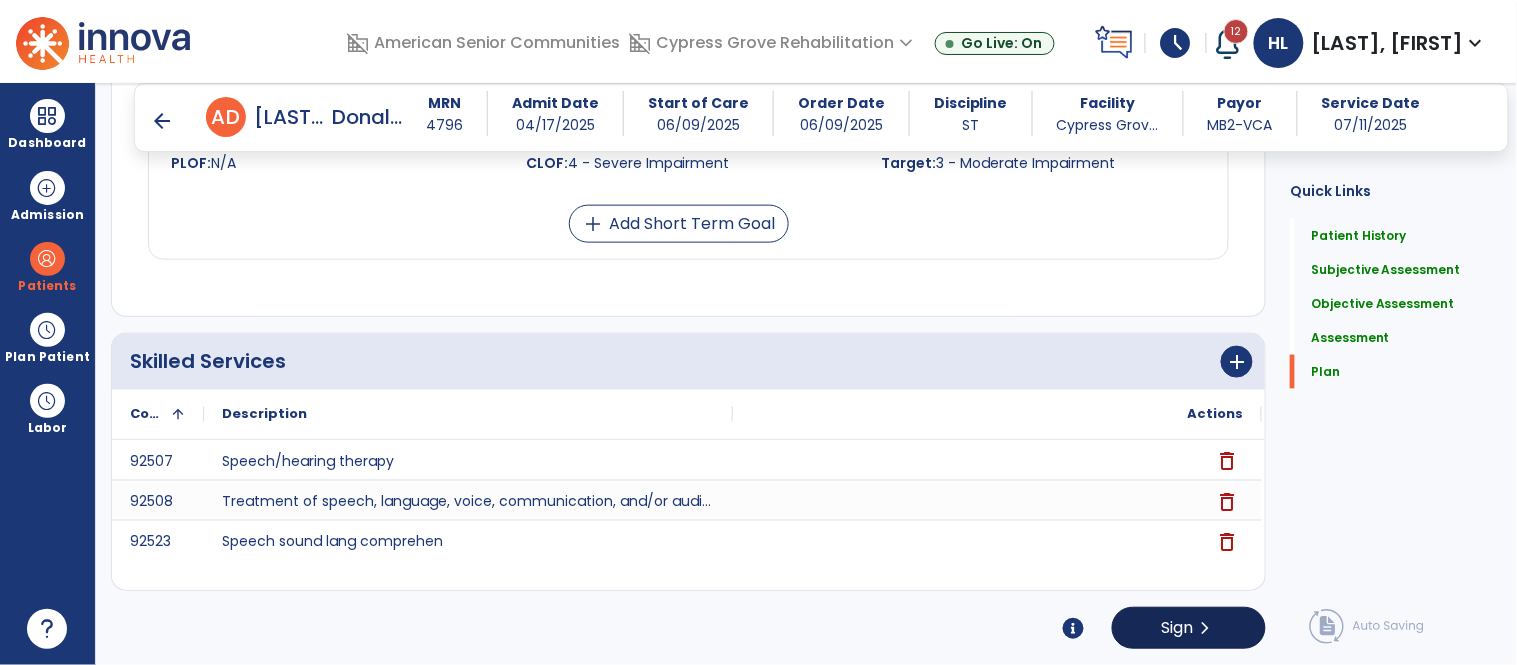 type on "**********" 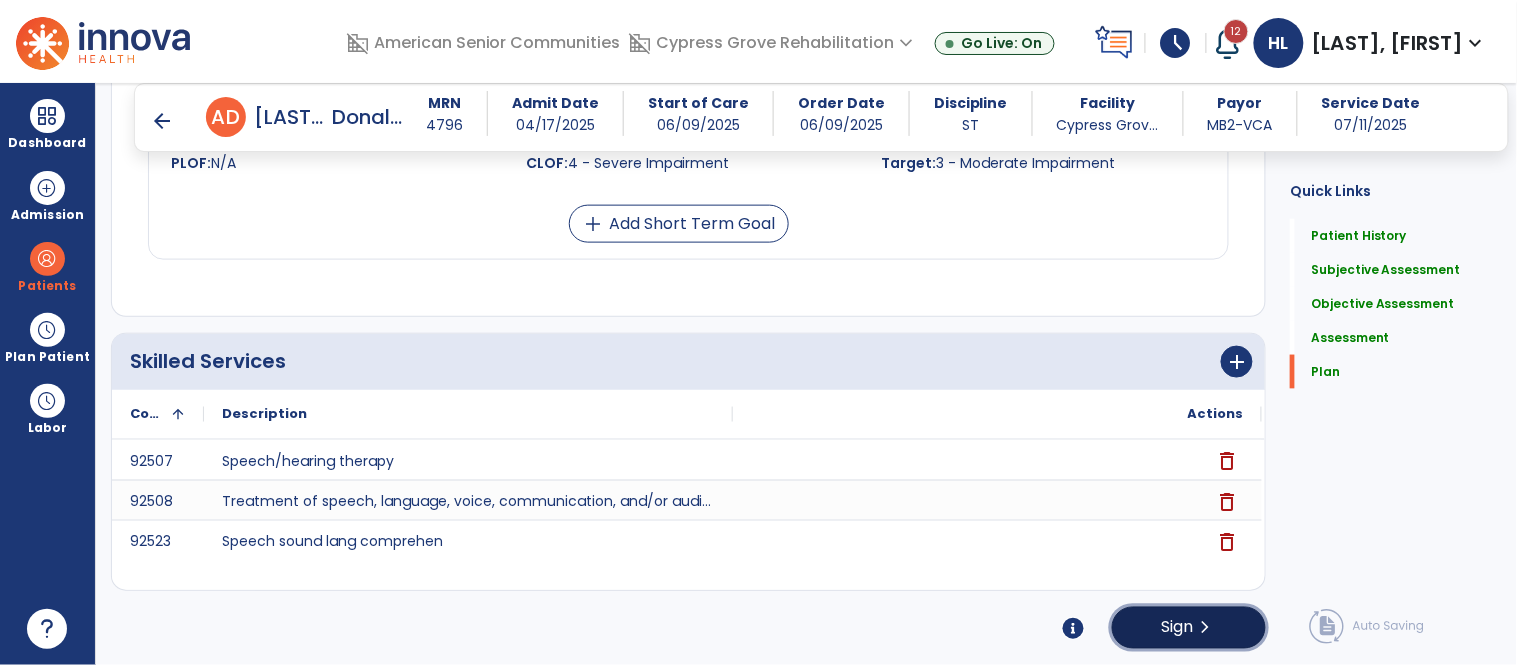 click on "Sign" 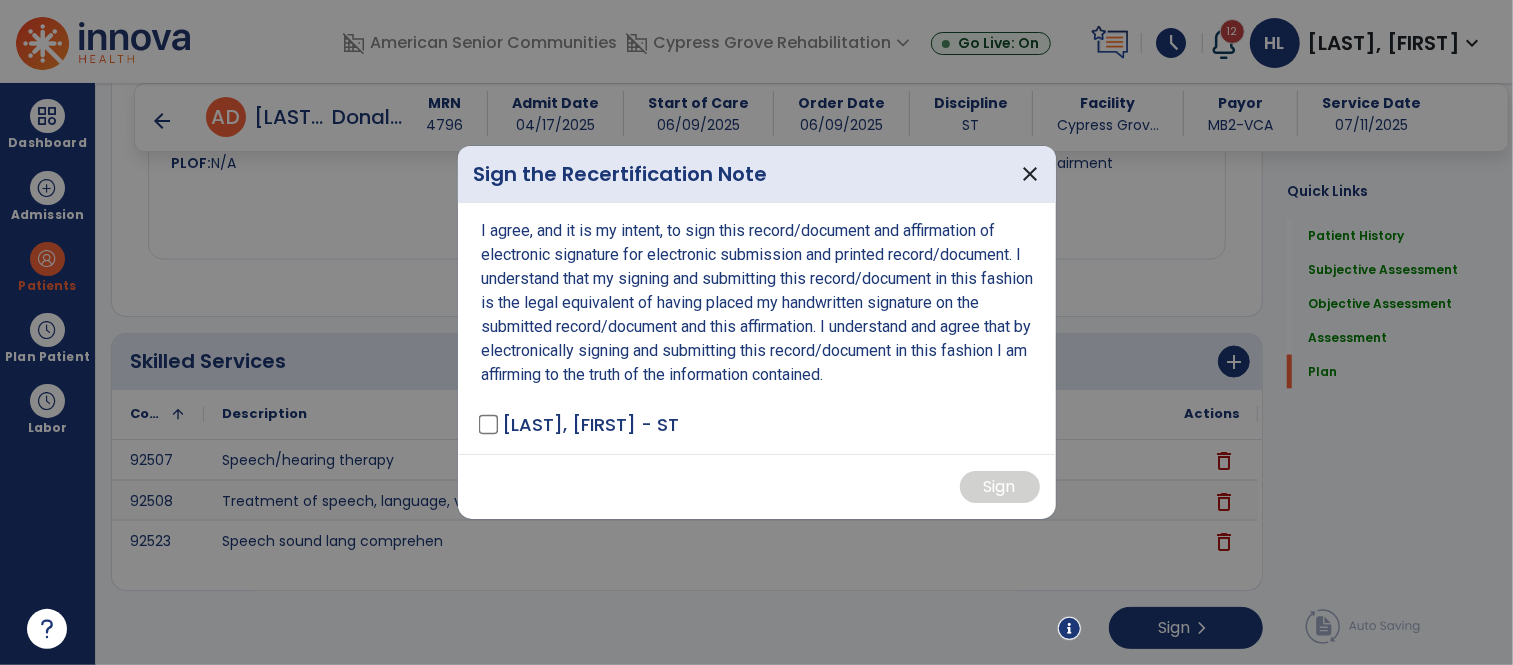 scroll, scrollTop: 6445, scrollLeft: 0, axis: vertical 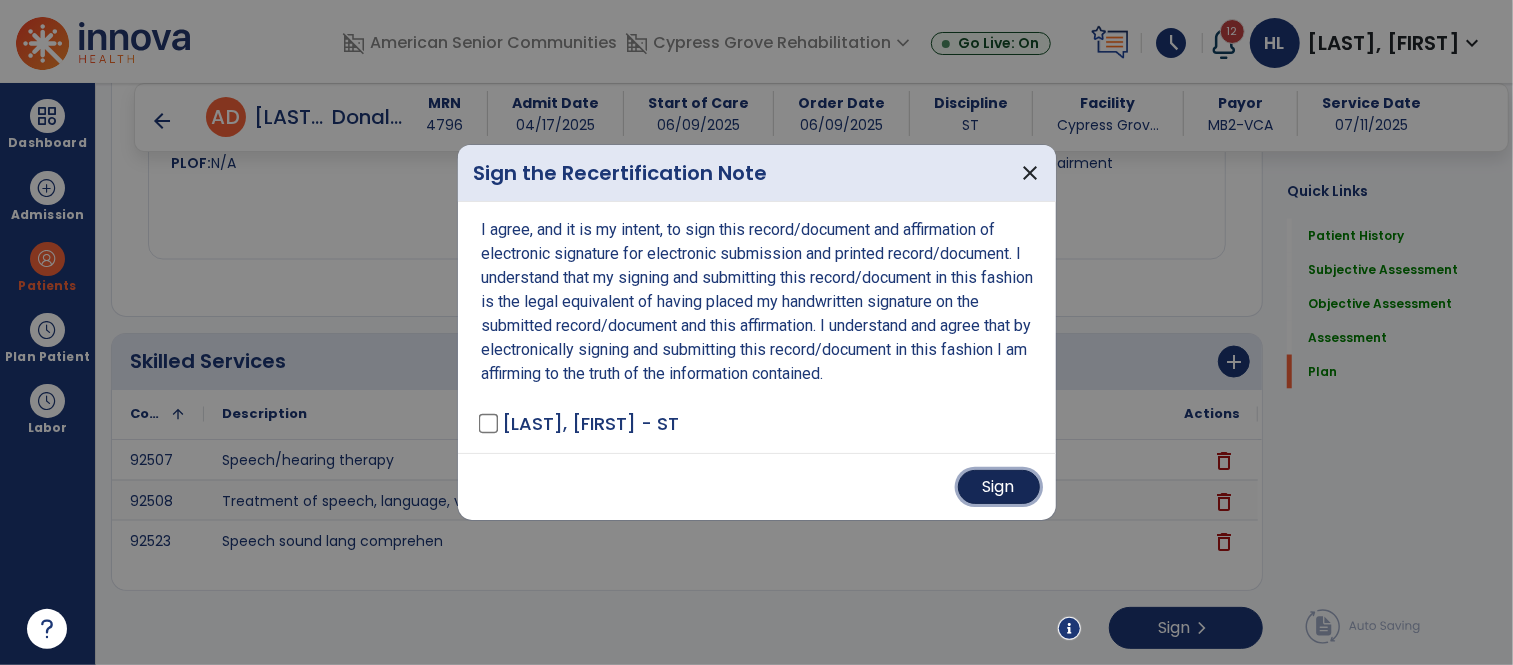 click on "Sign" at bounding box center (999, 487) 